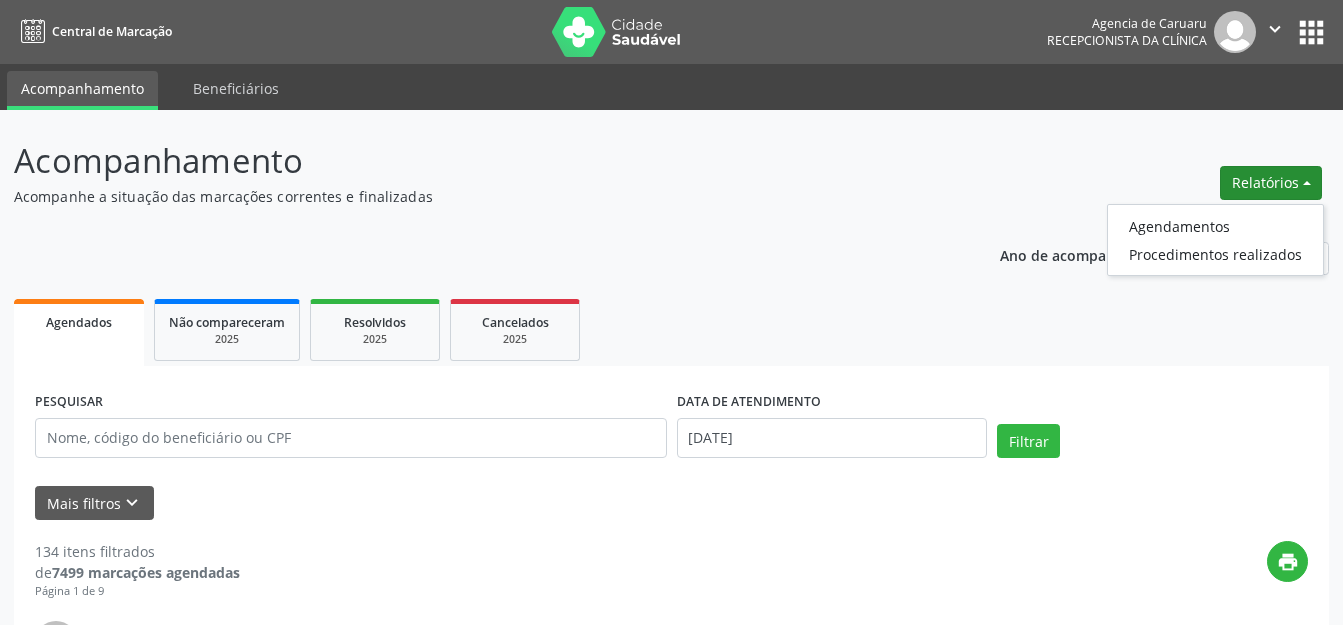 drag, startPoint x: 0, startPoint y: 0, endPoint x: 1188, endPoint y: 220, distance: 1208.1986 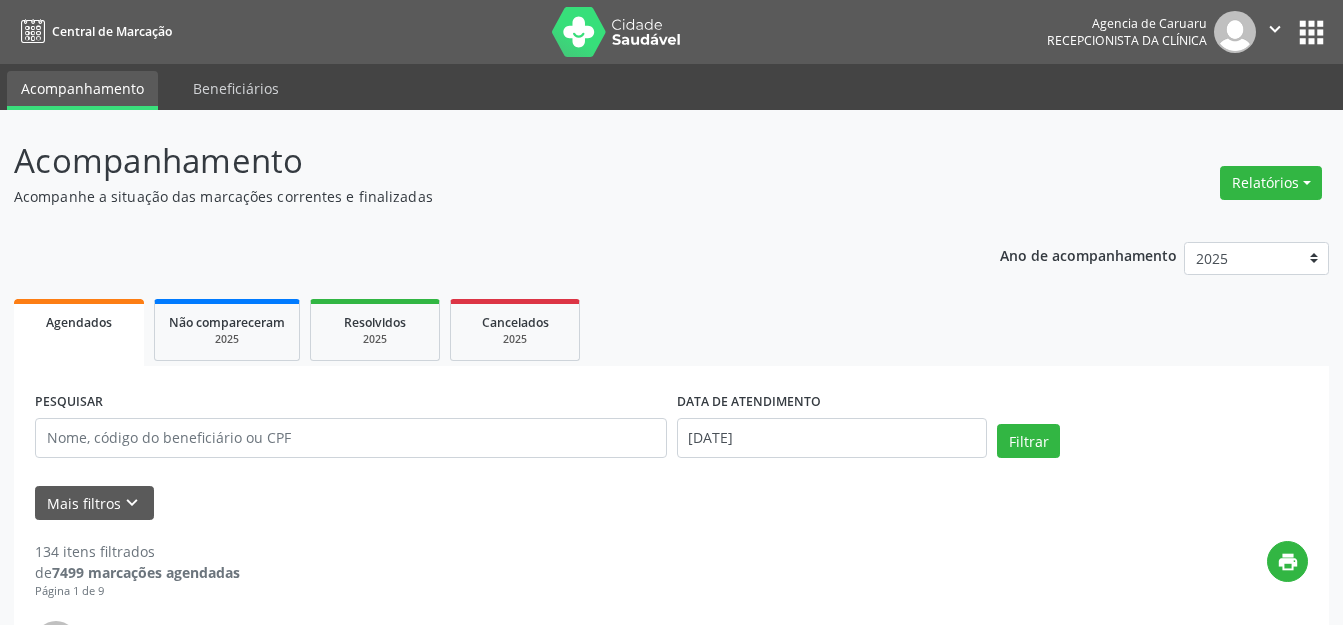 drag, startPoint x: 1272, startPoint y: 174, endPoint x: 935, endPoint y: 165, distance: 337.12015 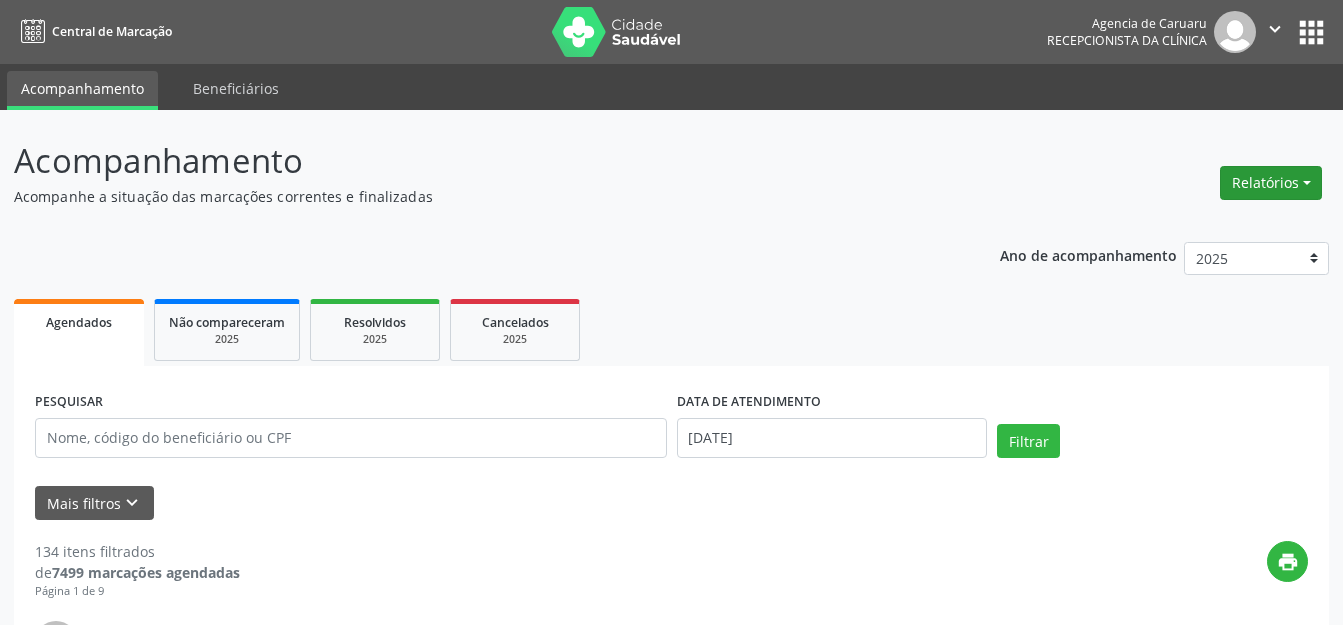 click on "Relatórios" at bounding box center (1271, 183) 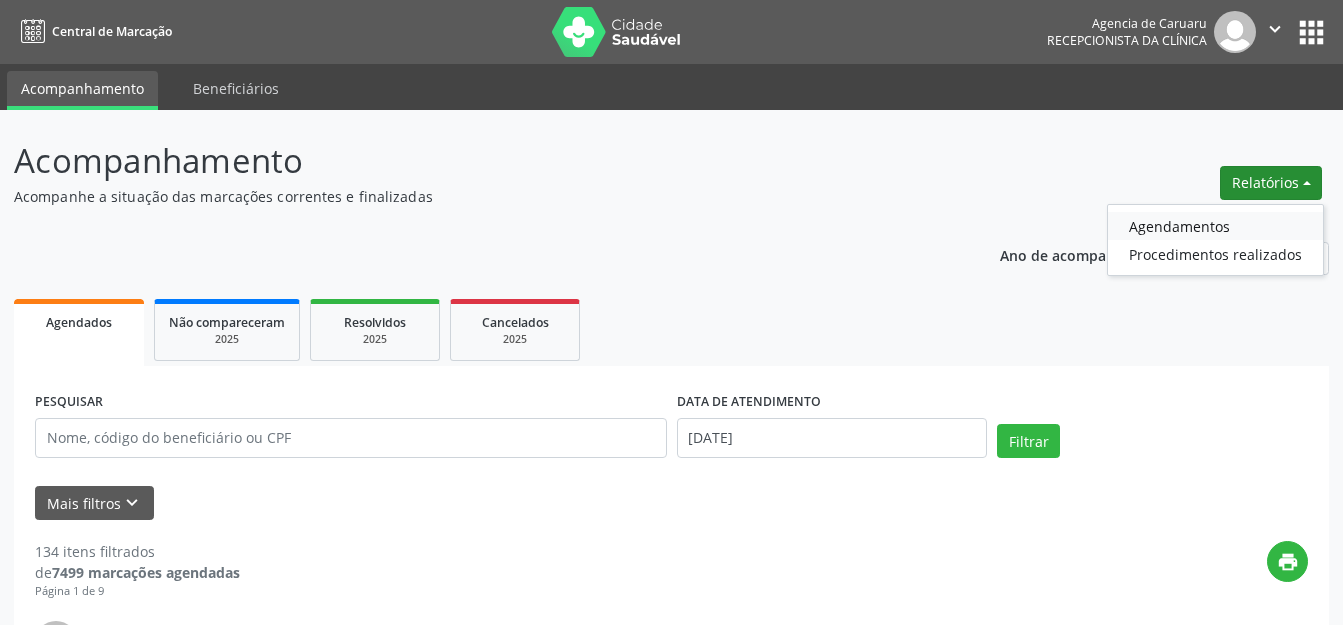 click on "Agendamentos" at bounding box center (1215, 226) 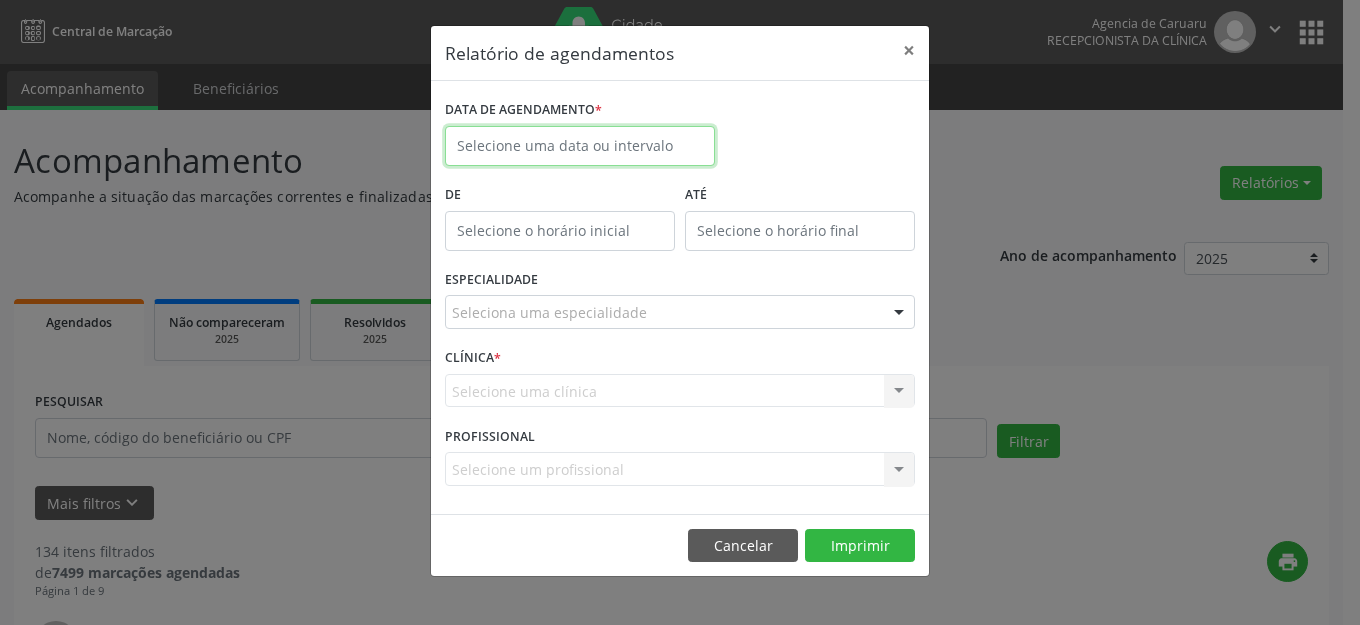 click at bounding box center [580, 146] 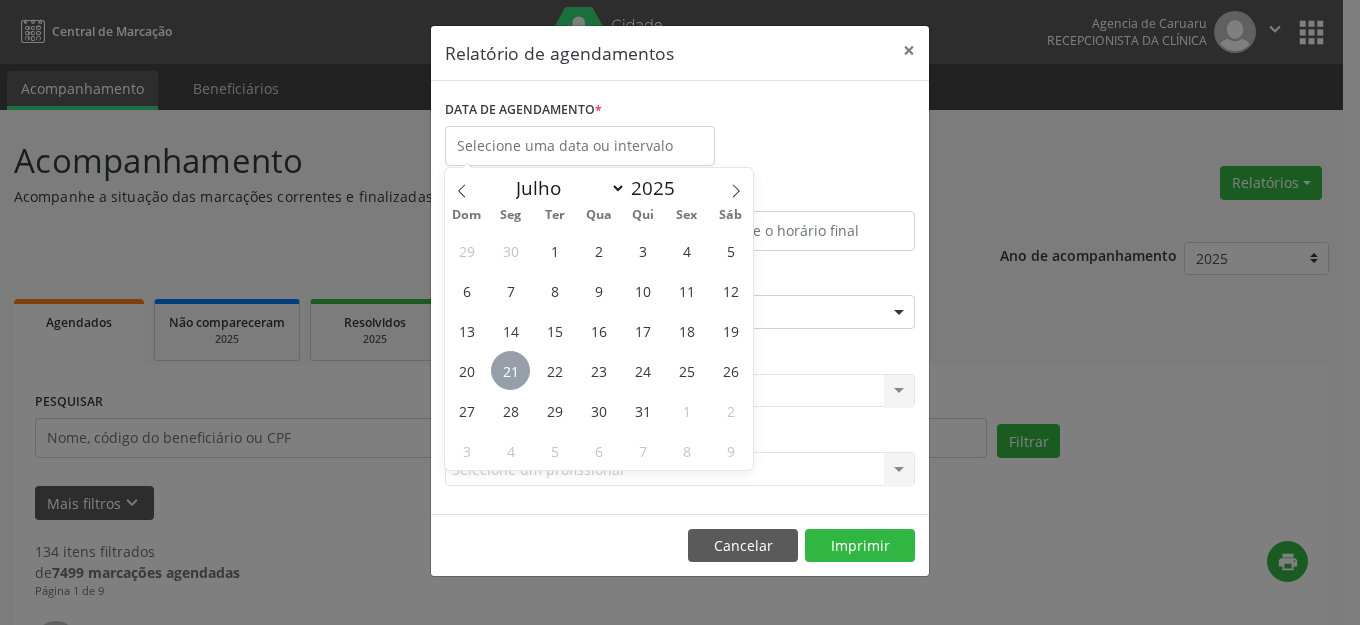 click on "21" at bounding box center (510, 370) 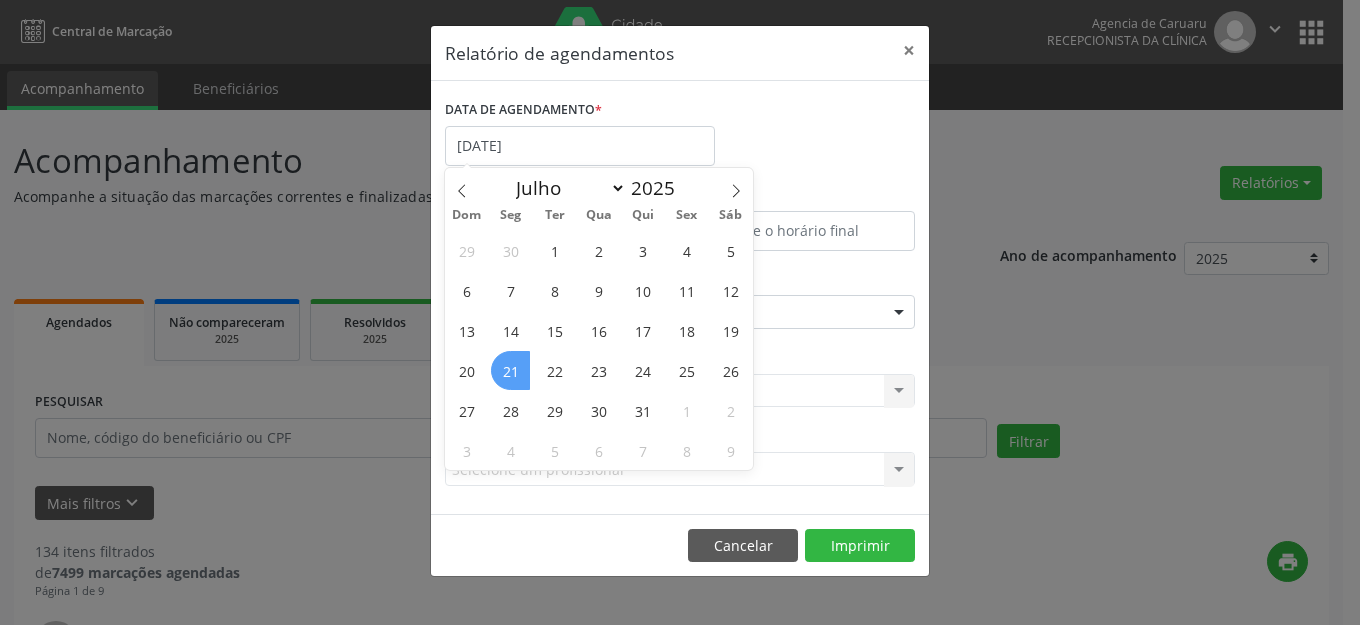click on "21" at bounding box center [510, 370] 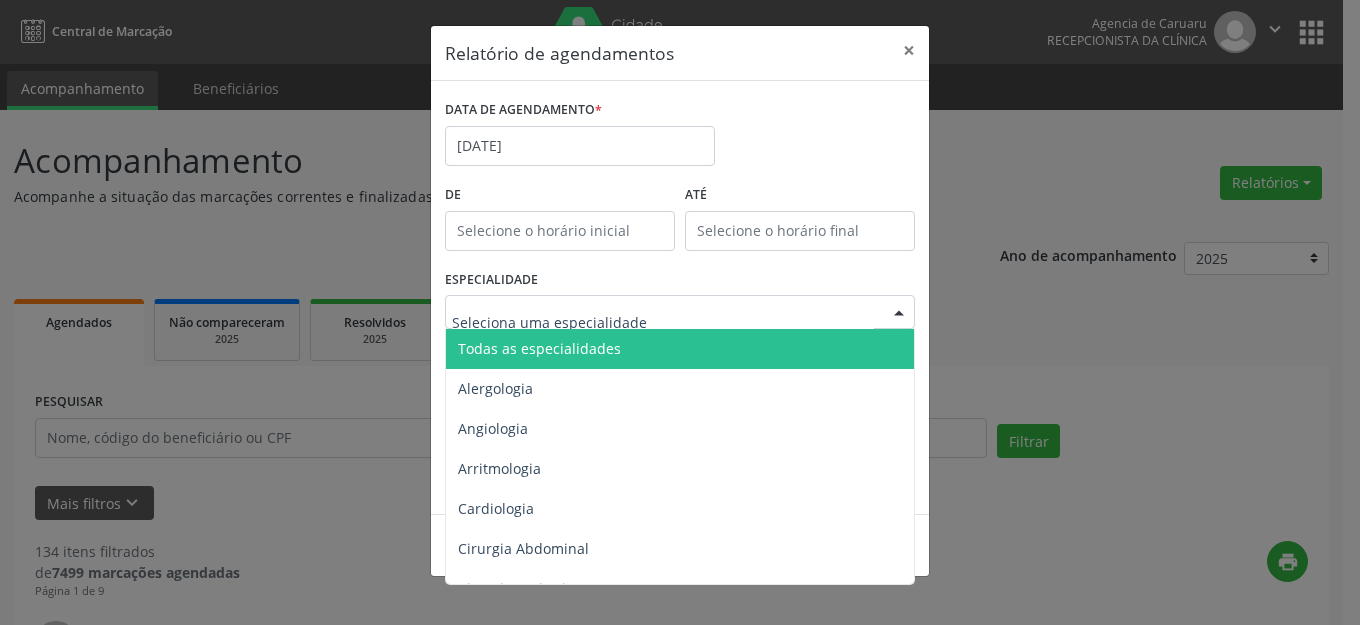 click on "Todas as especialidades" at bounding box center [681, 349] 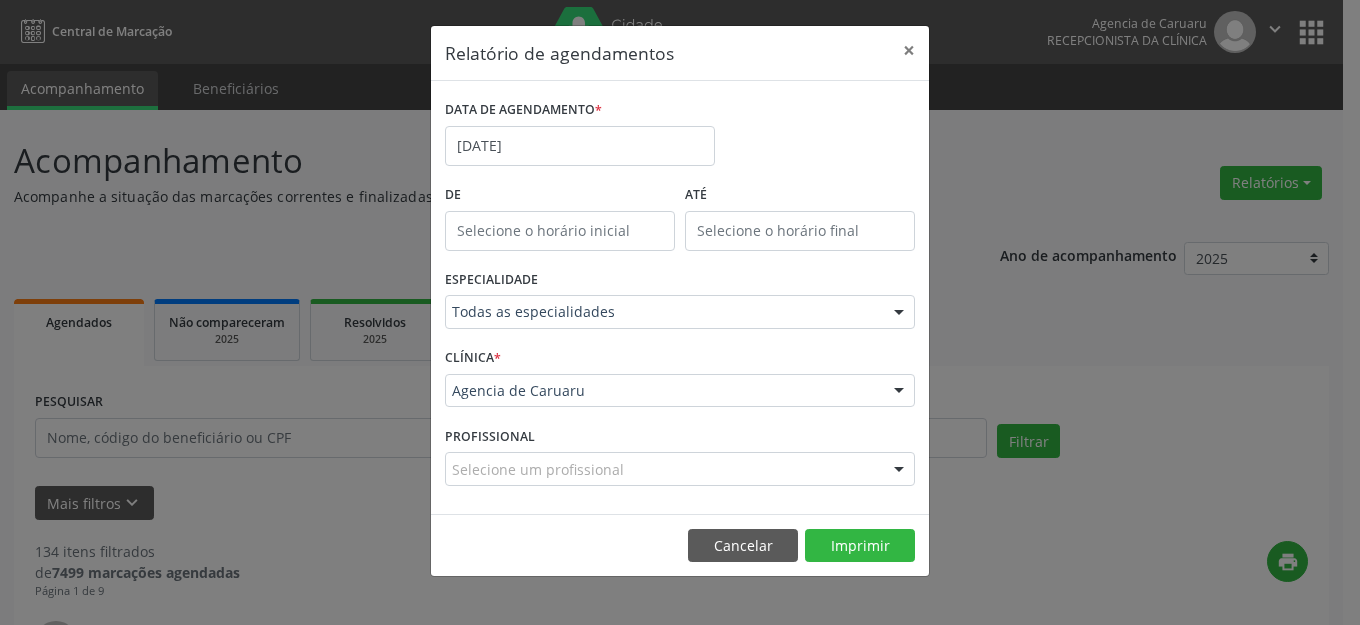 click on "Cancelar Imprimir" at bounding box center [680, 545] 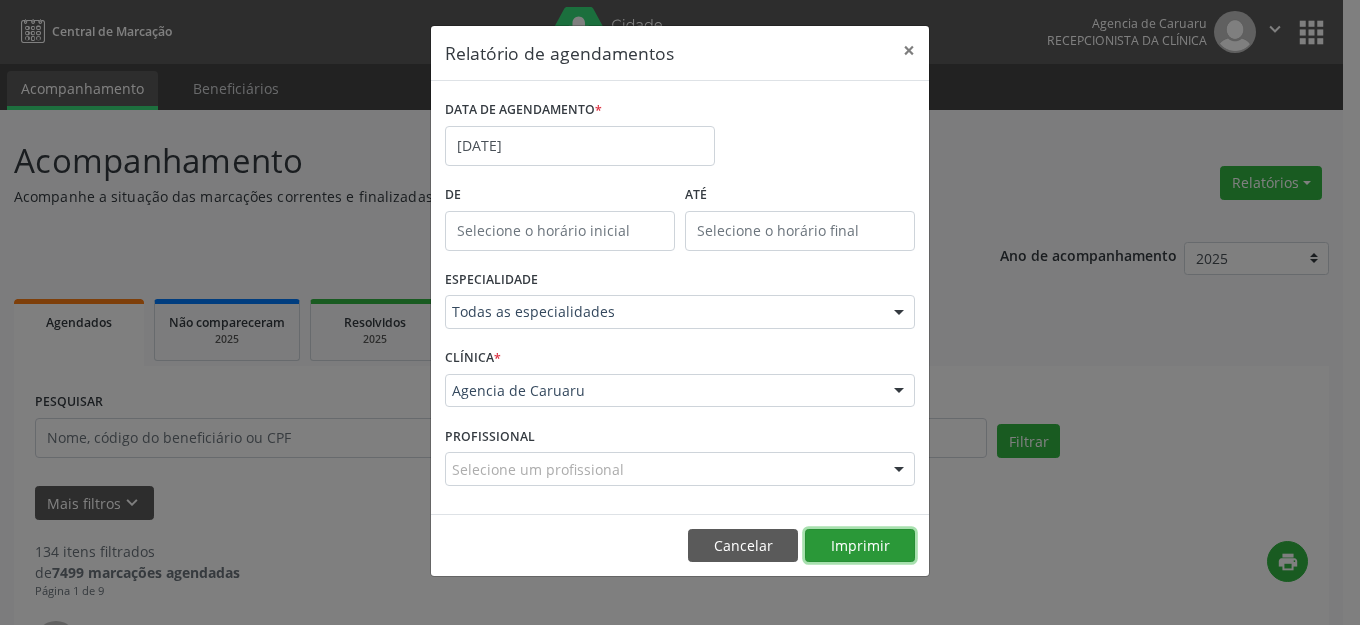 click on "Imprimir" at bounding box center [860, 546] 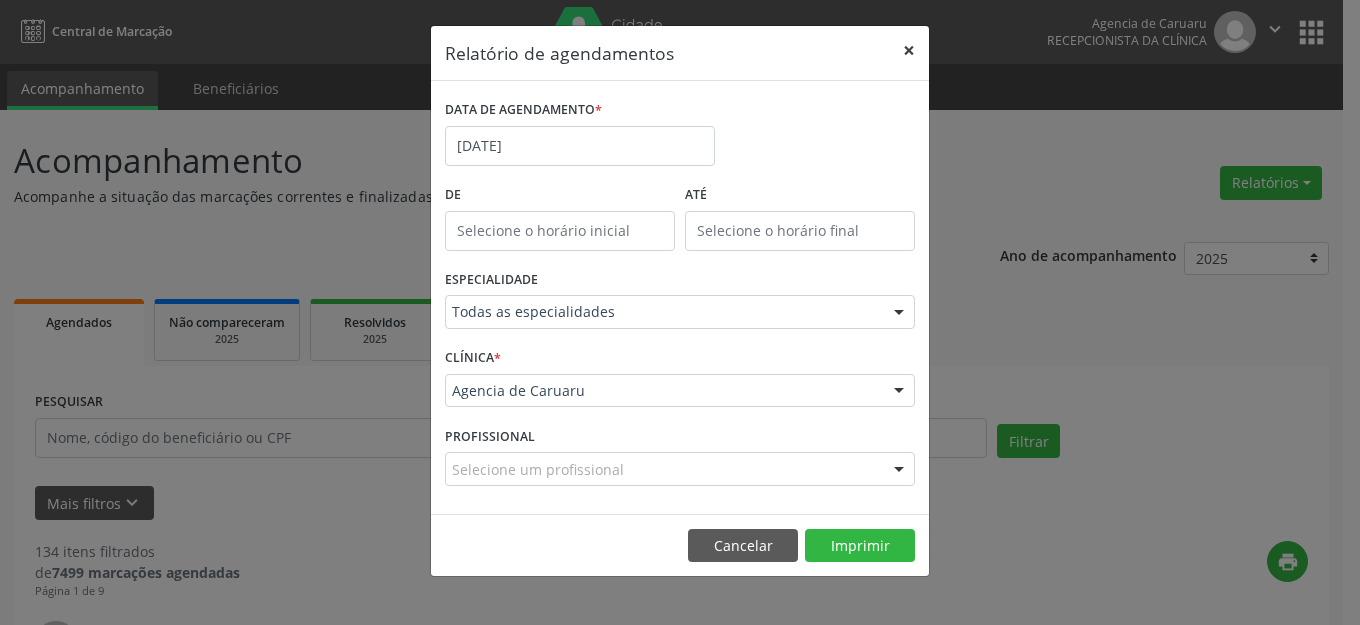 click on "×" at bounding box center [909, 50] 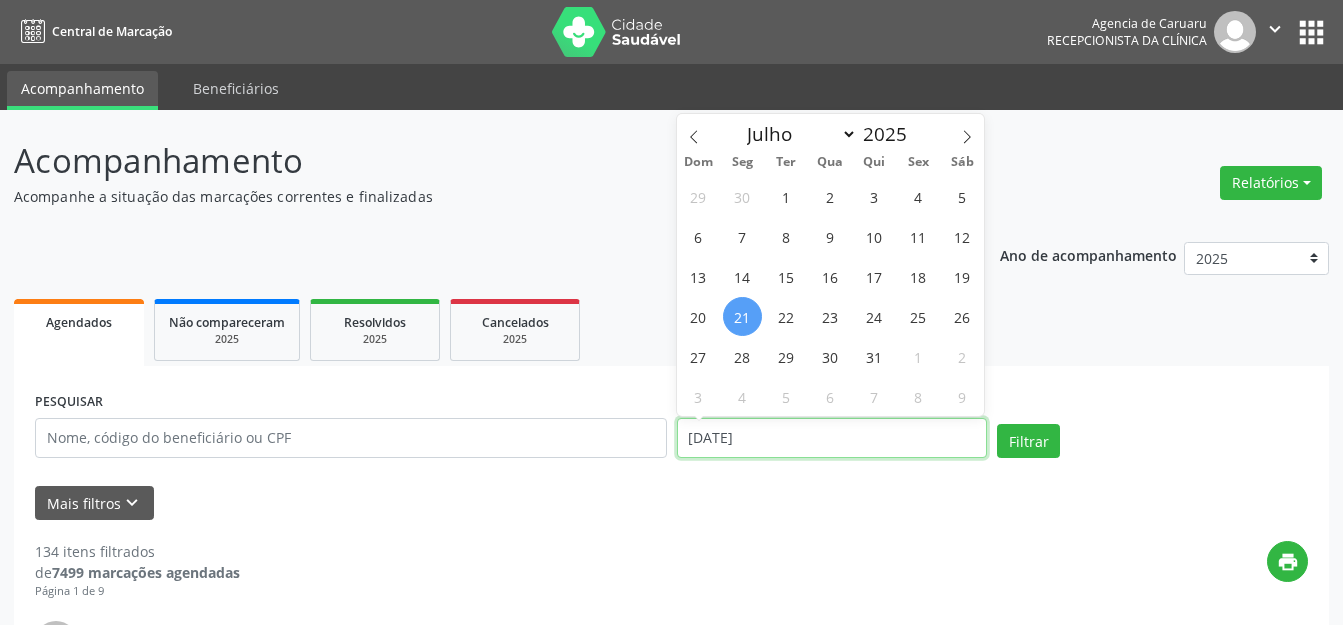 click on "[DATE]" at bounding box center [832, 438] 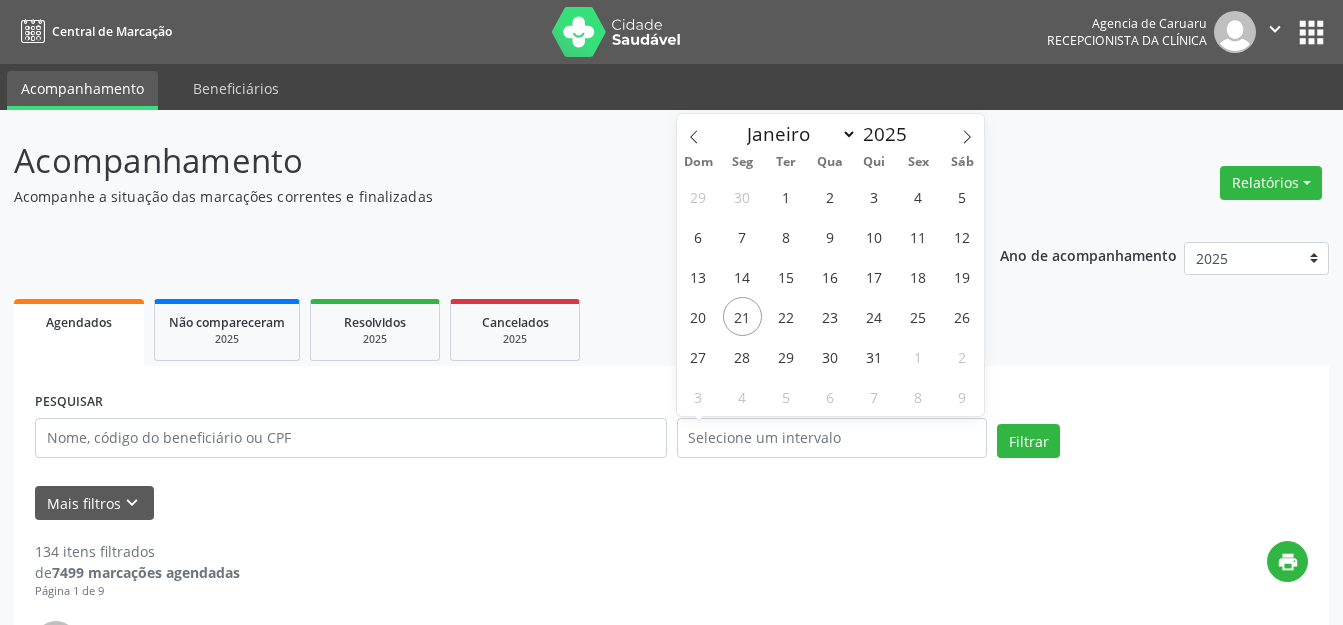 click on "Agendados   Não compareceram
2025
Resolvidos
2025
Cancelados
2025" at bounding box center [671, 330] 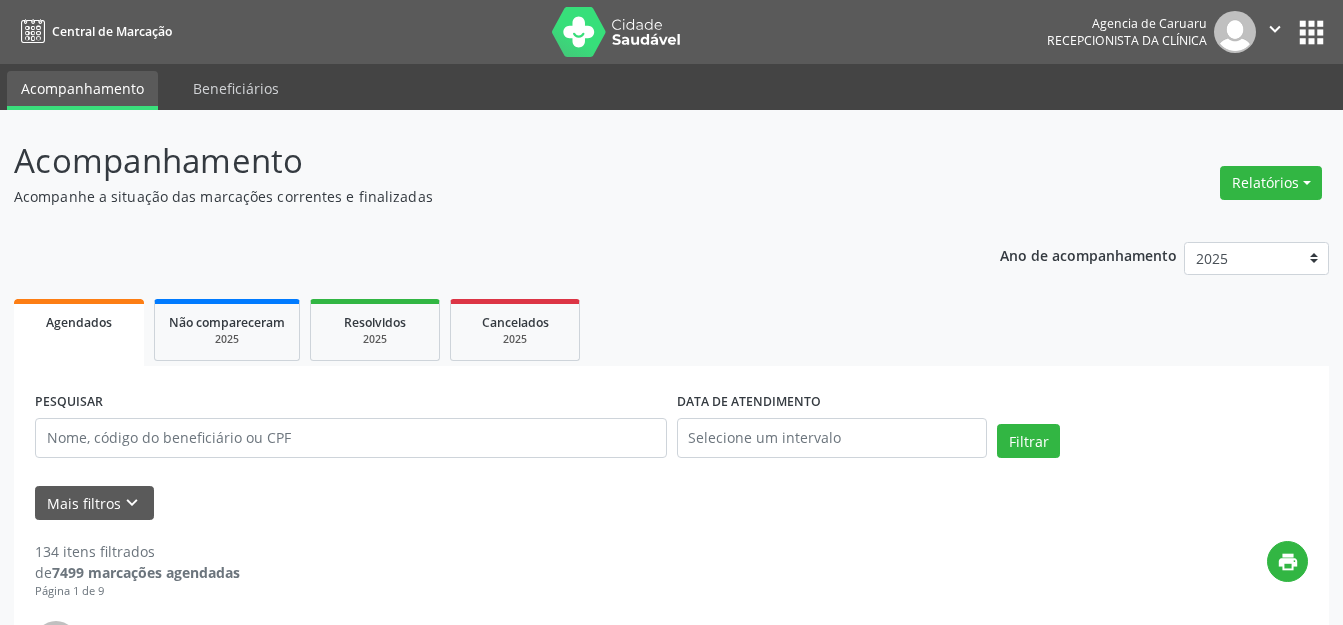 click on "Acompanhamento
Acompanhe a situação das marcações correntes e finalizadas
Relatórios
Agendamentos
Procedimentos realizados
Ano de acompanhamento
2025 2024 2023 2022 2021   Agendados   Não compareceram
2025
Resolvidos
2025
Cancelados
2025
PESQUISAR
DATA DE ATENDIMENTO
Filtrar
UNIDADE EXECUTANTE
Todos as unidades         Todos as unidades   Agencia de Caruaru
Nenhum resultado encontrado para: "   "
Não há nenhuma opção para ser exibida.
PROFISSIONAL EXECUTANTE
Selecione um profissional
Nenhum resultado encontrado para: "   "
Não há nenhuma opção para ser exibida.
Grupo/Subgrupo
Selecione um grupo ou subgrupo
"" at bounding box center [671, 2697] 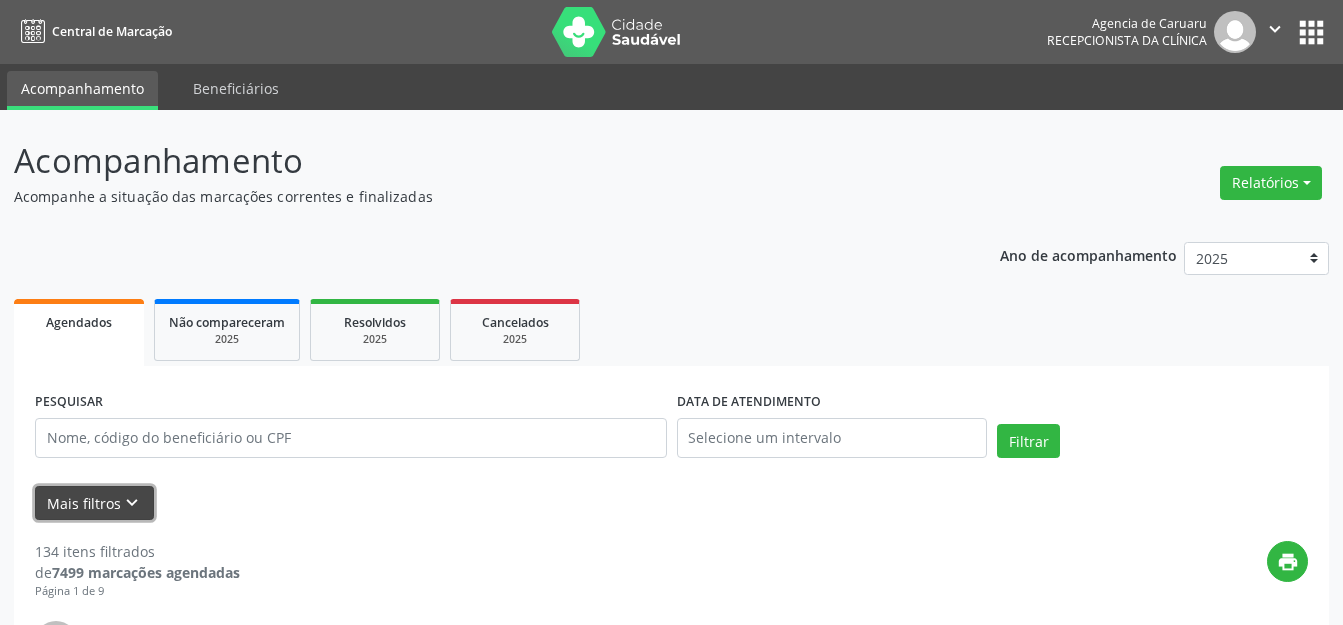 click on "Mais filtros
keyboard_arrow_down" at bounding box center [94, 503] 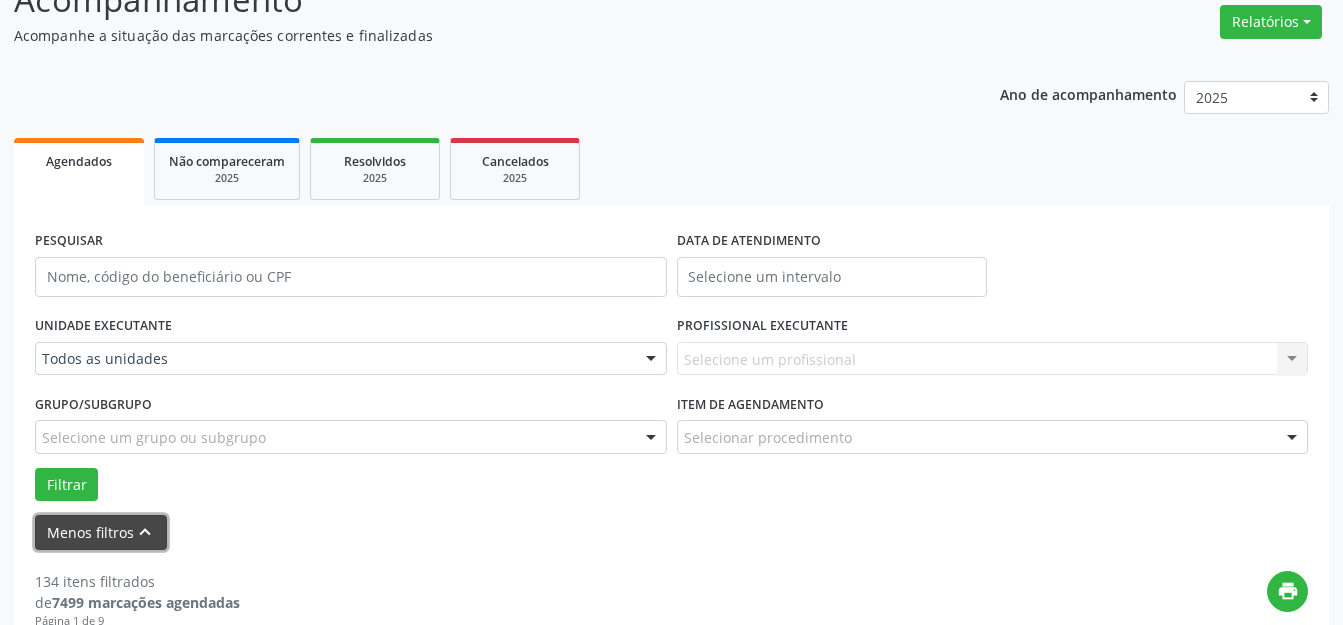 scroll, scrollTop: 300, scrollLeft: 0, axis: vertical 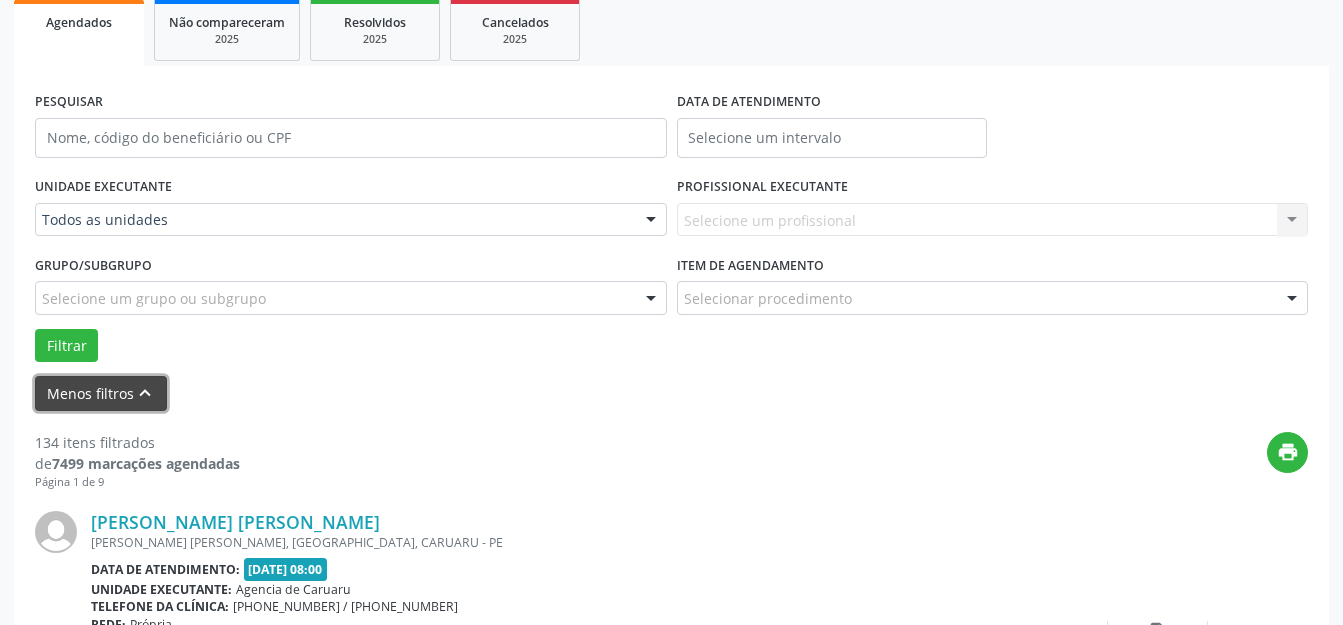 click on "Menos filtros
keyboard_arrow_up" at bounding box center (101, 393) 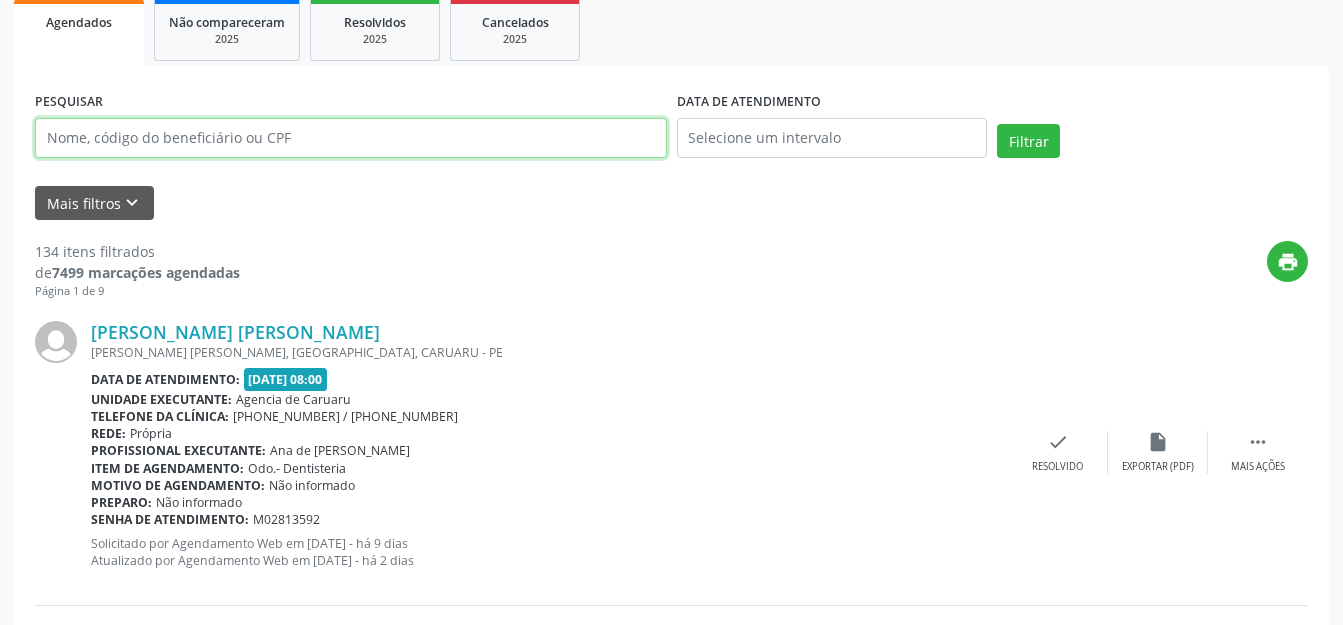 click at bounding box center (351, 138) 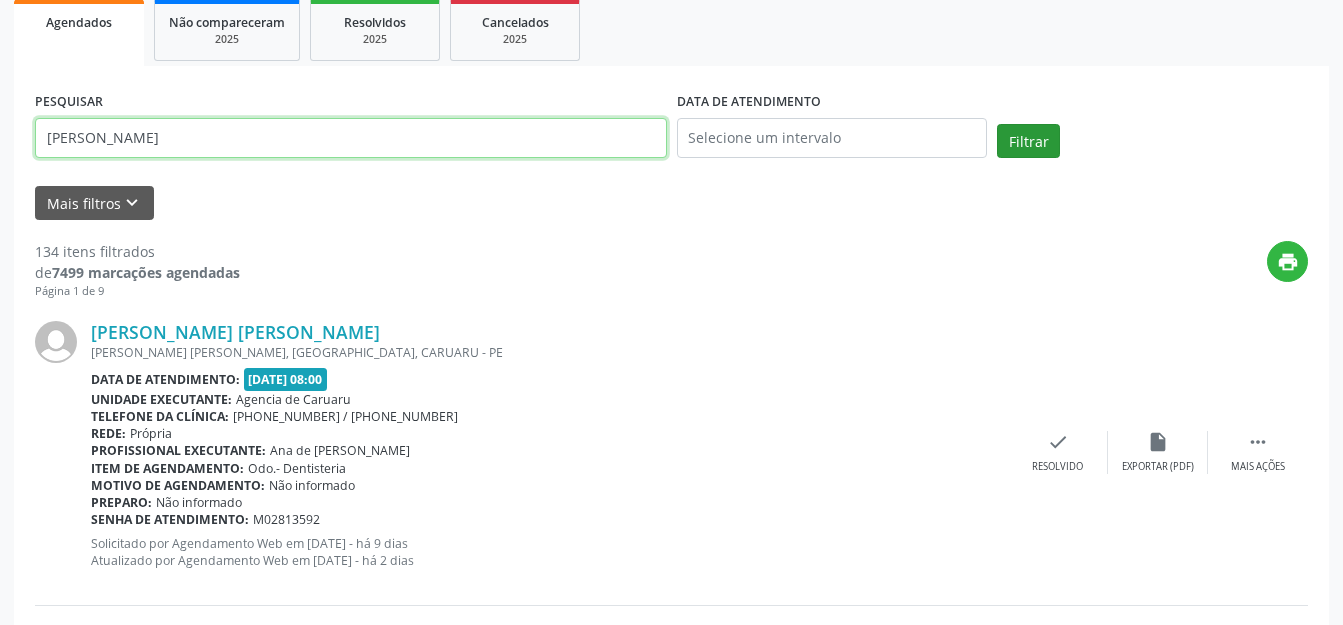 type on "[PERSON_NAME]" 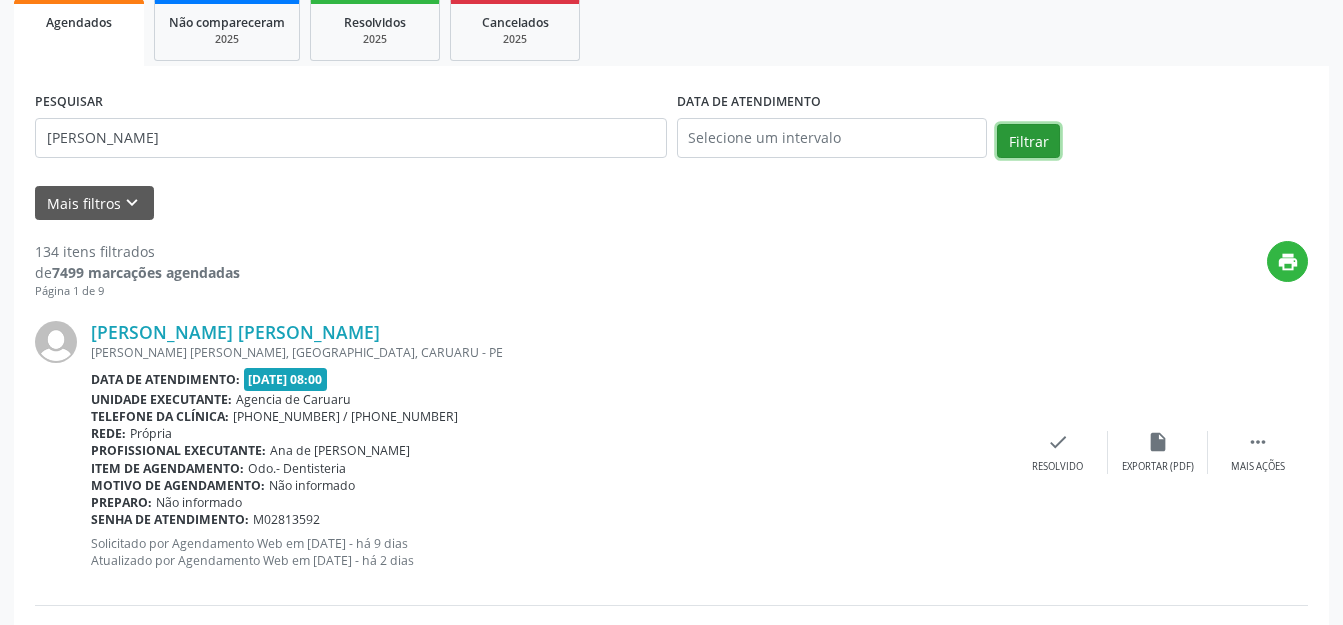 click on "Filtrar" at bounding box center [1028, 141] 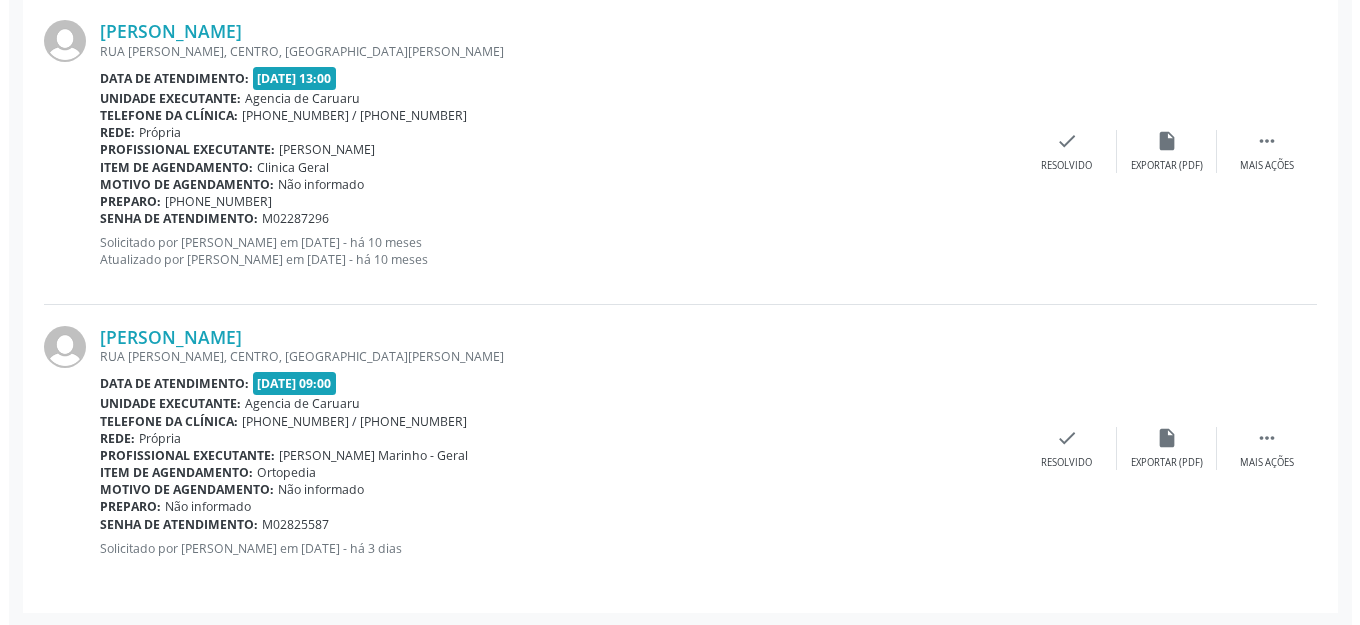 scroll, scrollTop: 602, scrollLeft: 0, axis: vertical 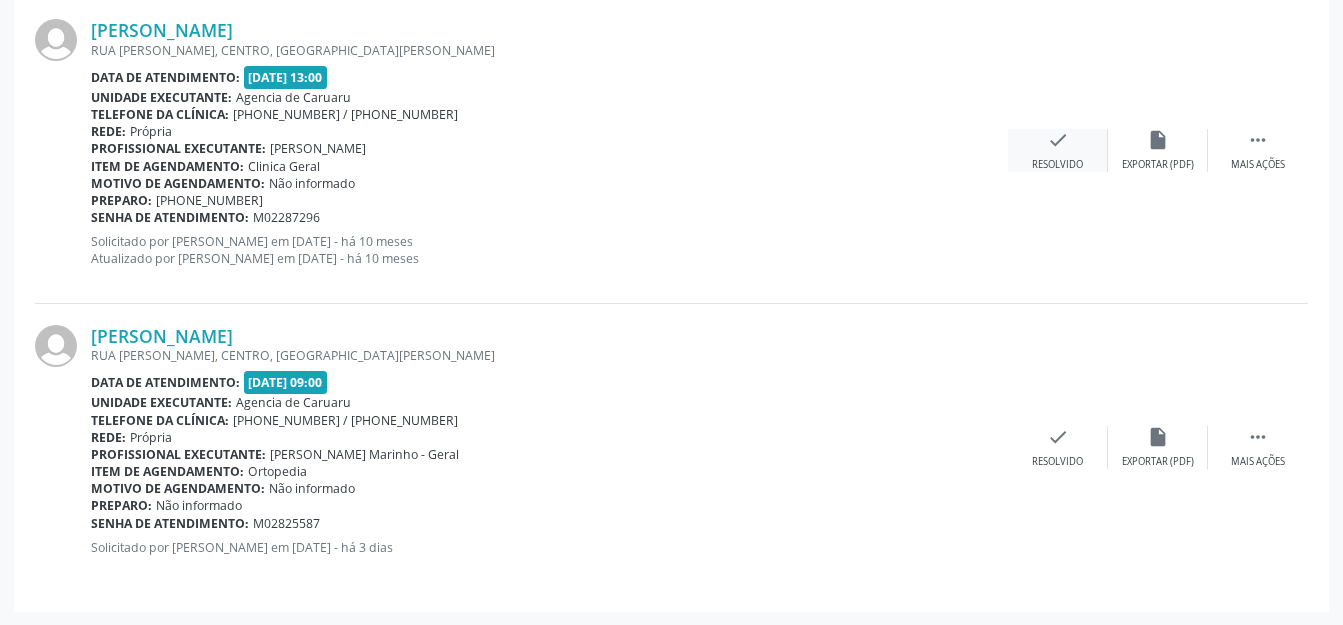 click on "check
Resolvido" at bounding box center (1058, 150) 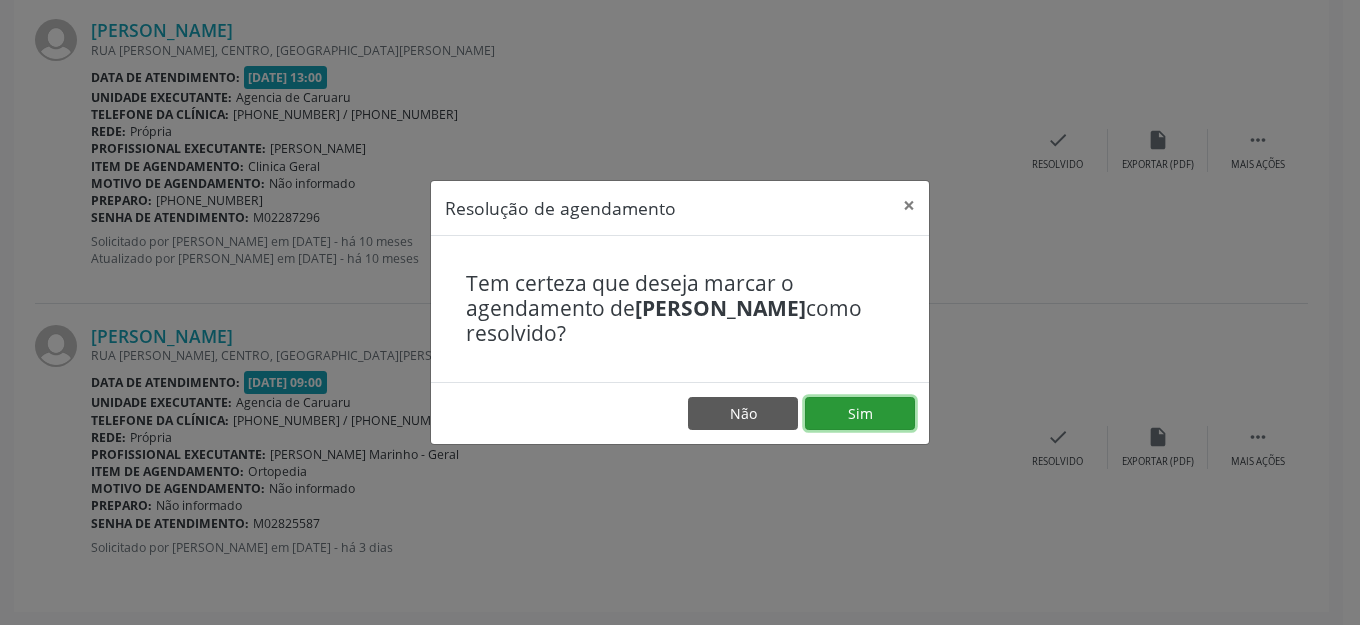 click on "Sim" at bounding box center (860, 414) 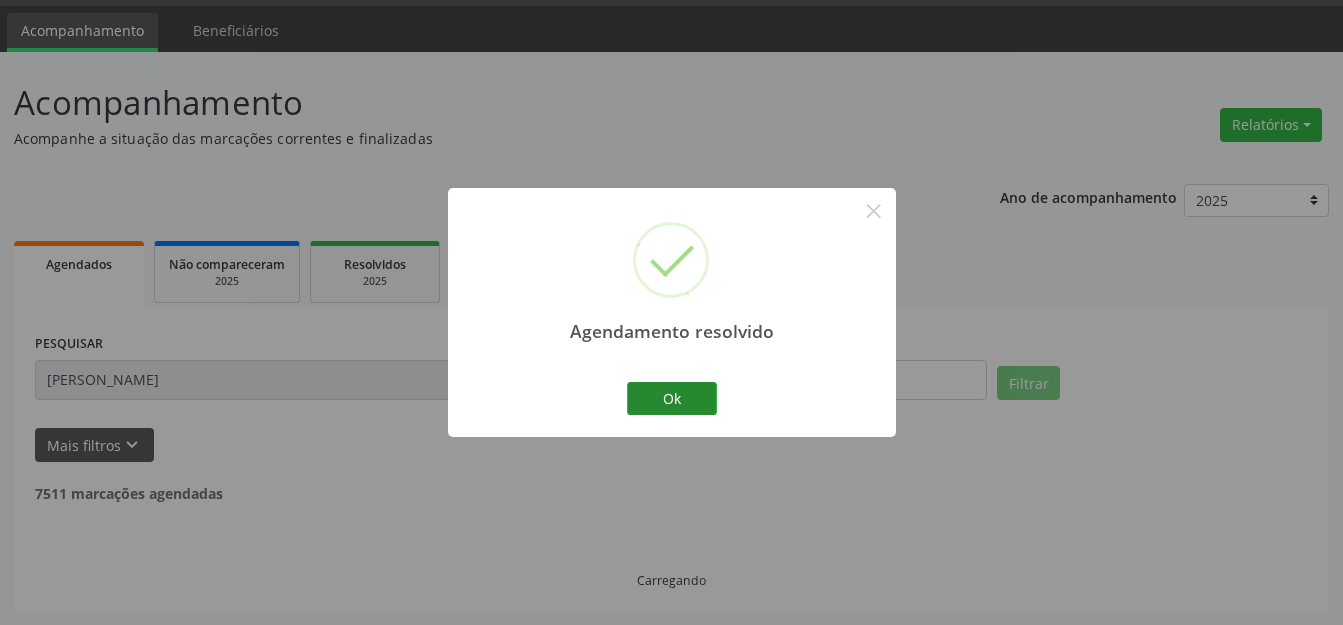 scroll, scrollTop: 297, scrollLeft: 0, axis: vertical 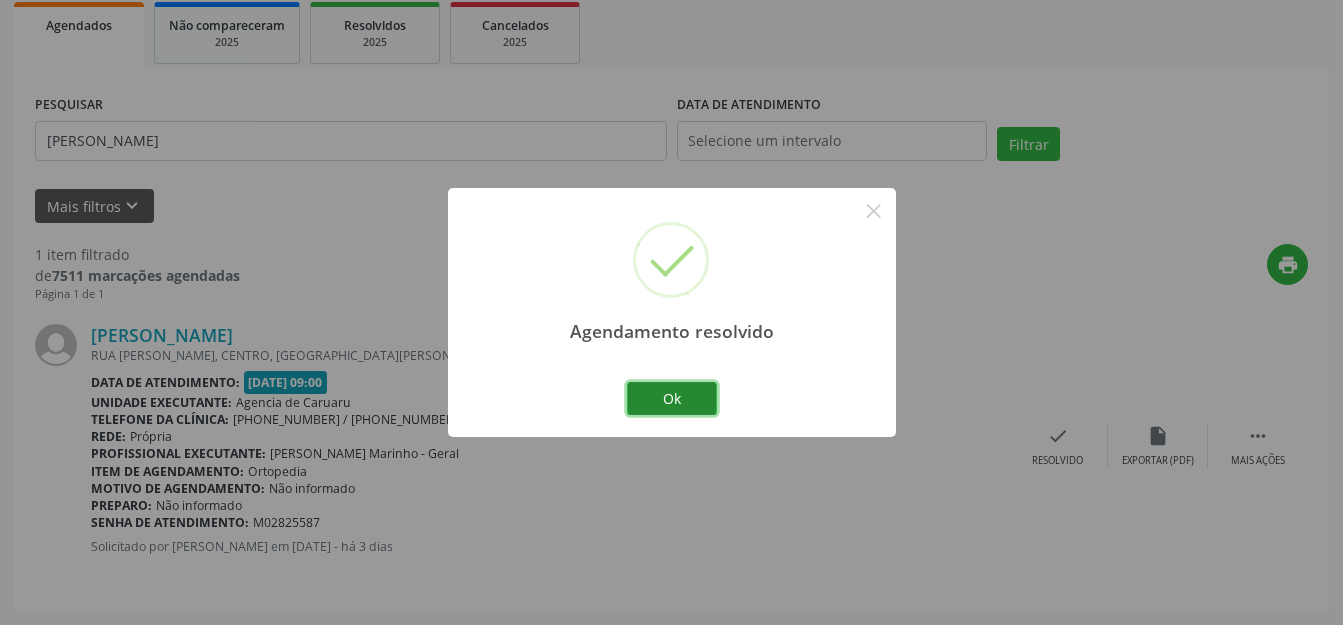 click on "Ok" at bounding box center (672, 399) 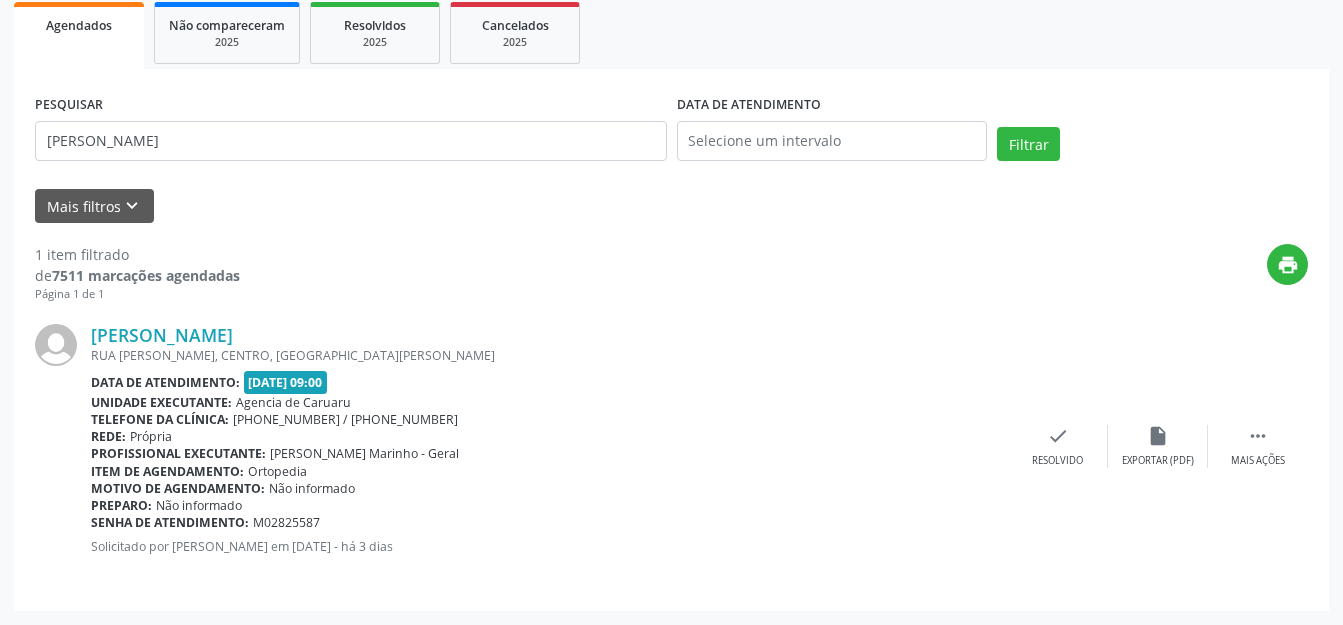 drag, startPoint x: 262, startPoint y: 119, endPoint x: 0, endPoint y: 115, distance: 262.03052 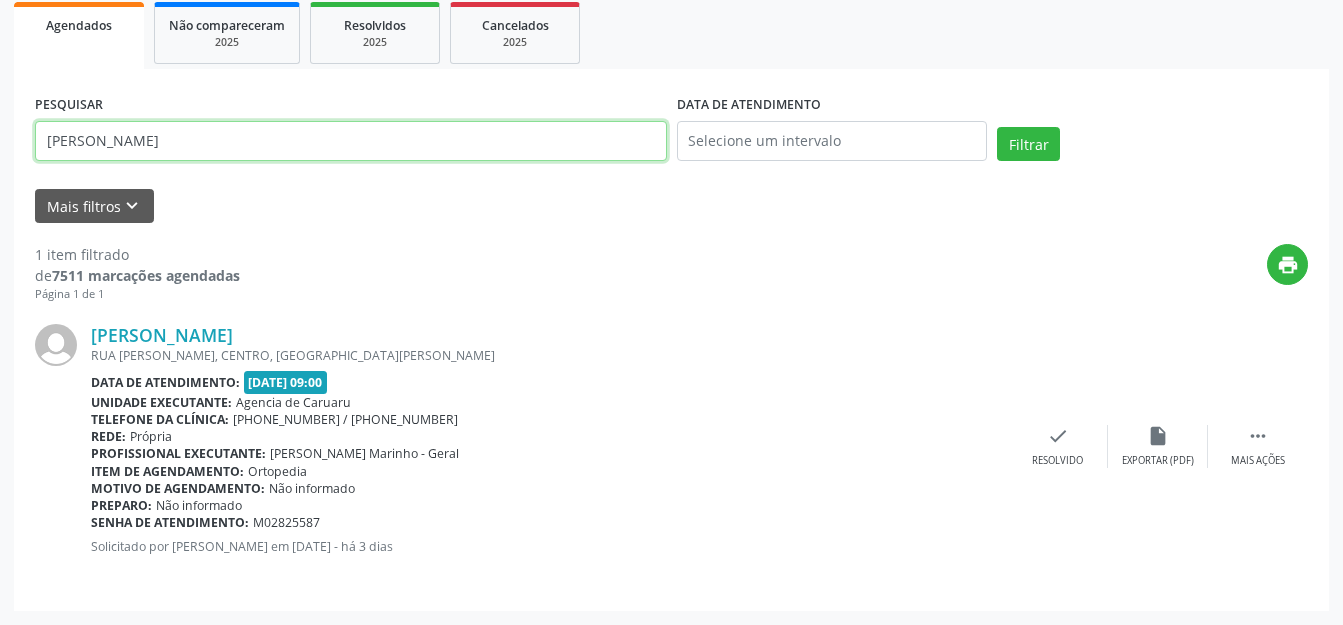drag, startPoint x: 340, startPoint y: 142, endPoint x: 0, endPoint y: 122, distance: 340.58774 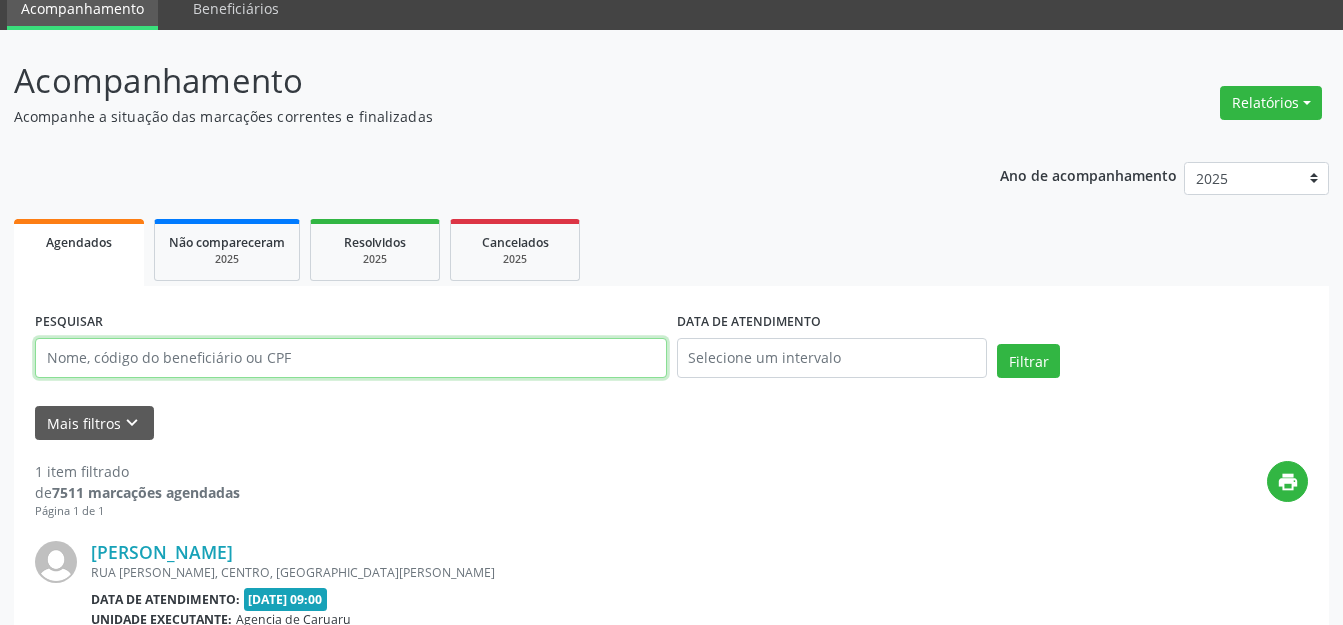 scroll, scrollTop: 0, scrollLeft: 0, axis: both 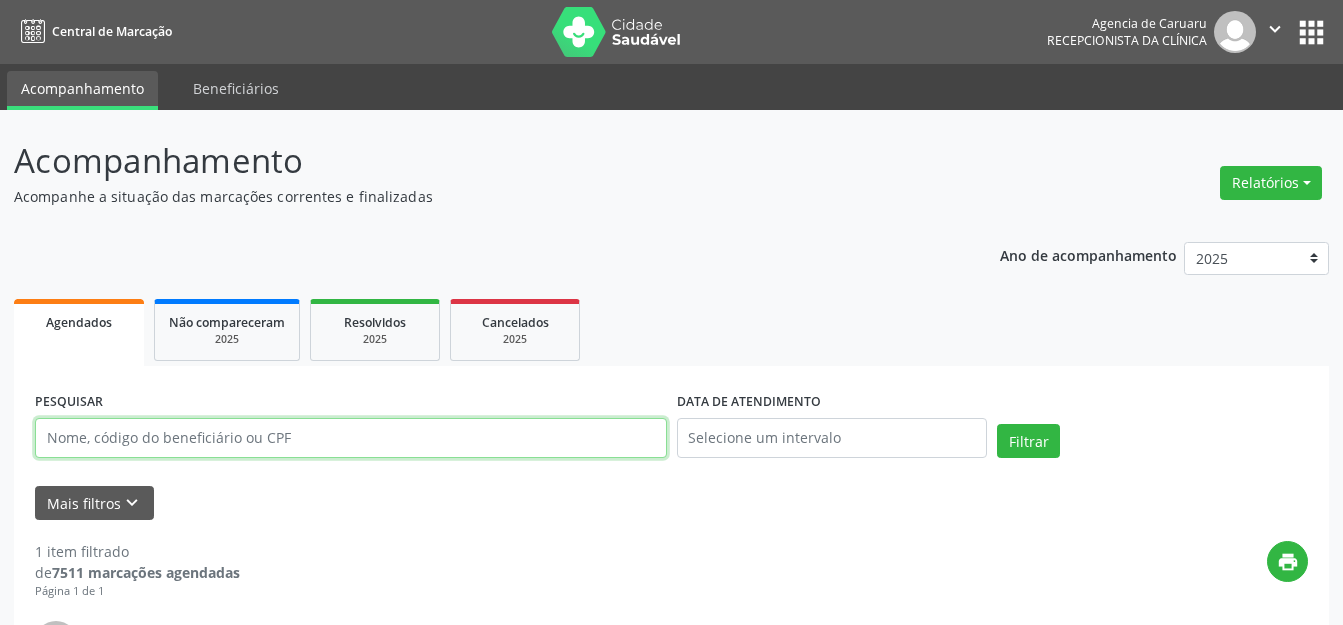 click at bounding box center [351, 438] 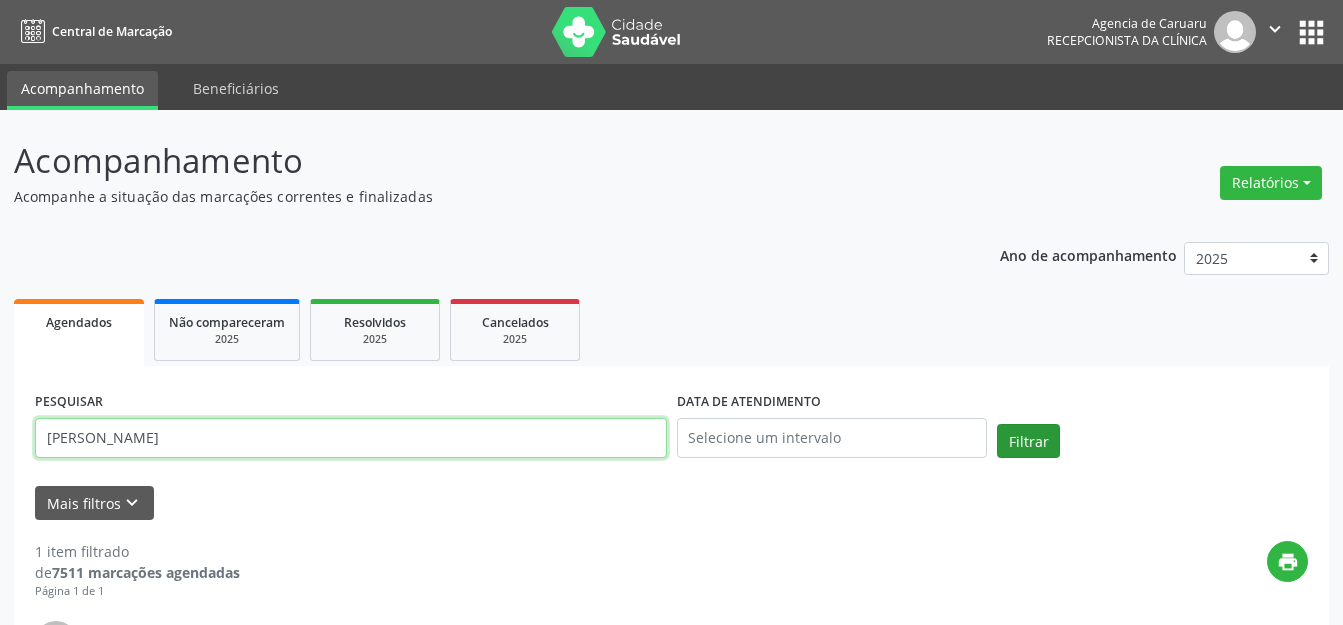 type on "[PERSON_NAME]" 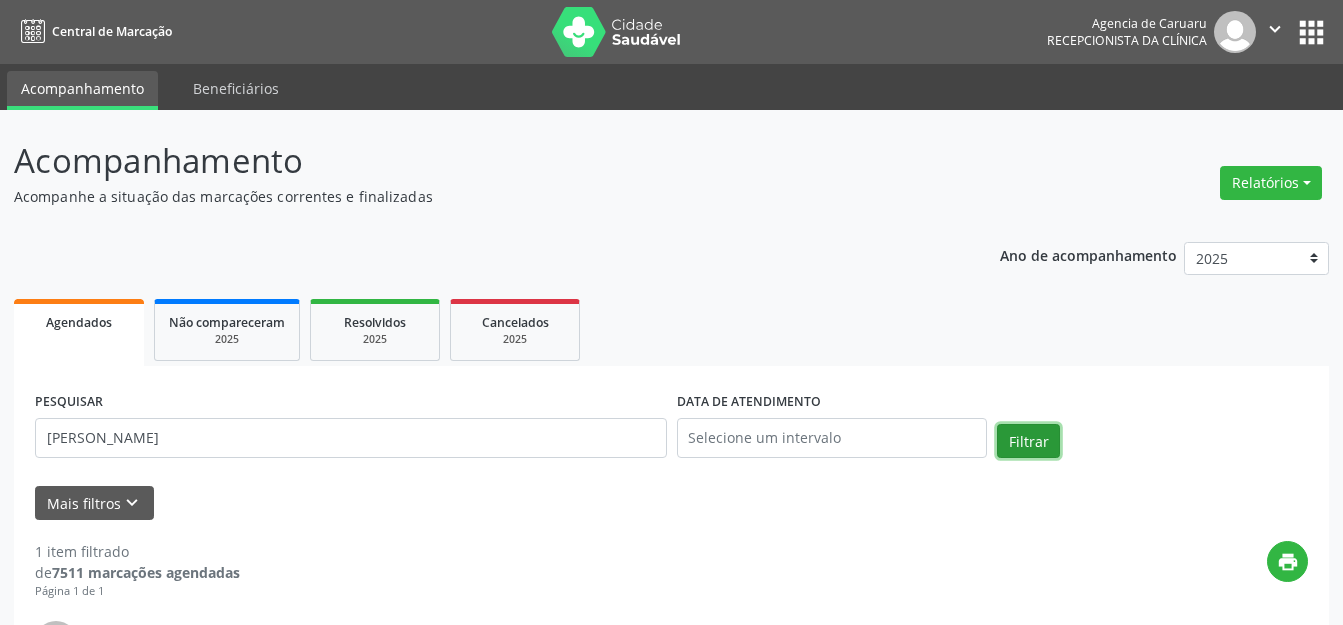click on "Filtrar" at bounding box center [1028, 441] 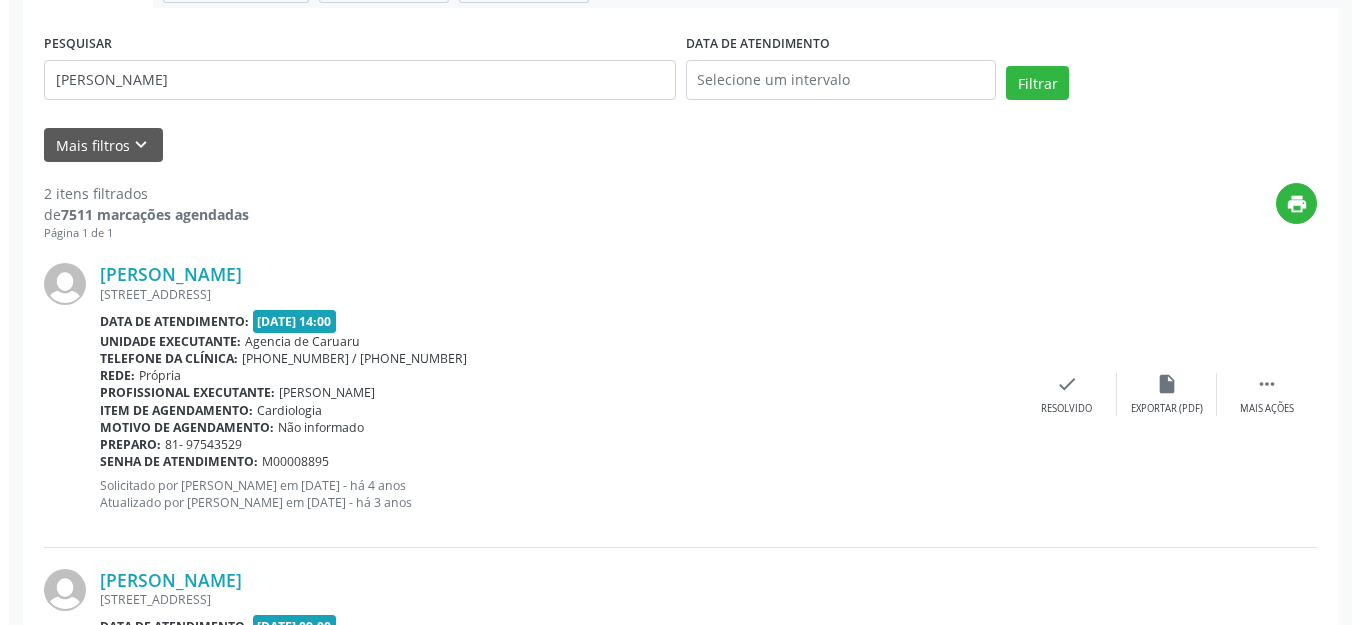 scroll, scrollTop: 602, scrollLeft: 0, axis: vertical 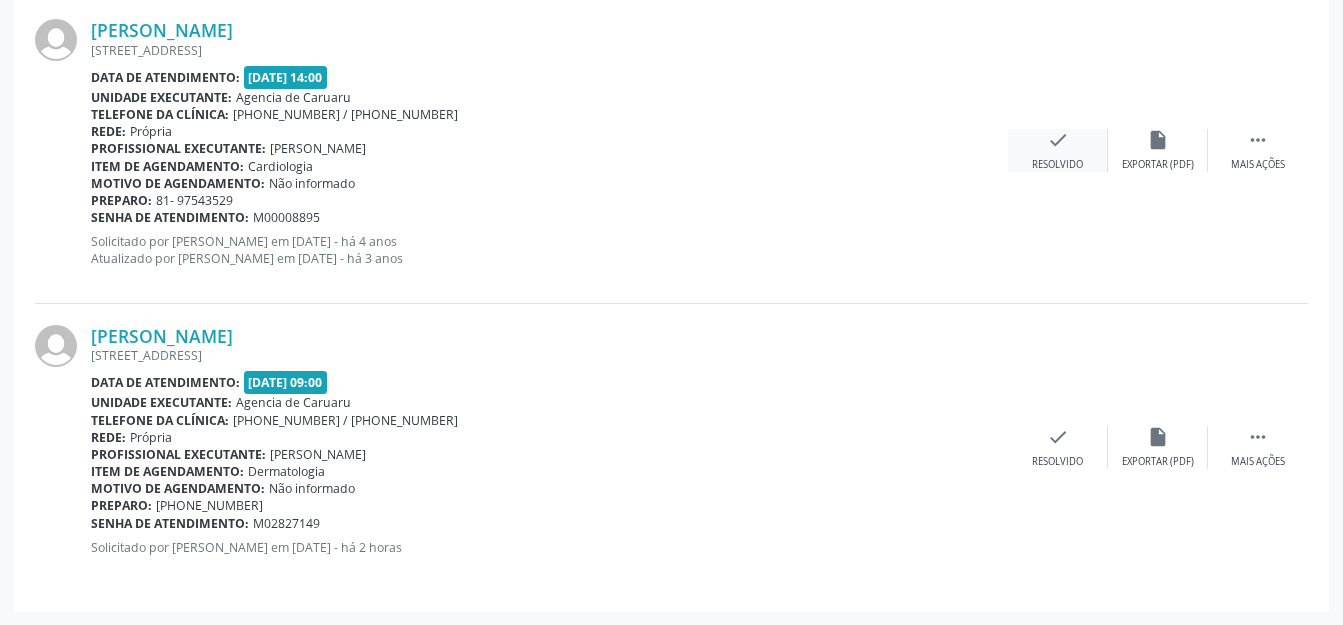 click on "Resolvido" at bounding box center (1057, 165) 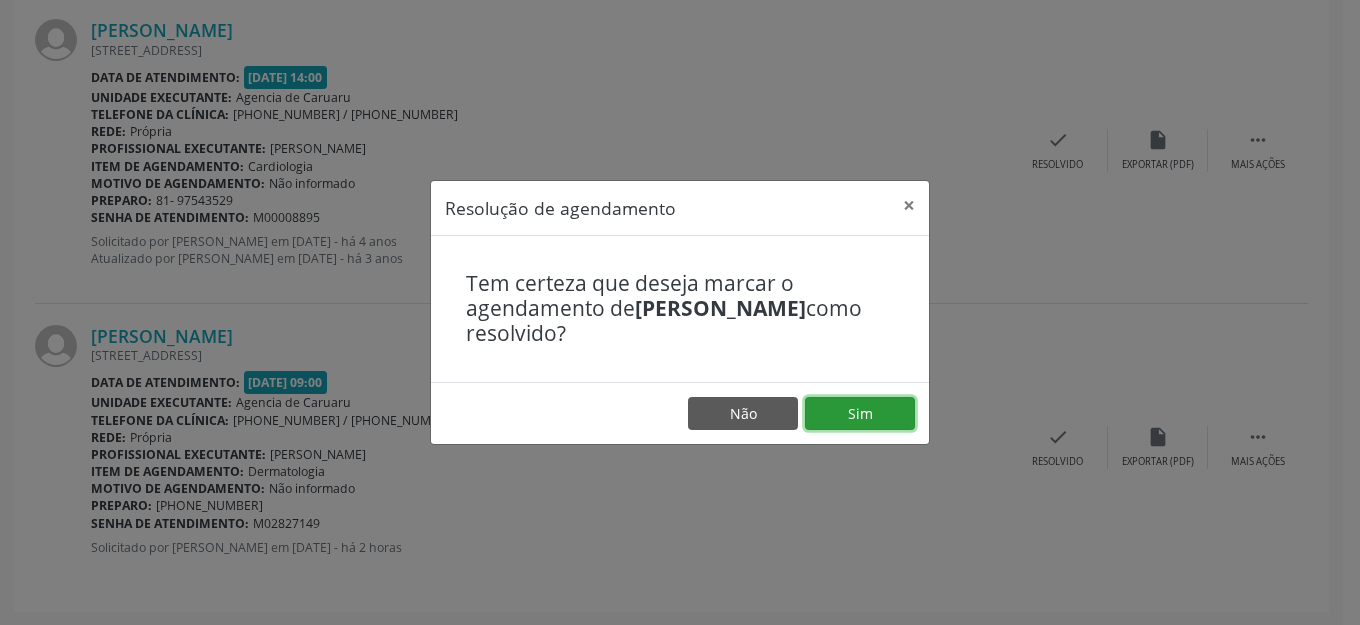 click on "Sim" at bounding box center (860, 414) 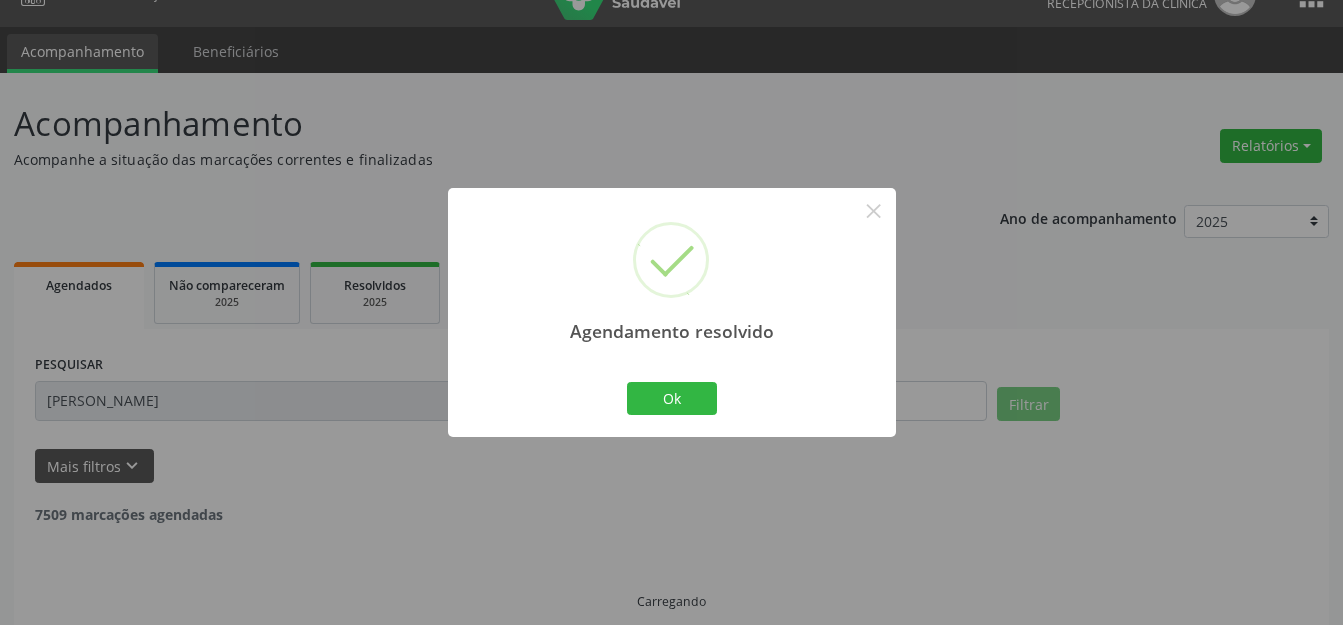 scroll, scrollTop: 58, scrollLeft: 0, axis: vertical 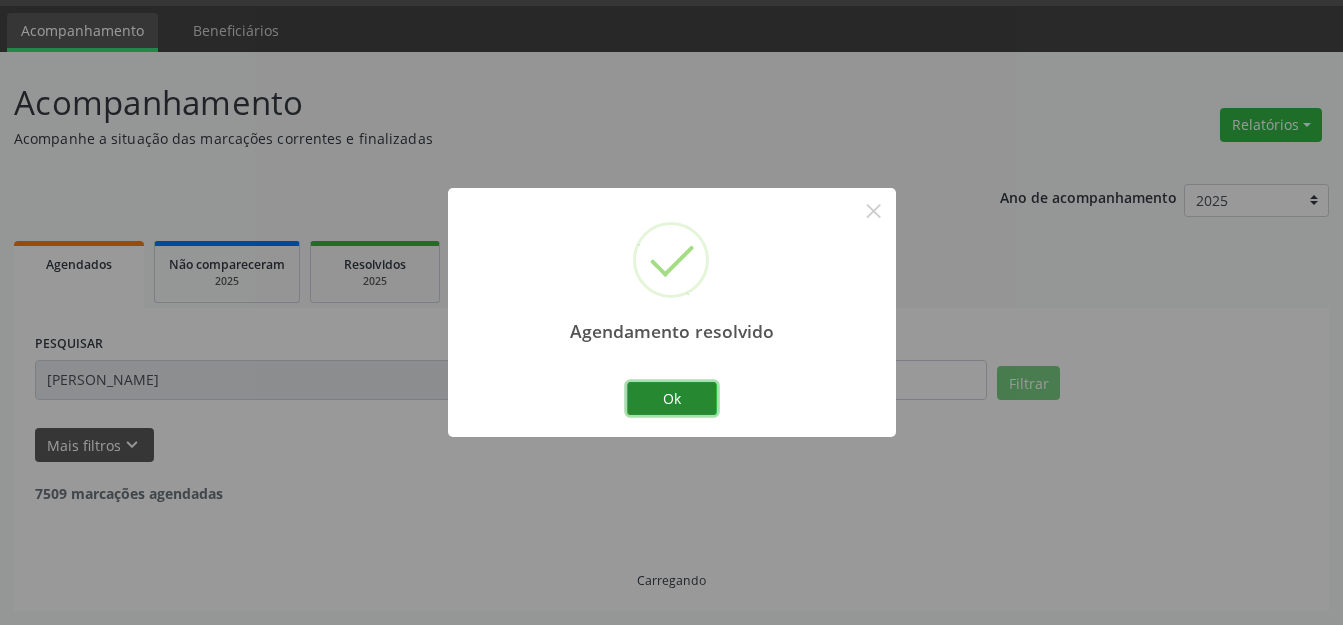 click on "Ok" at bounding box center (672, 399) 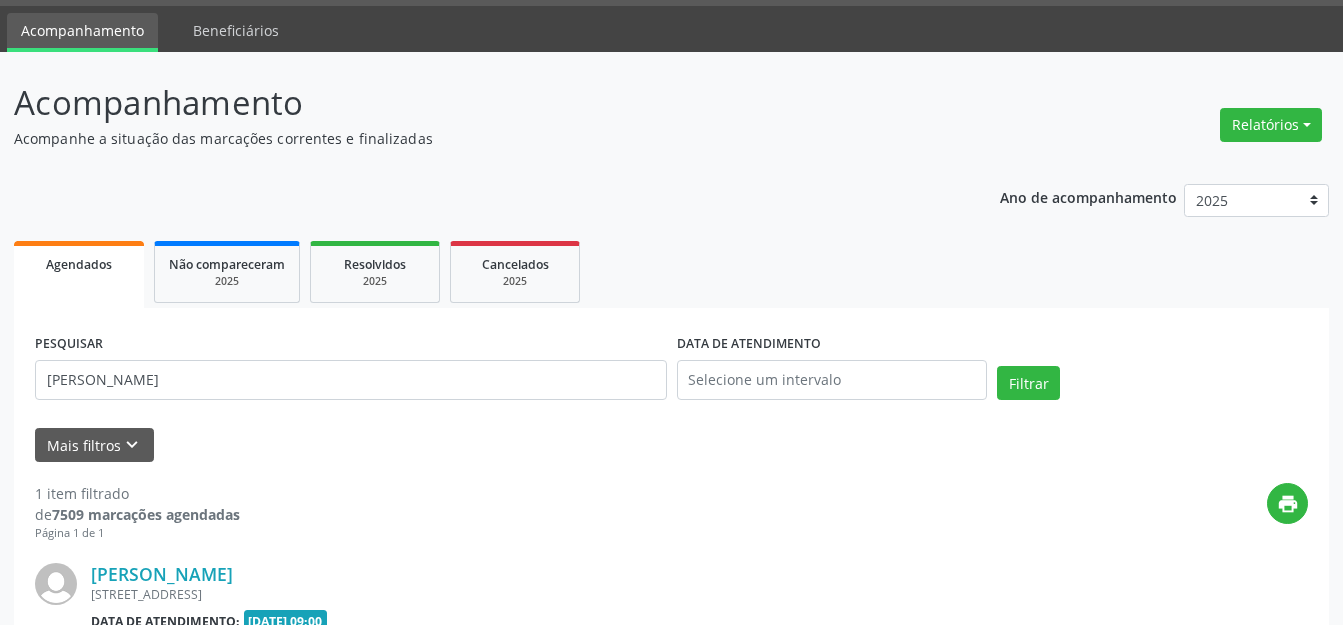 click on "Relatórios
Agendamentos
Procedimentos realizados" at bounding box center (1271, 125) 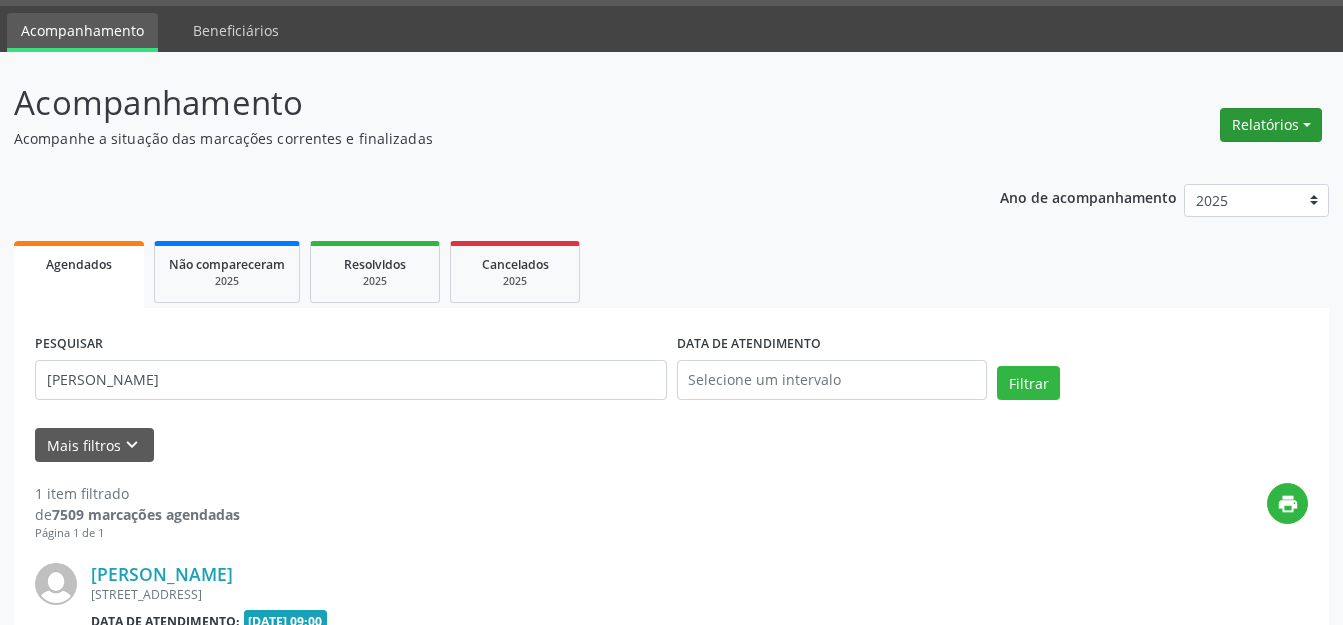 click on "Relatórios" at bounding box center [1271, 125] 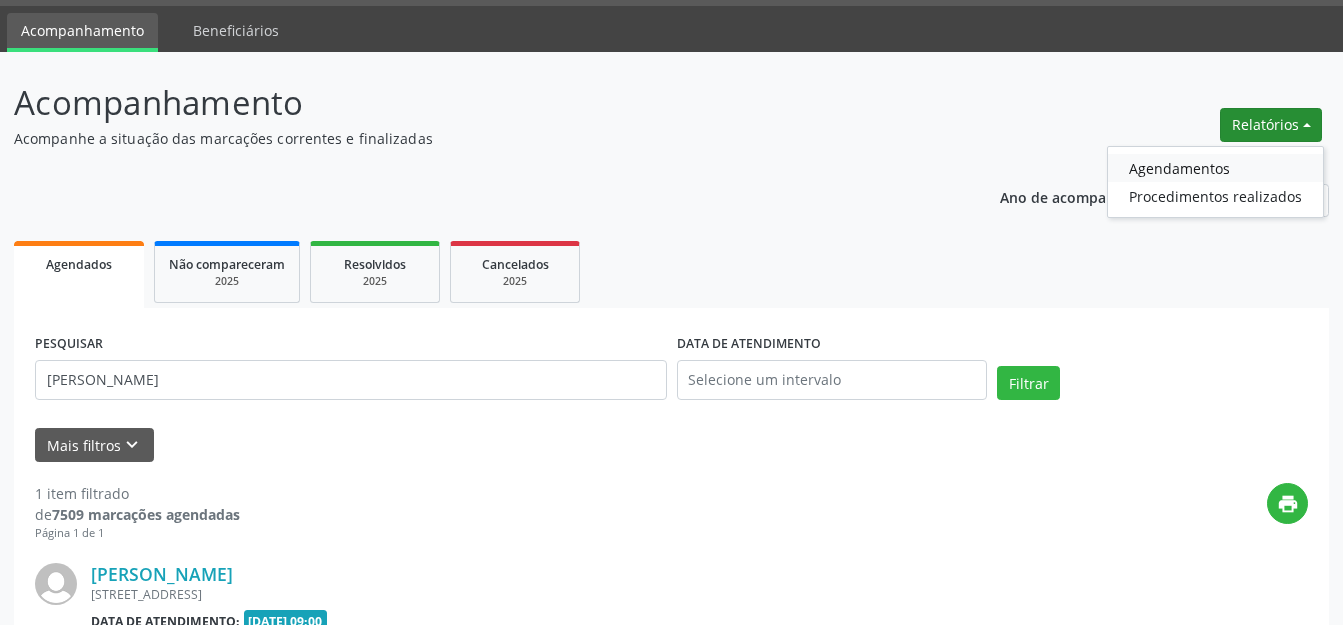 click on "Agendamentos" at bounding box center [1215, 168] 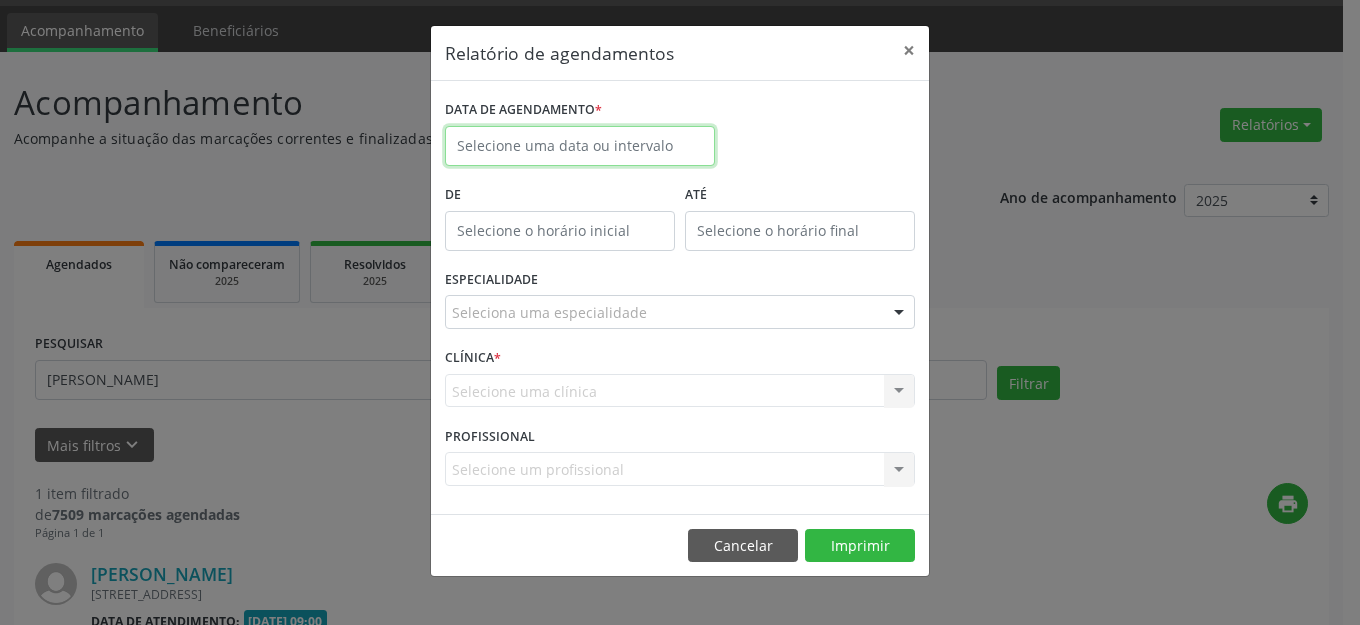 click on "Central de Marcação
Agencia de [GEOGRAPHIC_DATA]
Recepcionista da clínica

Configurações
Sair
apps
Acompanhamento
Beneficiários
Acompanhamento
Acompanhe a situação das marcações correntes e finalizadas
Relatórios
Agendamentos
Procedimentos realizados
Ano de acompanhamento
2025 2024 2023 2022 2021   Agendados   Não compareceram
2025
Resolvidos
2025
Cancelados
2025
PESQUISAR
[PERSON_NAME]
DATA DE ATENDIMENTO
Filtrar
UNIDADE EXECUTANTE
Selecione uma unidade
Todos as unidades   Agencia de Caruaru
Nenhum resultado encontrado para: "   "
Não há nenhuma opção para ser exibida.
PROFISSIONAL EXECUTANTE
"" at bounding box center [680, 254] 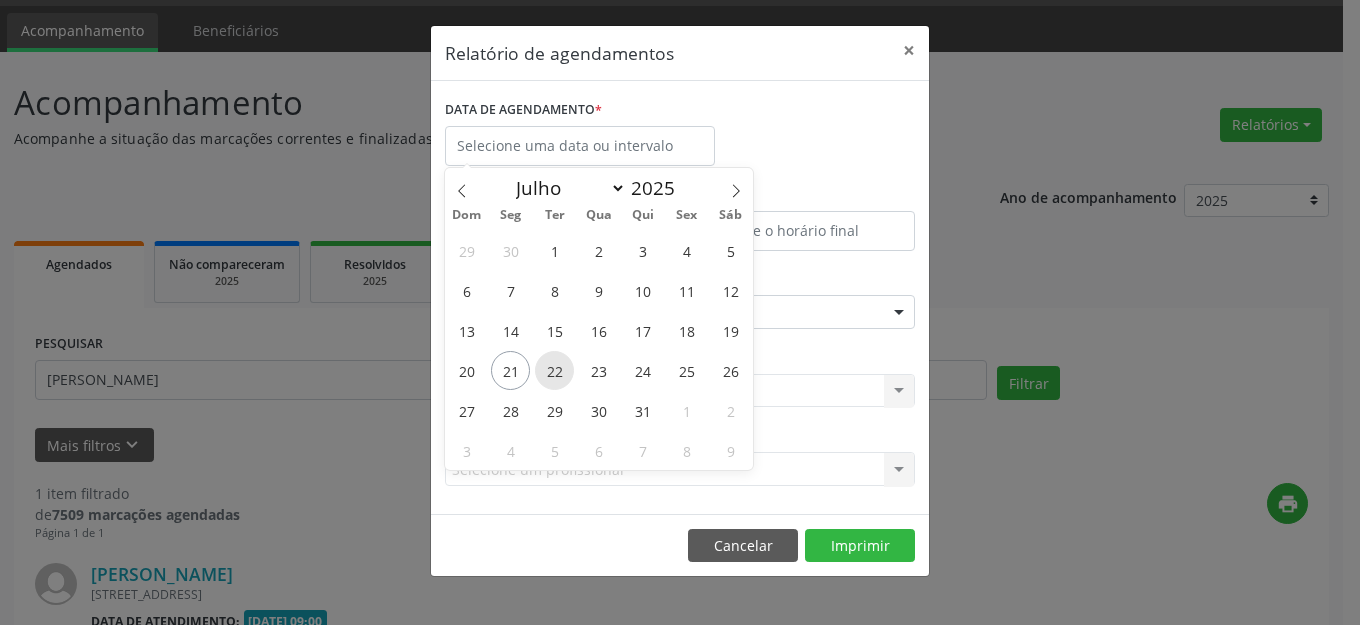 click on "22" at bounding box center (554, 370) 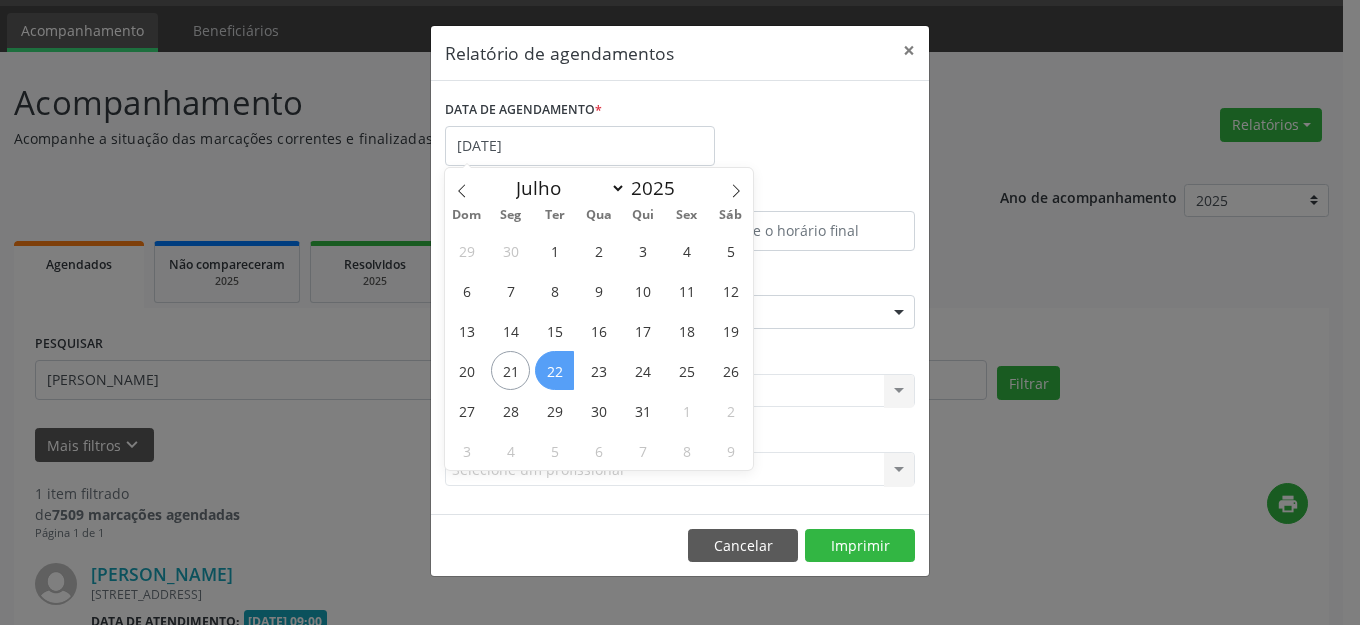 click on "22" at bounding box center [554, 370] 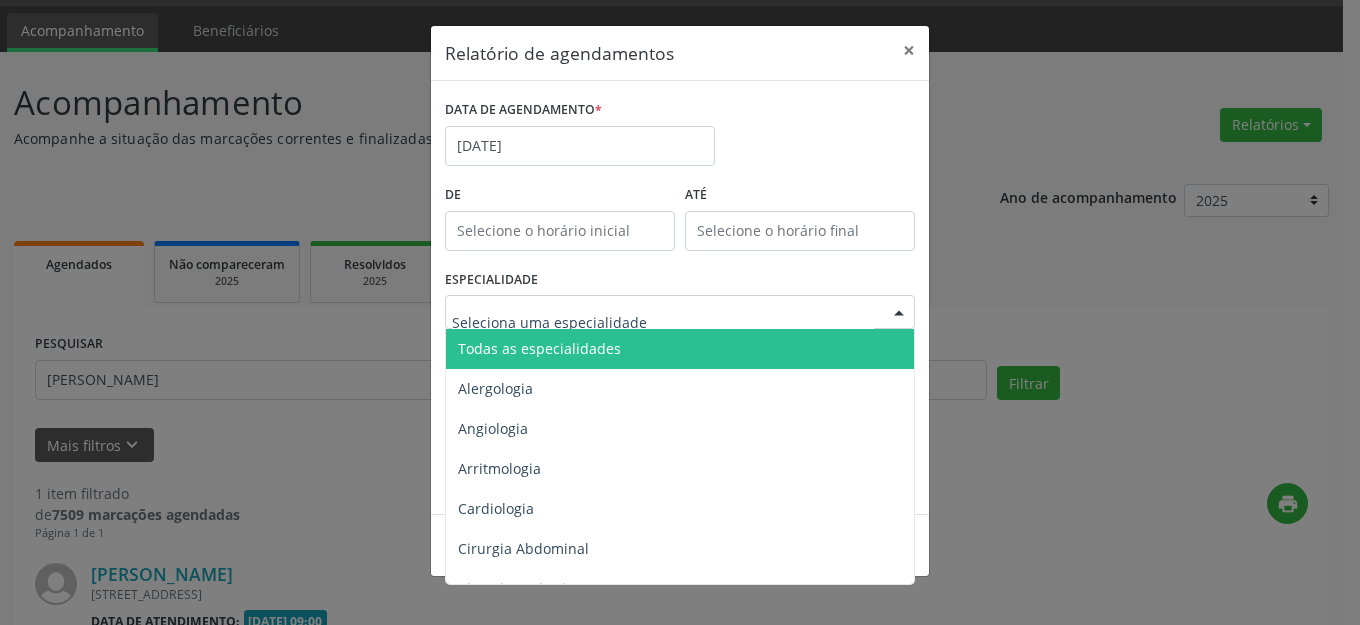 click on "Todas as especialidades" at bounding box center (539, 348) 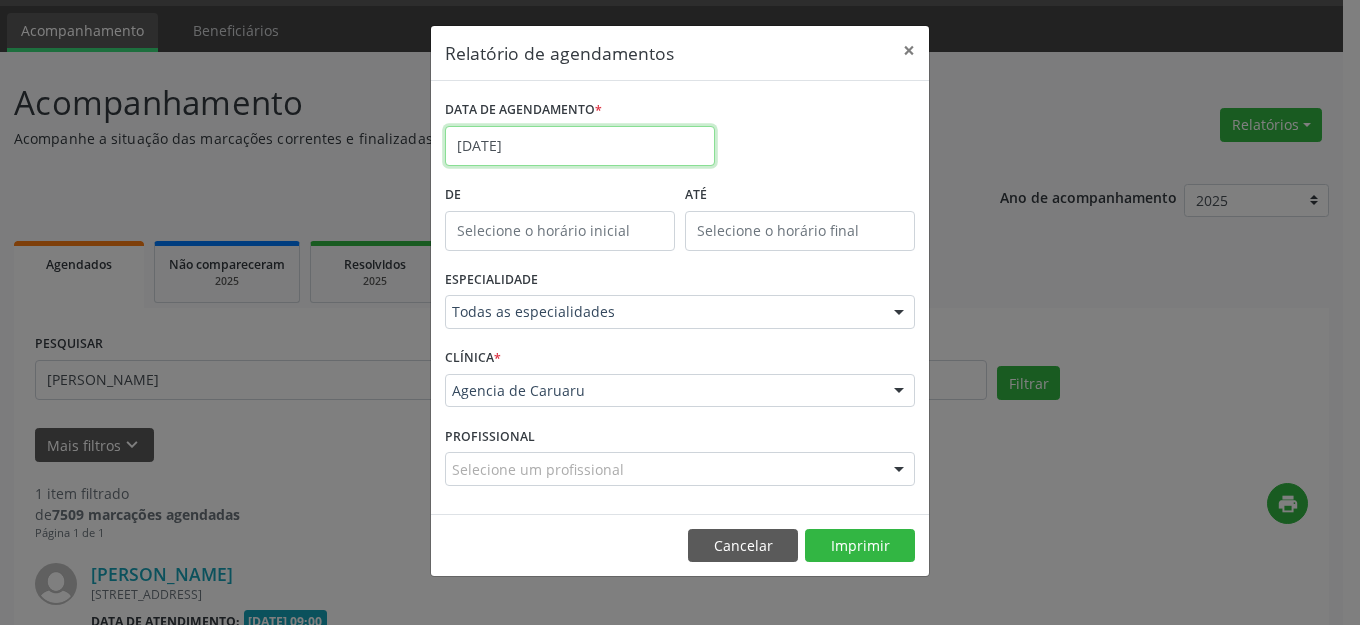 click on "Central de Marcação
Agencia de [GEOGRAPHIC_DATA]
Recepcionista da clínica

Configurações
Sair
apps
Acompanhamento
Beneficiários
Acompanhamento
Acompanhe a situação das marcações correntes e finalizadas
Relatórios
Agendamentos
Procedimentos realizados
Ano de acompanhamento
2025 2024 2023 2022 2021   Agendados   Não compareceram
2025
Resolvidos
2025
Cancelados
2025
PESQUISAR
[PERSON_NAME]
DATA DE ATENDIMENTO
Filtrar
UNIDADE EXECUTANTE
Selecione uma unidade
Todos as unidades   Agencia de Caruaru
Nenhum resultado encontrado para: "   "
Não há nenhuma opção para ser exibida.
PROFISSIONAL EXECUTANTE
"" at bounding box center [680, 254] 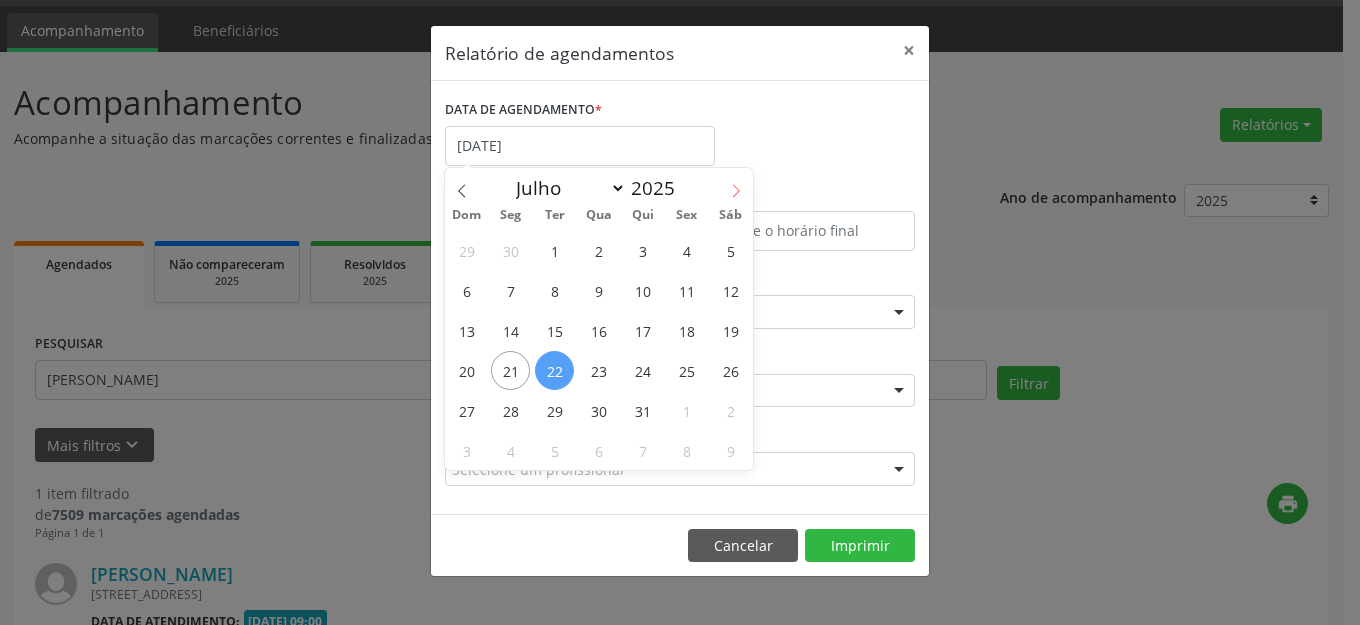 click at bounding box center [736, 185] 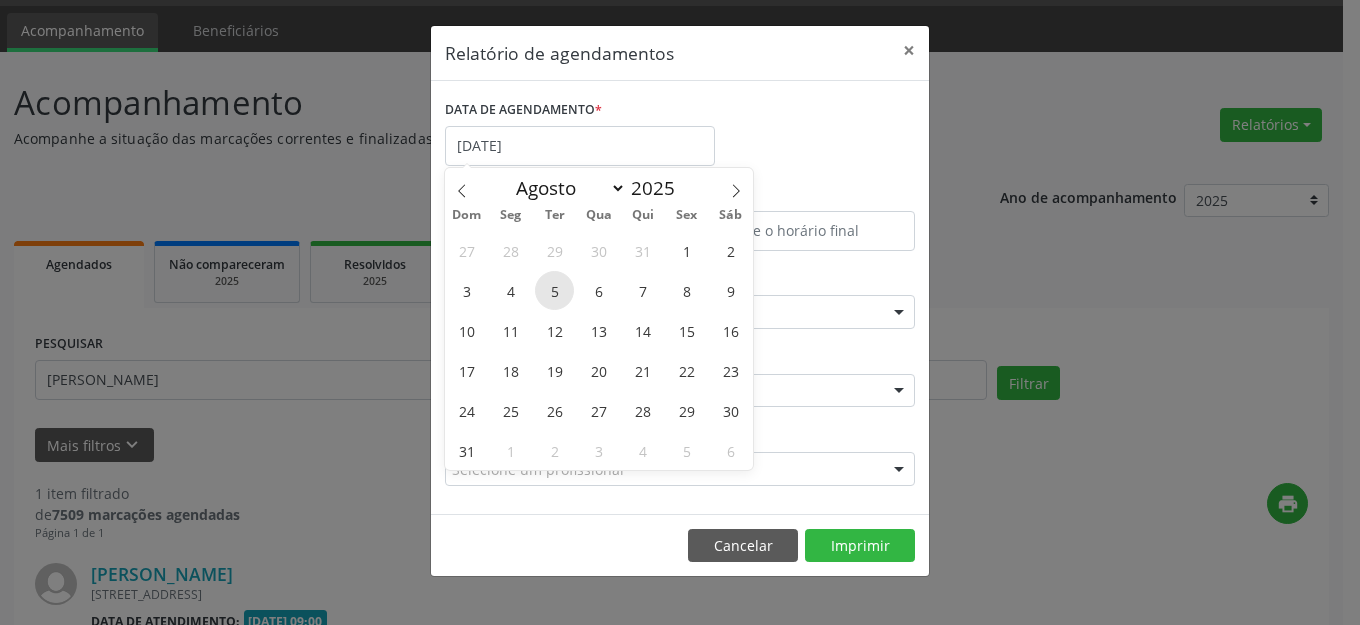 click on "5" at bounding box center (554, 290) 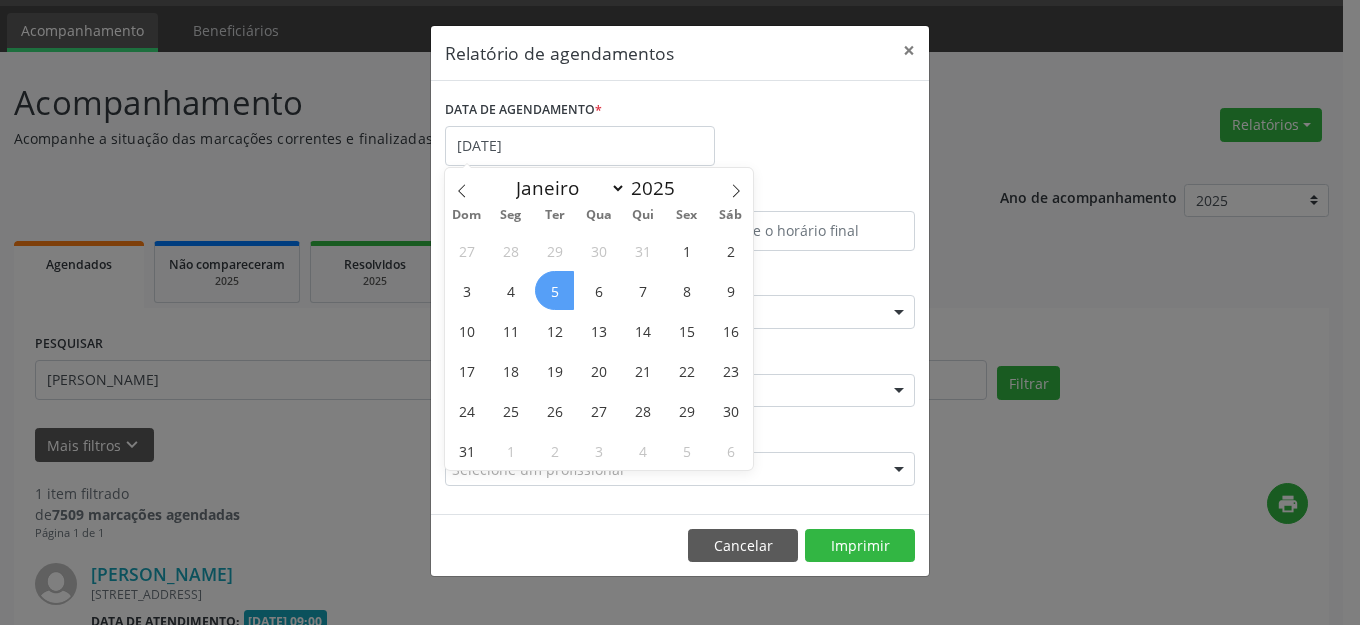 click on "5" at bounding box center (554, 290) 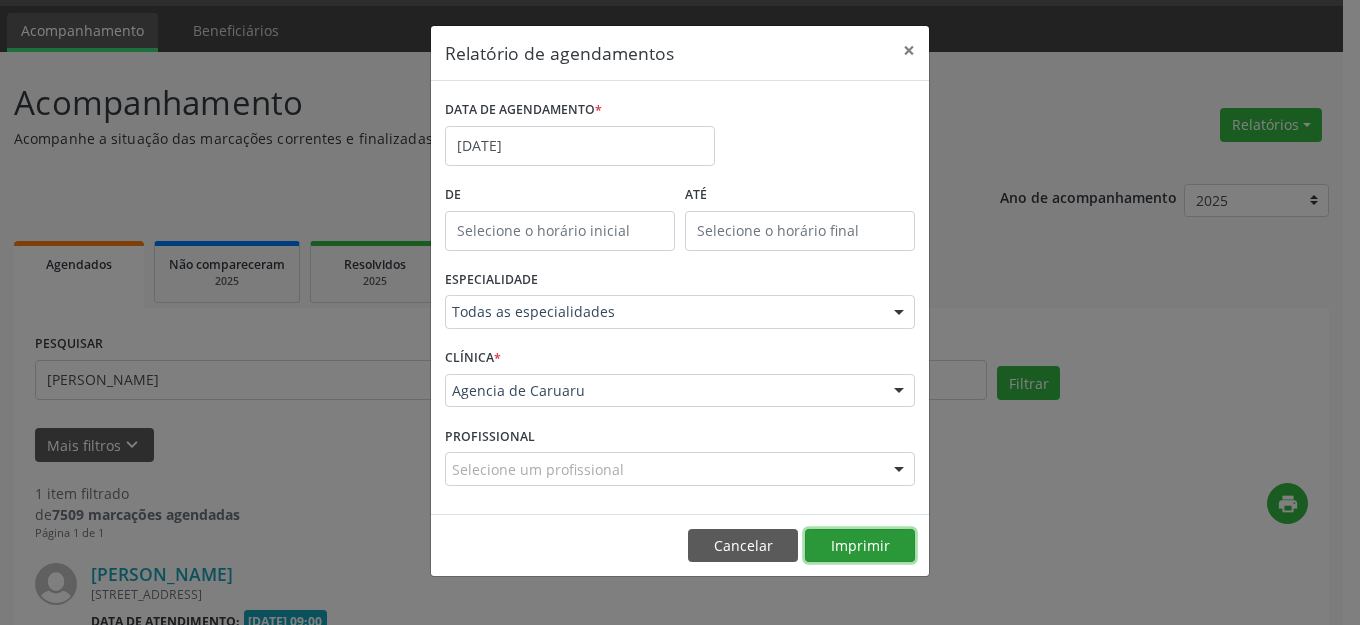 click on "Imprimir" at bounding box center [860, 546] 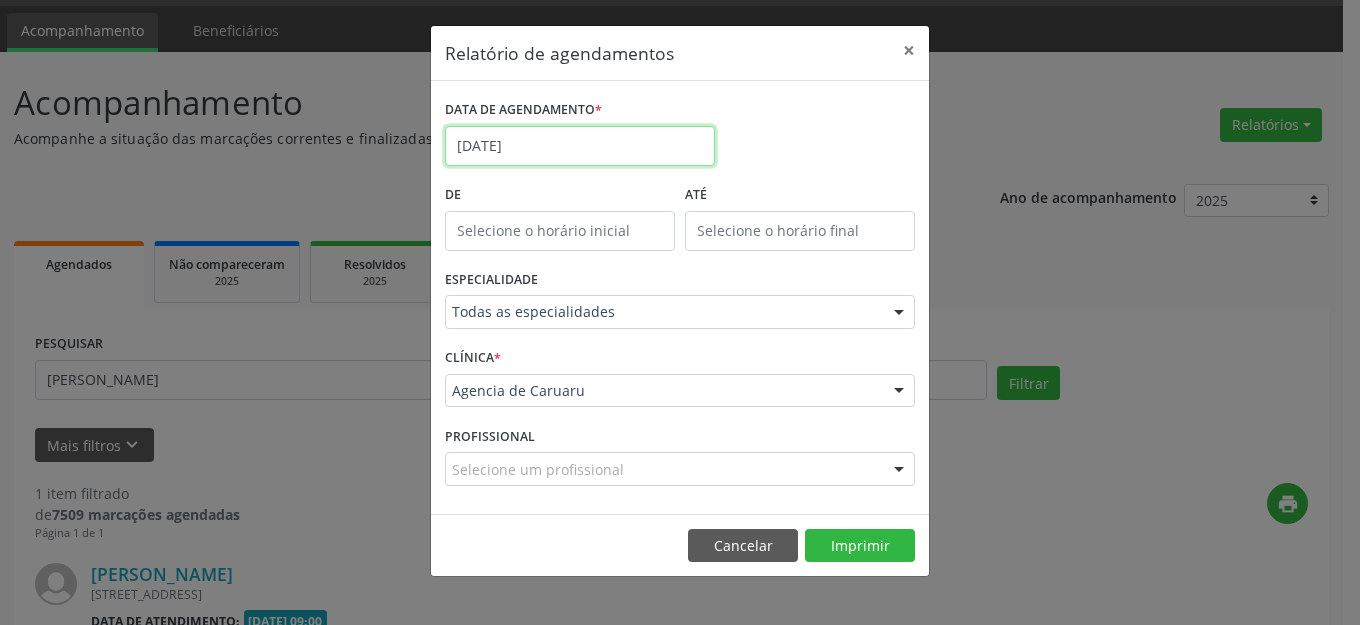 click on "Central de Marcação
Agencia de [GEOGRAPHIC_DATA]
Recepcionista da clínica

Configurações
Sair
apps
Acompanhamento
Beneficiários
Acompanhamento
Acompanhe a situação das marcações correntes e finalizadas
Relatórios
Agendamentos
Procedimentos realizados
Ano de acompanhamento
2025 2024 2023 2022 2021   Agendados   Não compareceram
2025
Resolvidos
2025
Cancelados
2025
PESQUISAR
[PERSON_NAME]
DATA DE ATENDIMENTO
Filtrar
UNIDADE EXECUTANTE
Selecione uma unidade
Todos as unidades   Agencia de Caruaru
Nenhum resultado encontrado para: "   "
Não há nenhuma opção para ser exibida.
PROFISSIONAL EXECUTANTE
"" at bounding box center (680, 254) 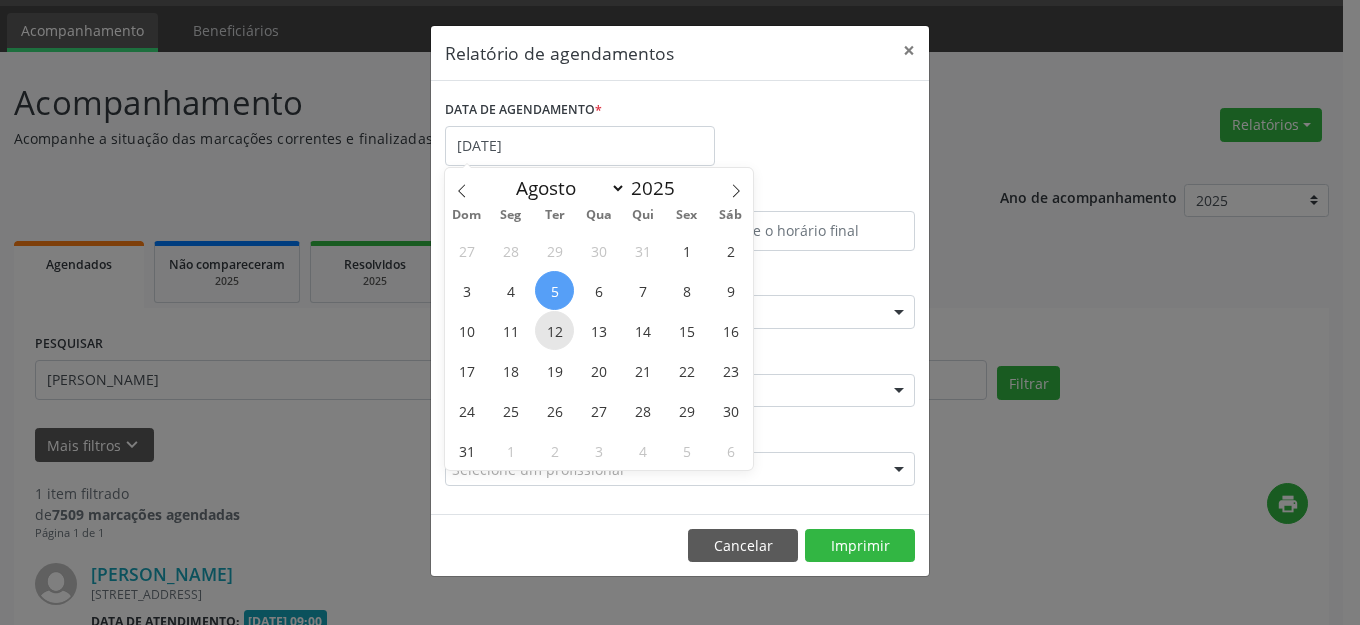 click on "12" at bounding box center [554, 330] 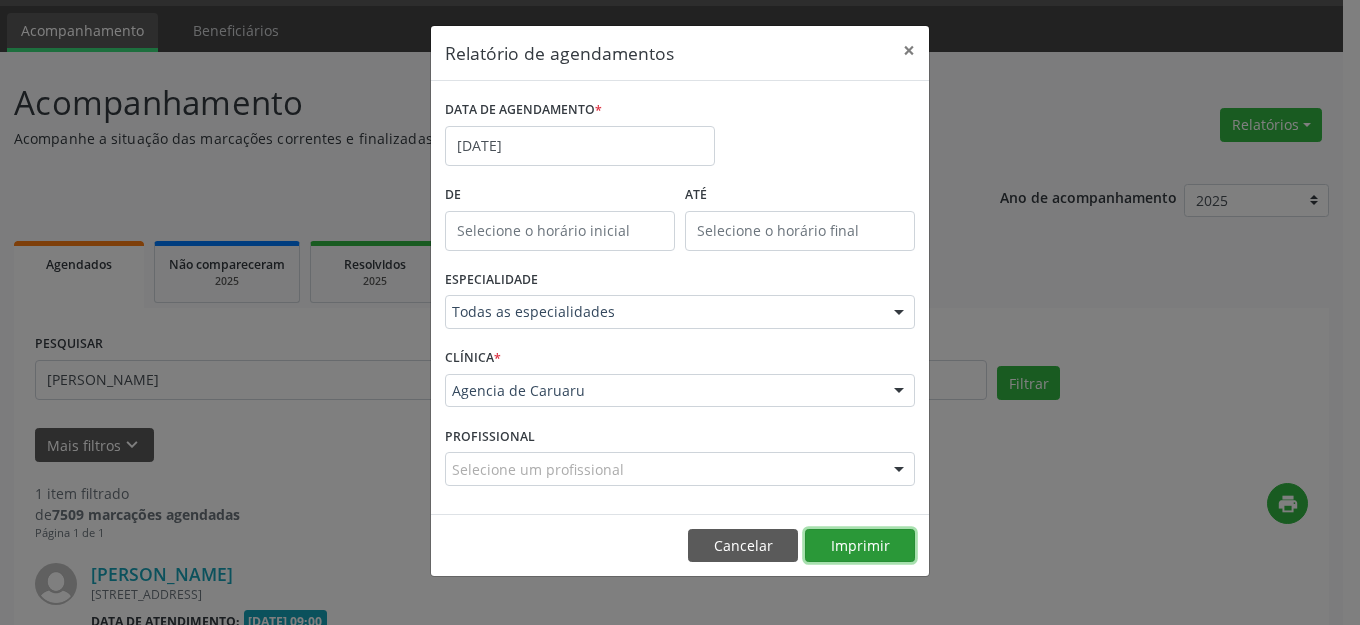 click on "Imprimir" at bounding box center (860, 546) 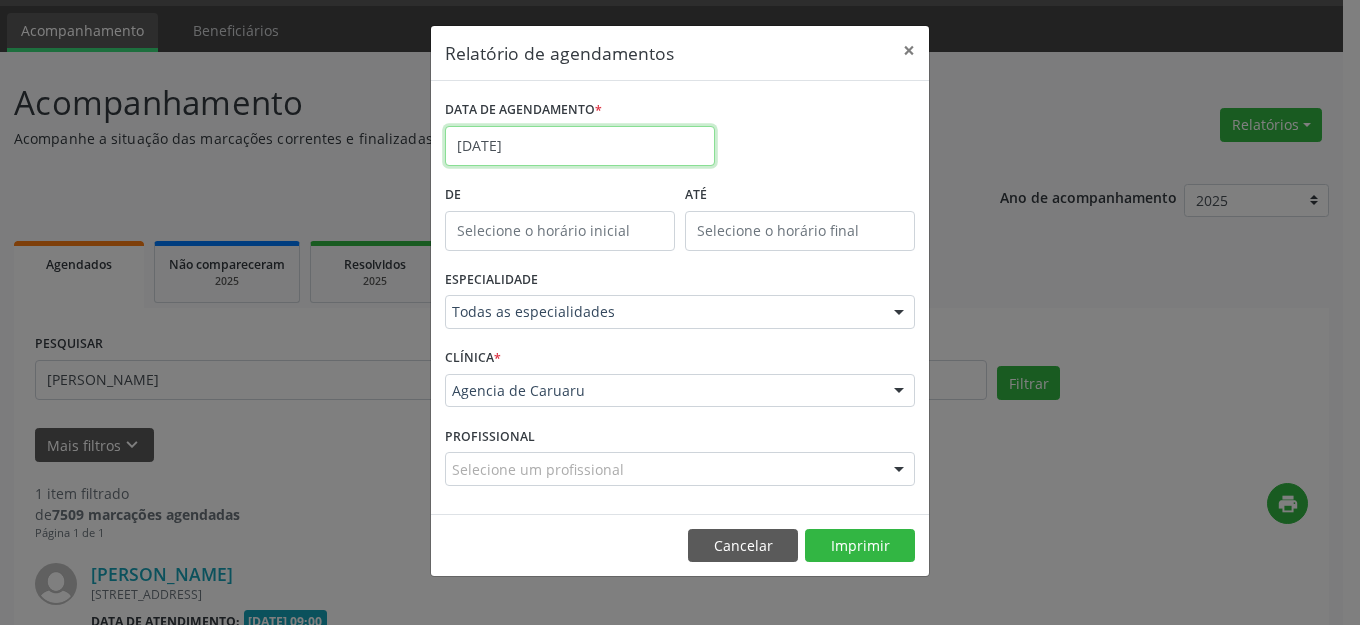 click on "[DATE]" at bounding box center [580, 146] 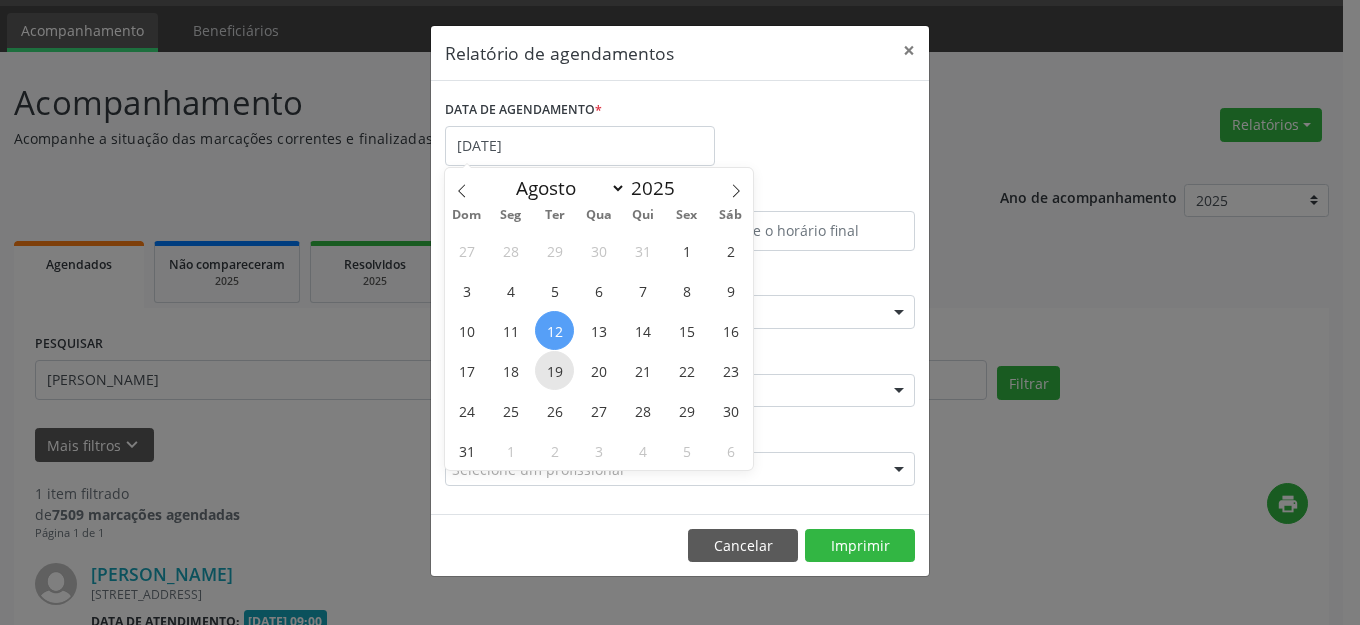 click on "19" at bounding box center (554, 370) 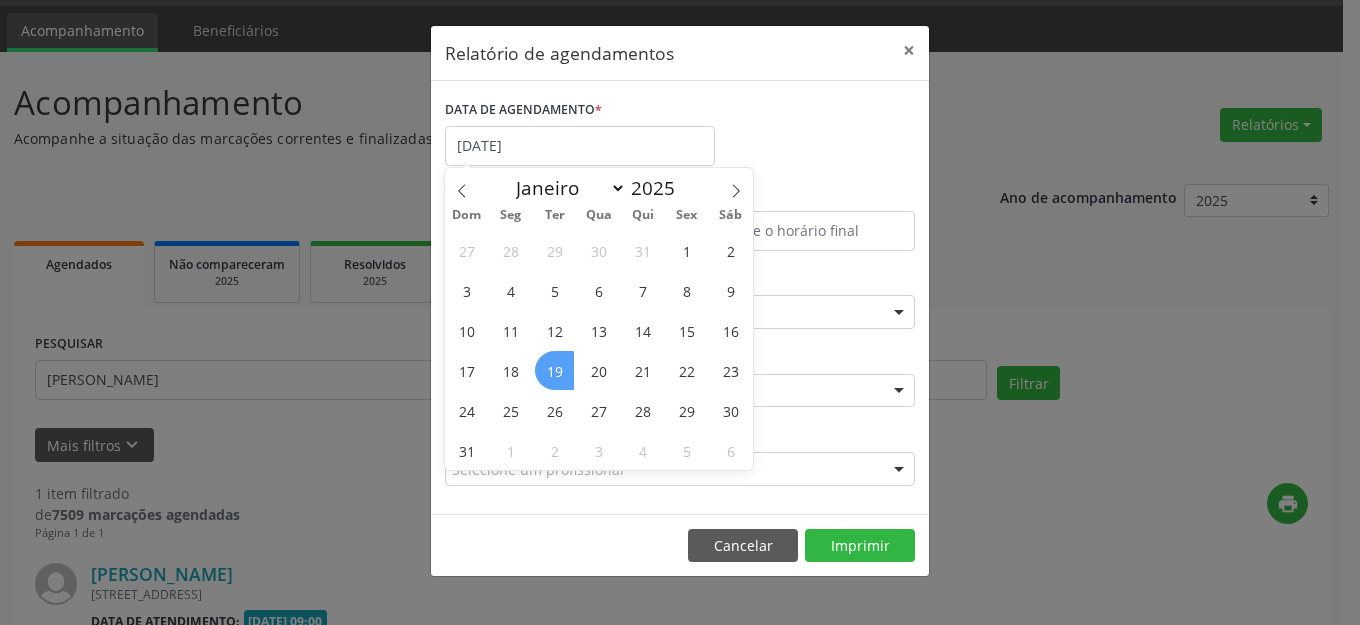 click on "19" at bounding box center [554, 370] 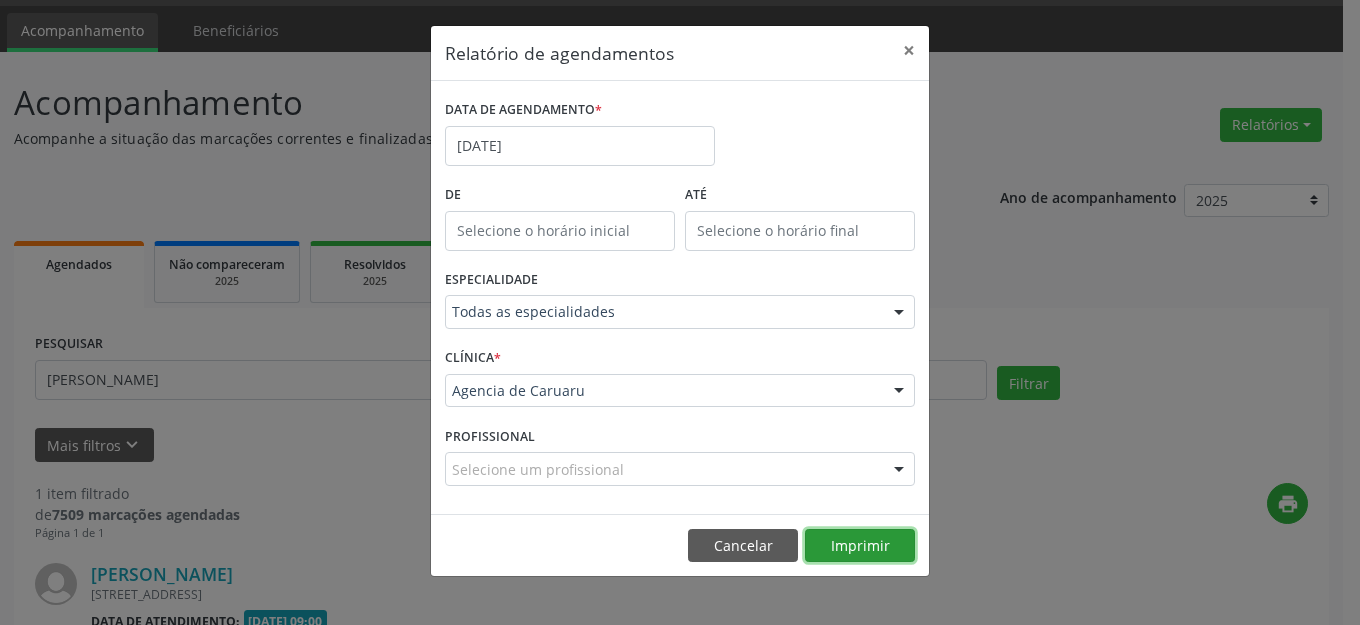 click on "Imprimir" at bounding box center (860, 546) 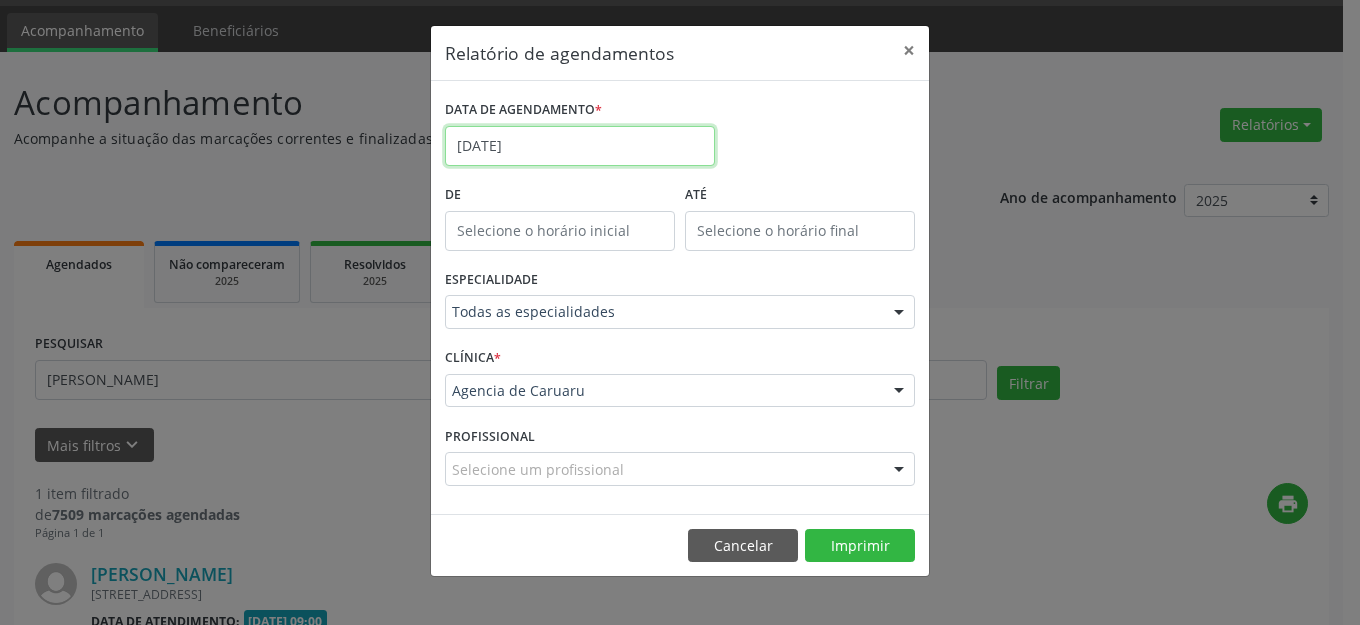 click on "[DATE]" at bounding box center [580, 146] 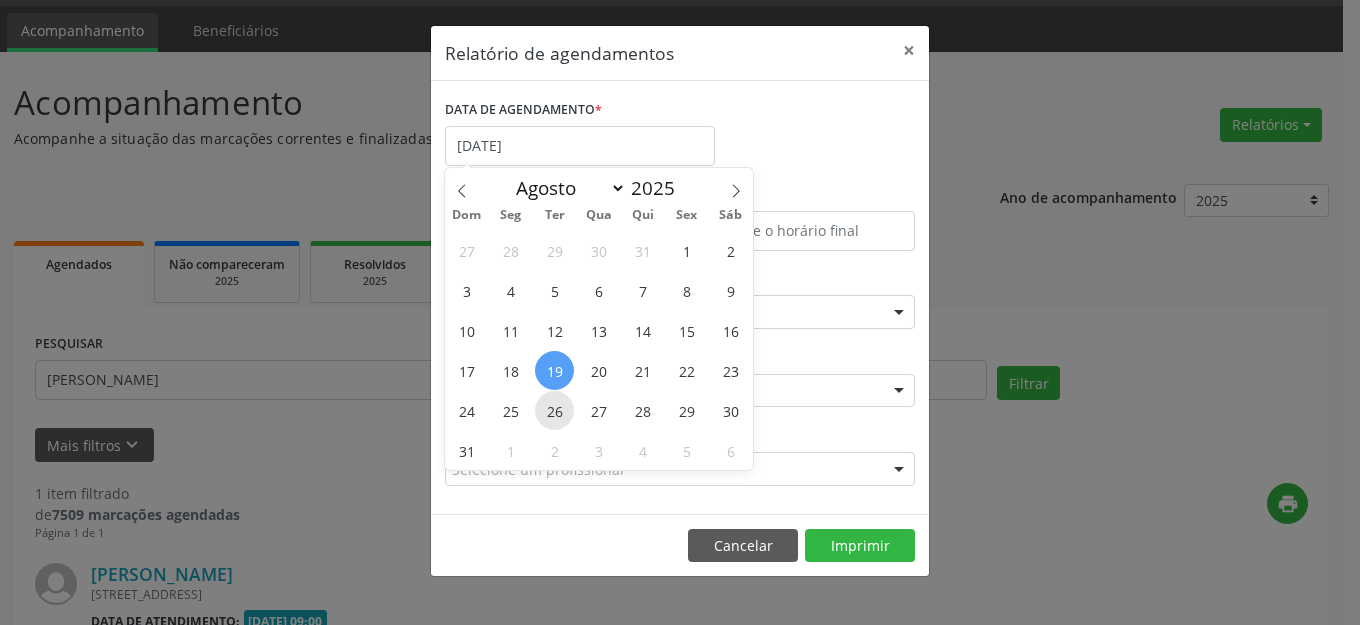 click on "26" at bounding box center (554, 410) 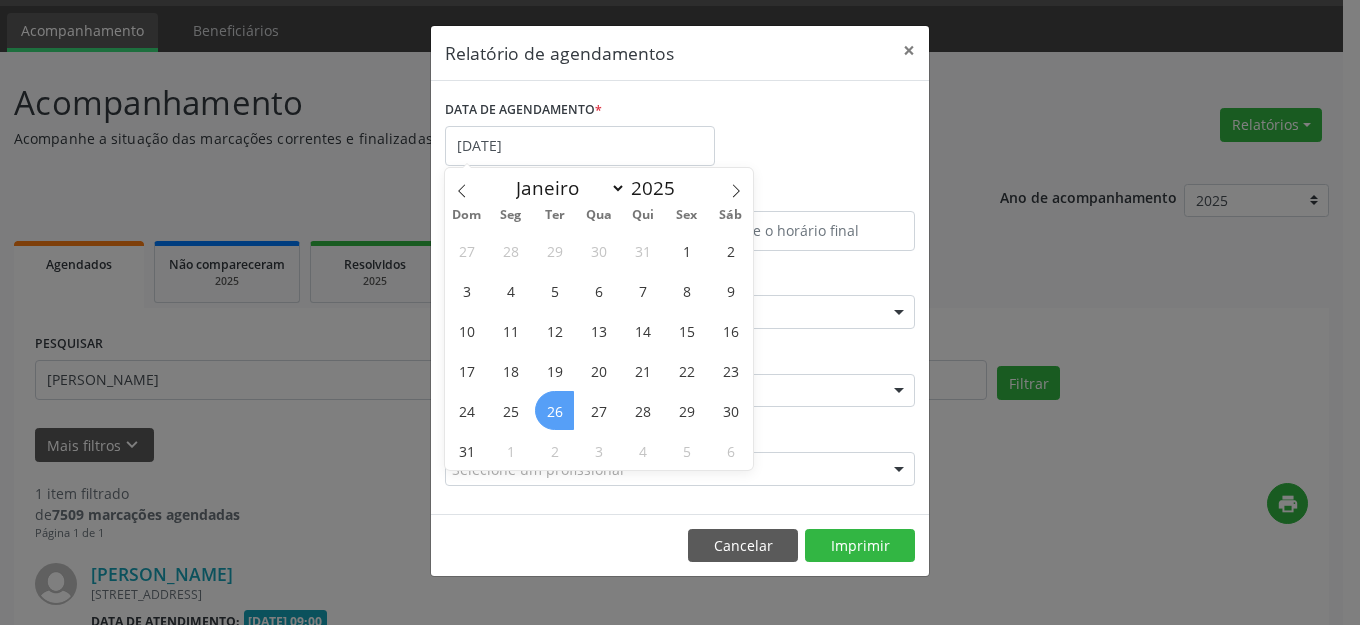 click on "26" at bounding box center (554, 410) 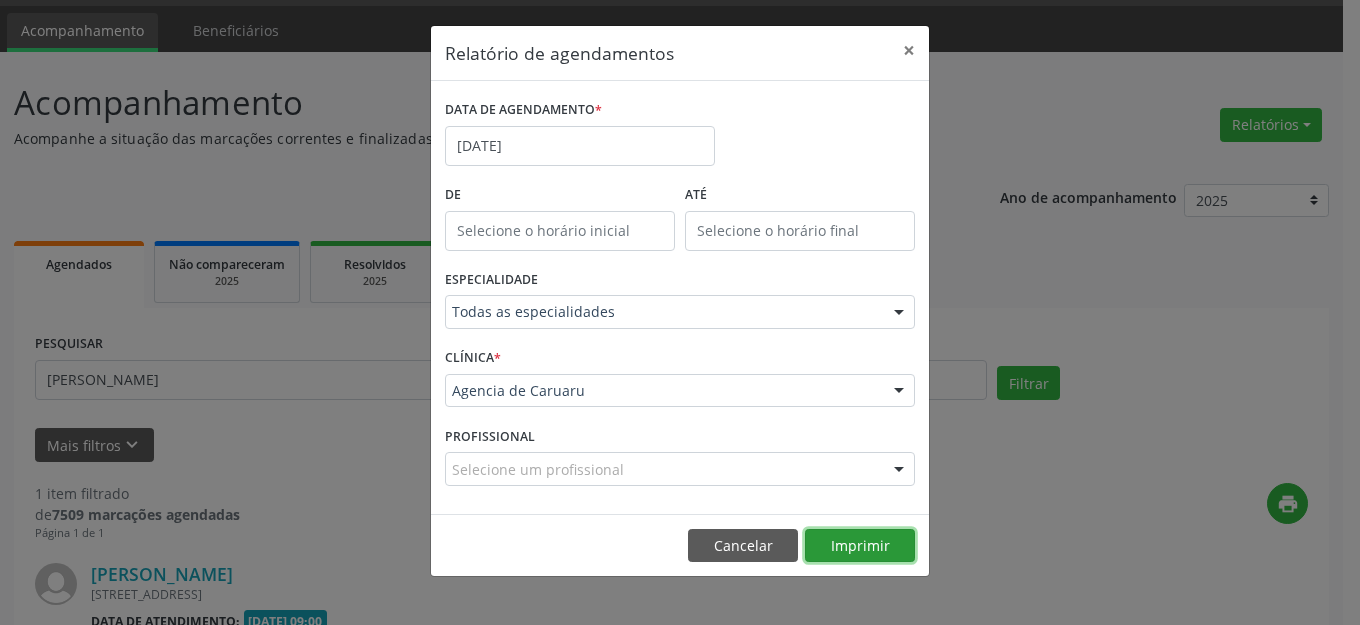 click on "Imprimir" at bounding box center [860, 546] 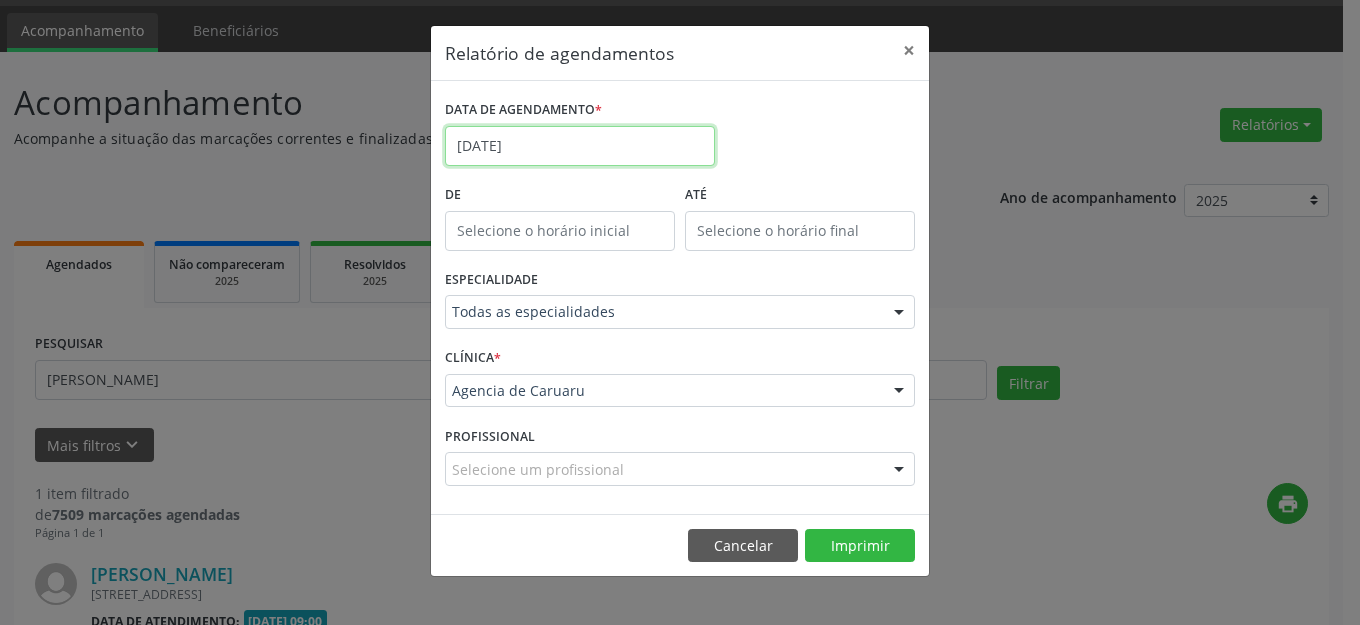 click on "Central de Marcação
Agencia de [GEOGRAPHIC_DATA]
Recepcionista da clínica

Configurações
Sair
apps
Acompanhamento
Beneficiários
Acompanhamento
Acompanhe a situação das marcações correntes e finalizadas
Relatórios
Agendamentos
Procedimentos realizados
Ano de acompanhamento
2025 2024 2023 2022 2021   Agendados   Não compareceram
2025
Resolvidos
2025
Cancelados
2025
PESQUISAR
[PERSON_NAME]
DATA DE ATENDIMENTO
Filtrar
UNIDADE EXECUTANTE
Selecione uma unidade
Todos as unidades   Agencia de Caruaru
Nenhum resultado encontrado para: "   "
Não há nenhuma opção para ser exibida.
PROFISSIONAL EXECUTANTE
"" at bounding box center [680, 254] 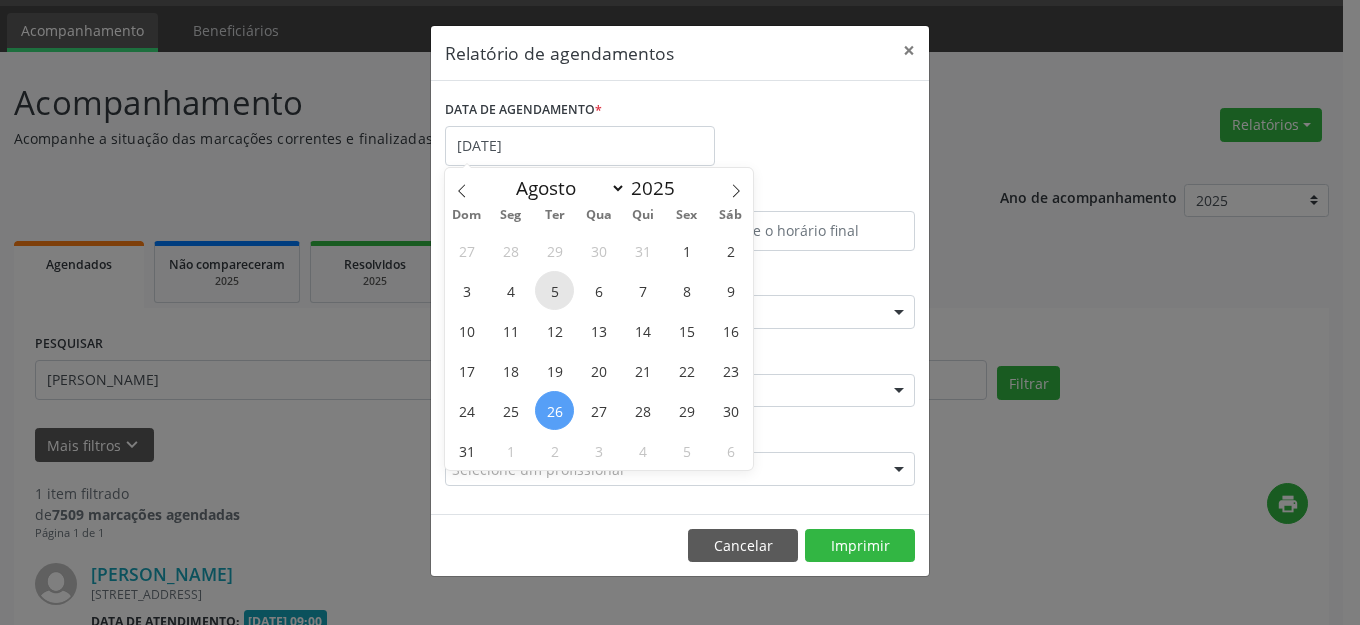 click on "5" at bounding box center (554, 290) 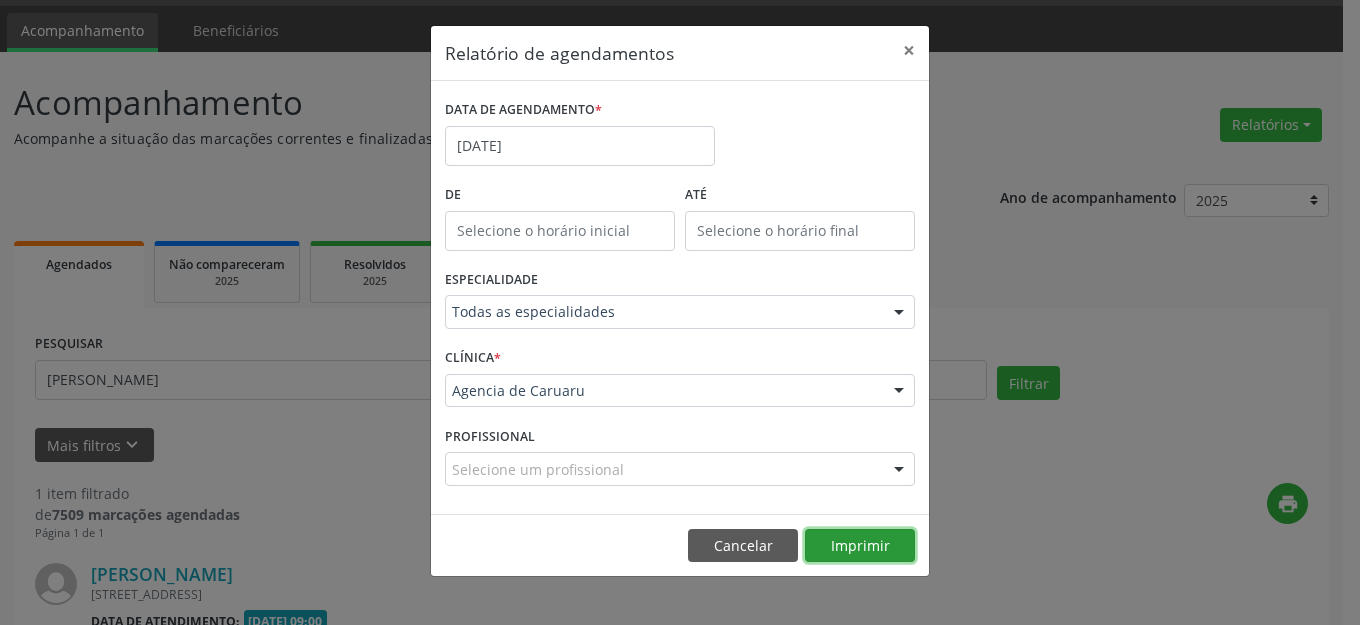 click on "Imprimir" at bounding box center (860, 546) 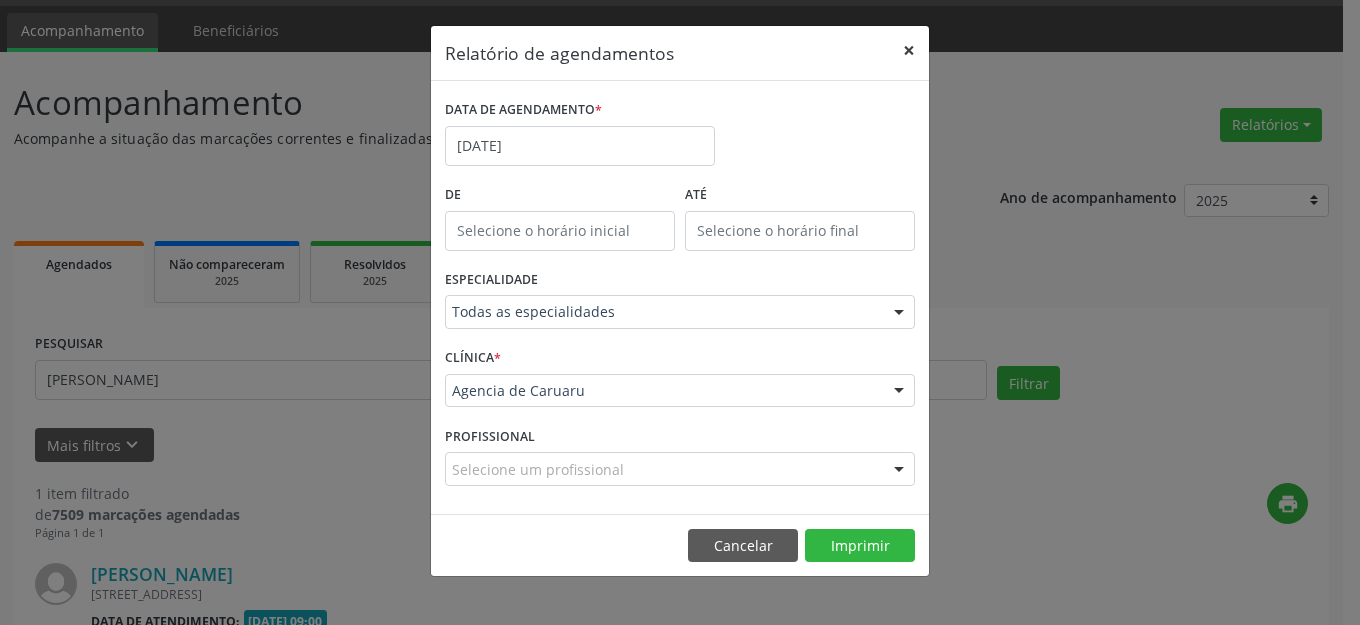 click on "×" at bounding box center (909, 50) 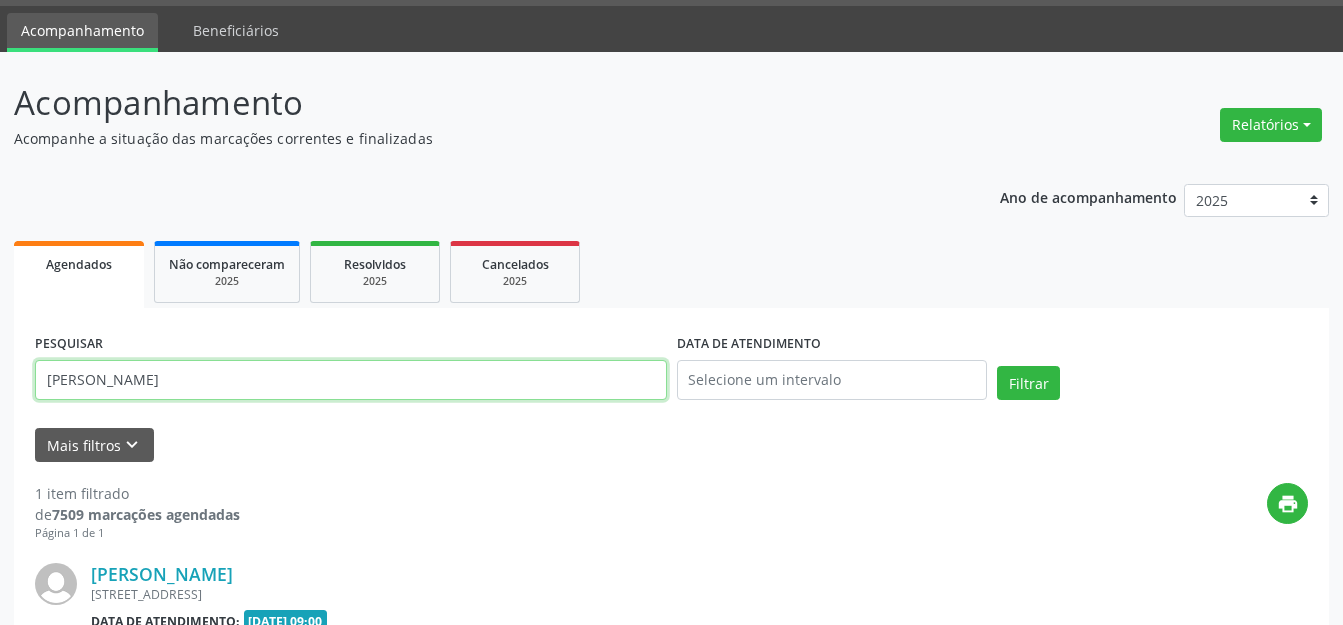 drag, startPoint x: 238, startPoint y: 387, endPoint x: 0, endPoint y: 396, distance: 238.1701 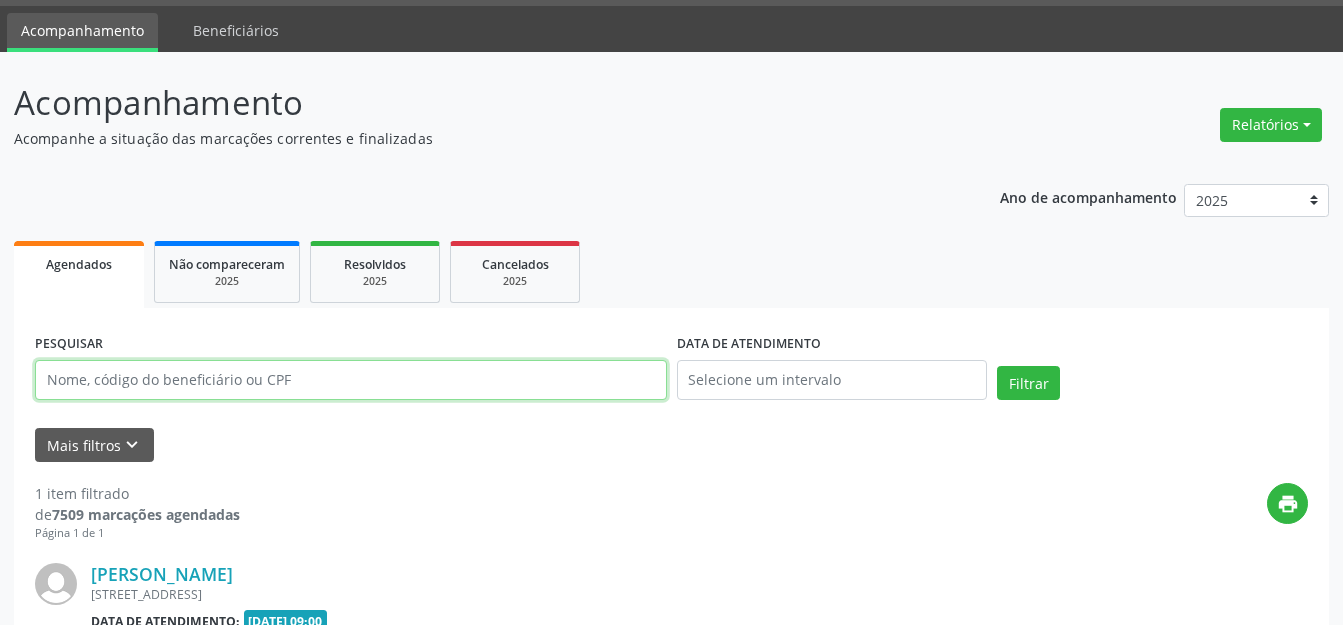 click at bounding box center [351, 380] 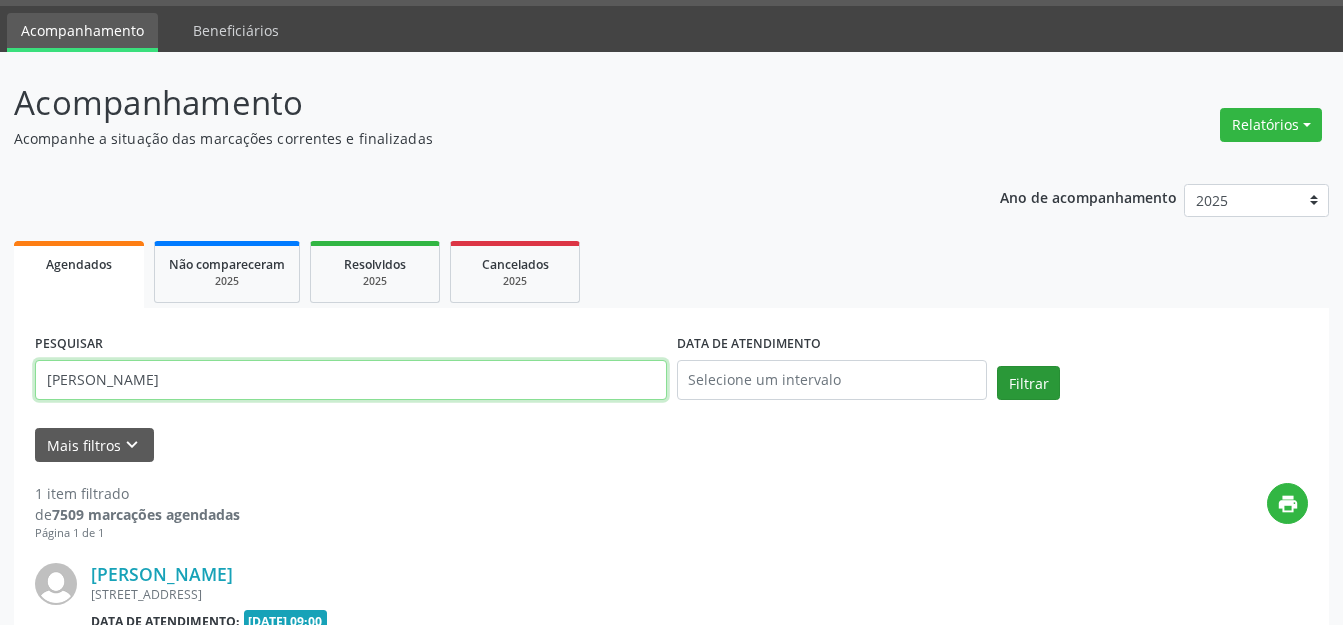 type on "[PERSON_NAME]" 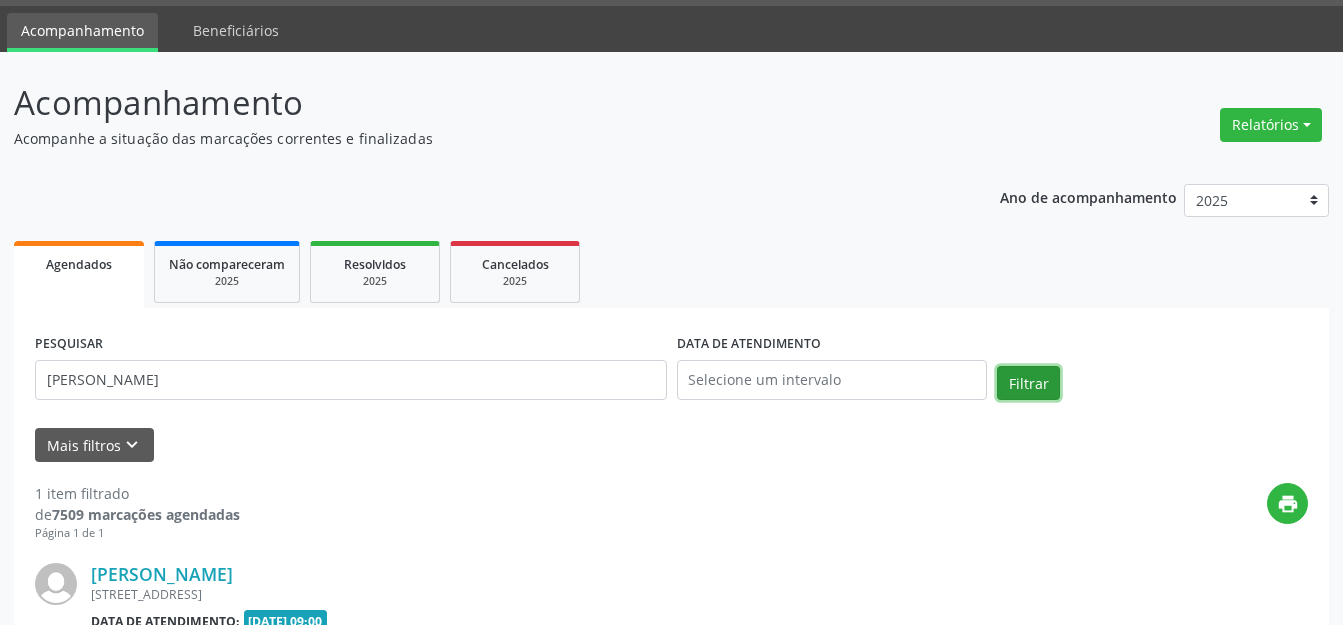 click on "Filtrar" at bounding box center (1028, 383) 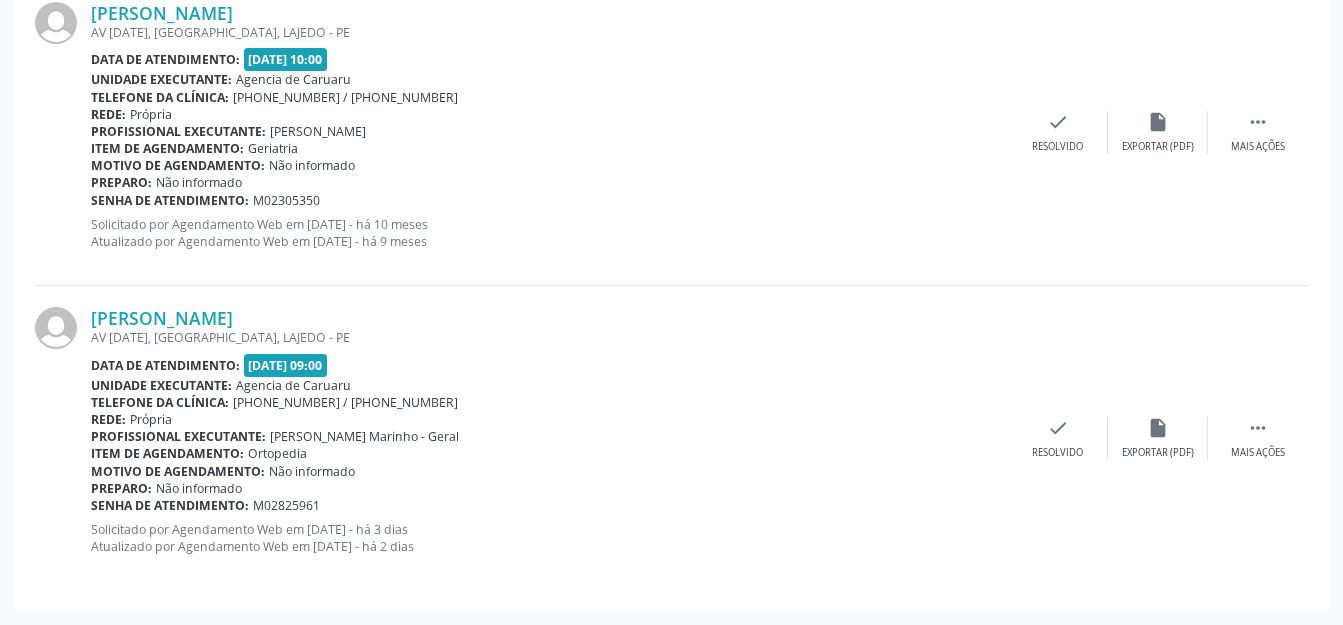 scroll, scrollTop: 825, scrollLeft: 0, axis: vertical 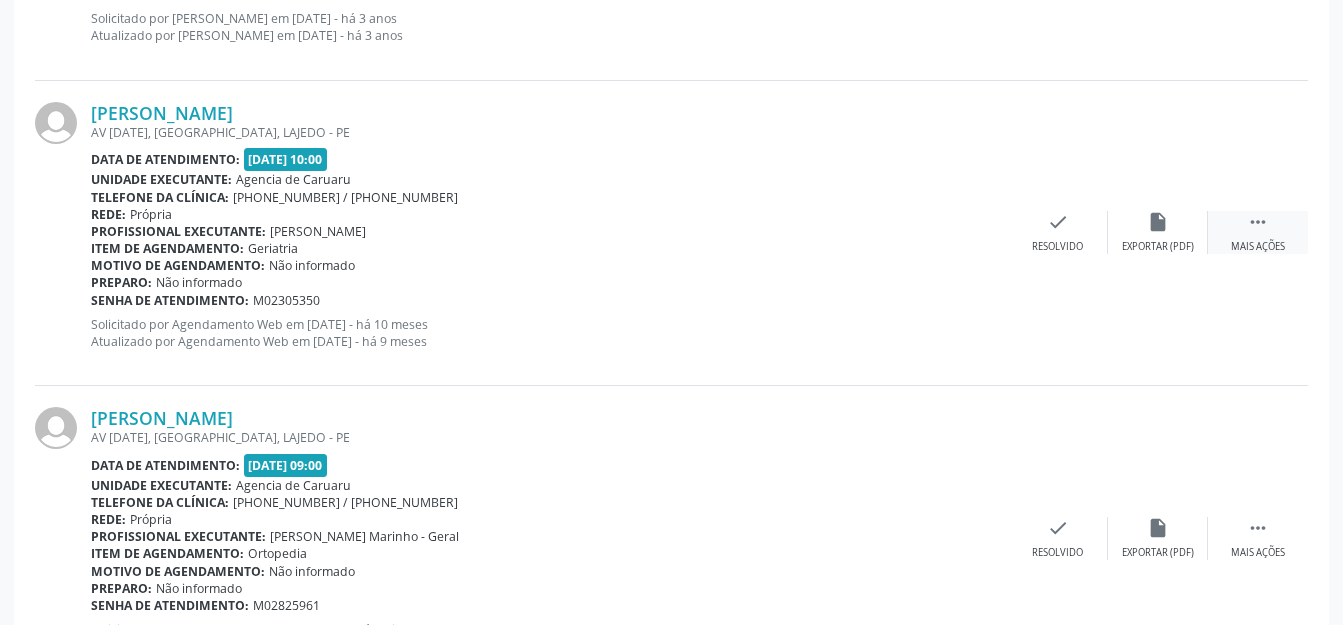 click on "" at bounding box center (1258, 222) 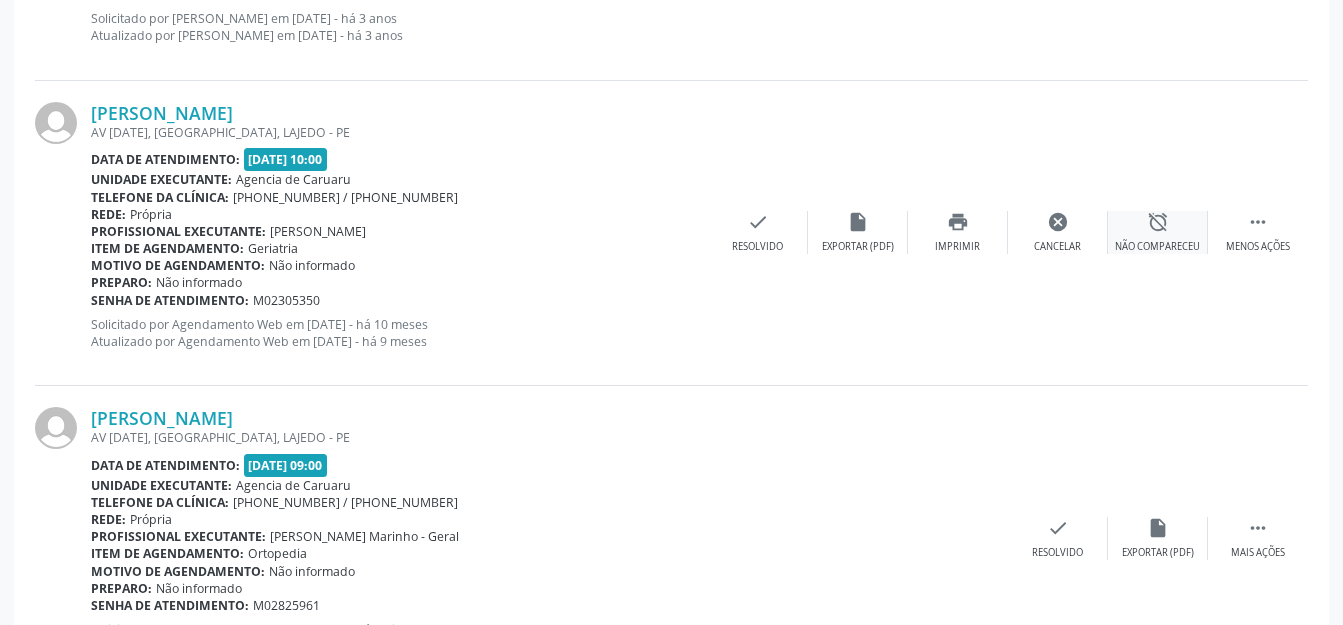 click on "alarm_off" at bounding box center [1158, 222] 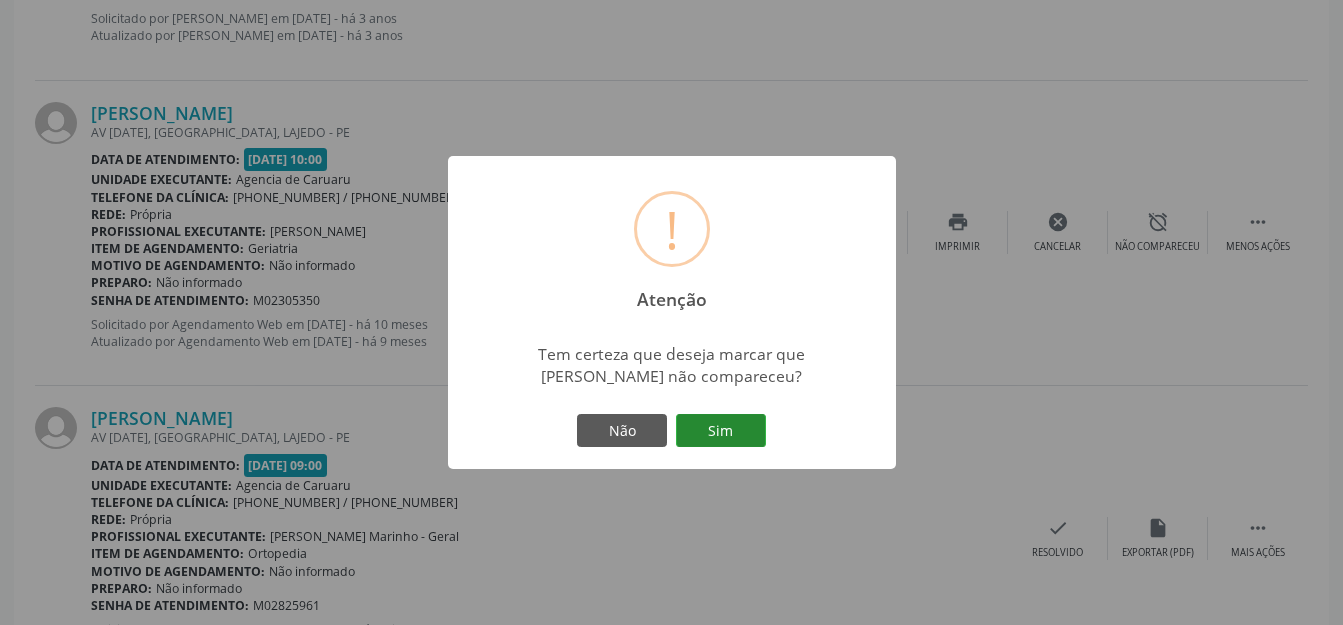 click on "Sim" at bounding box center (721, 431) 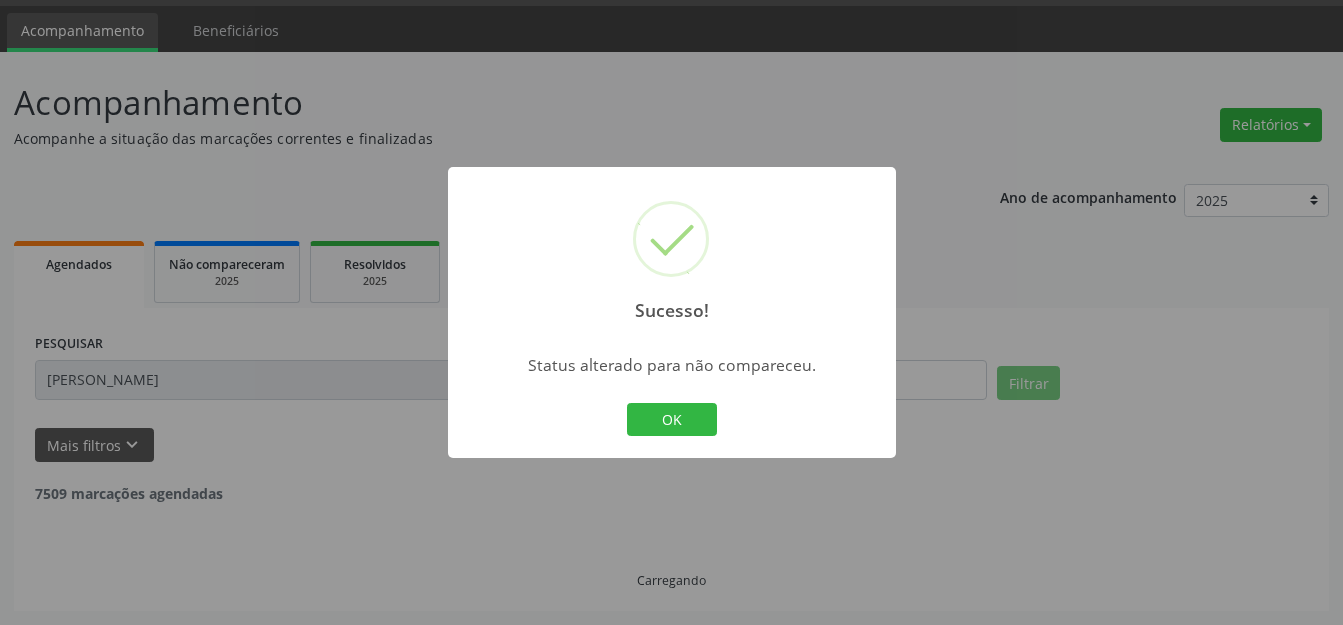 scroll, scrollTop: 58, scrollLeft: 0, axis: vertical 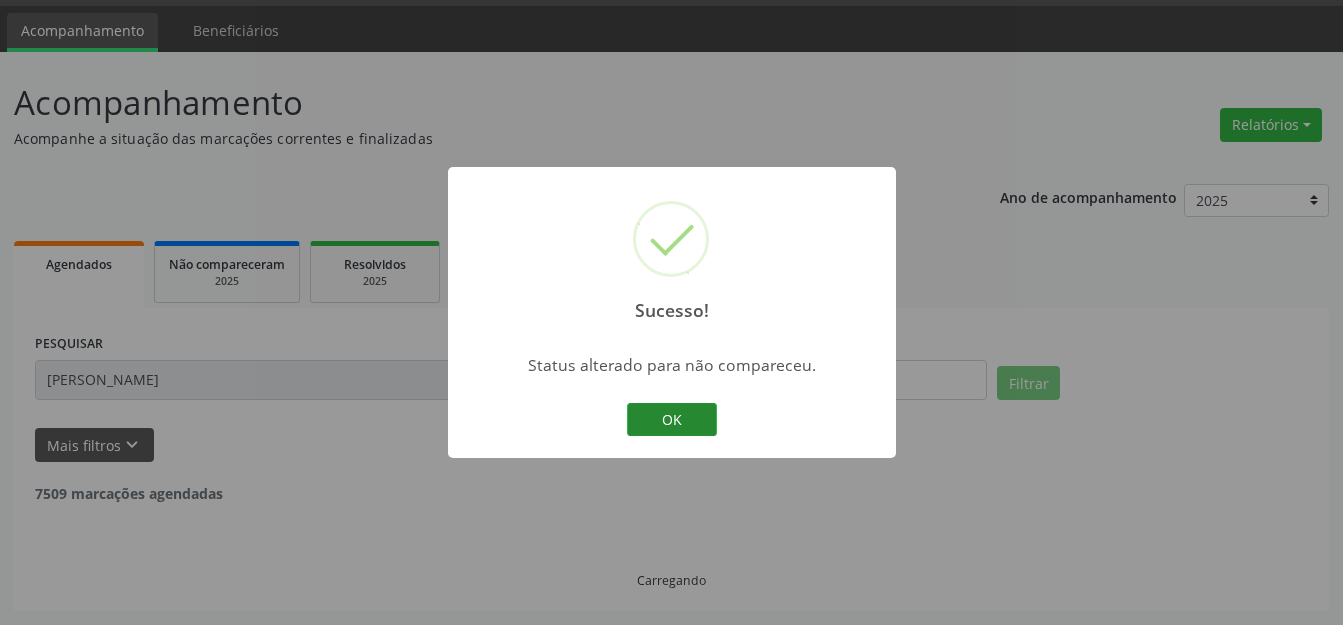 click on "OK" at bounding box center [672, 420] 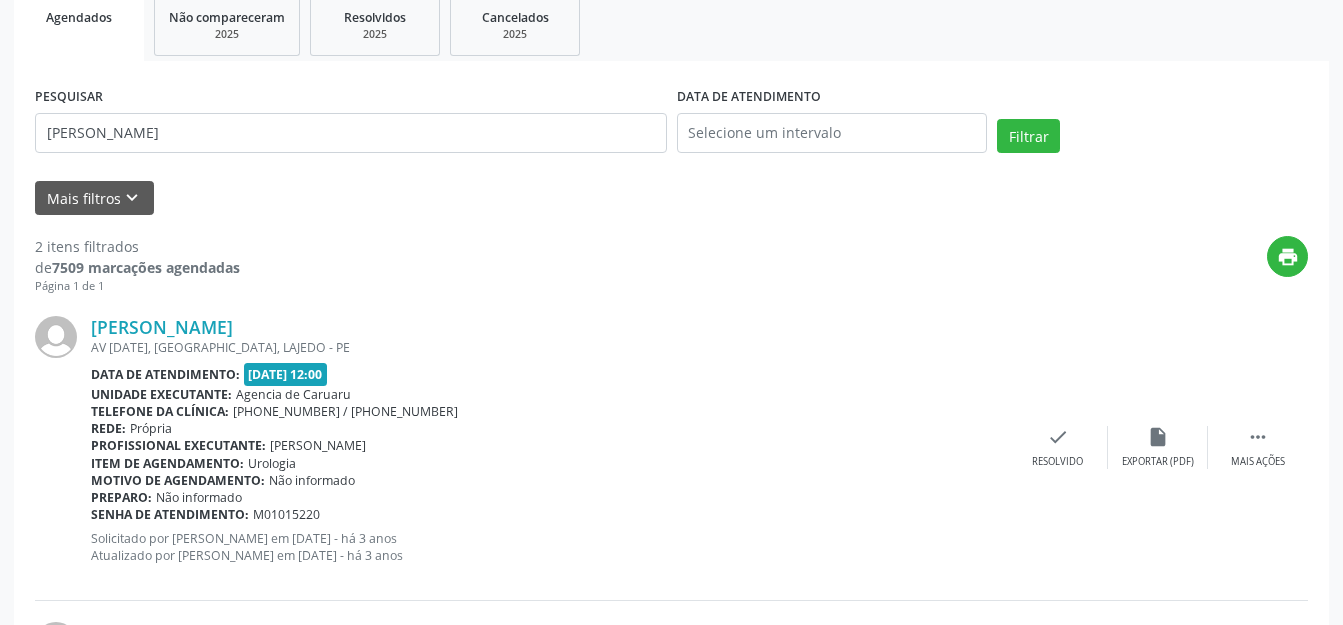 scroll, scrollTop: 358, scrollLeft: 0, axis: vertical 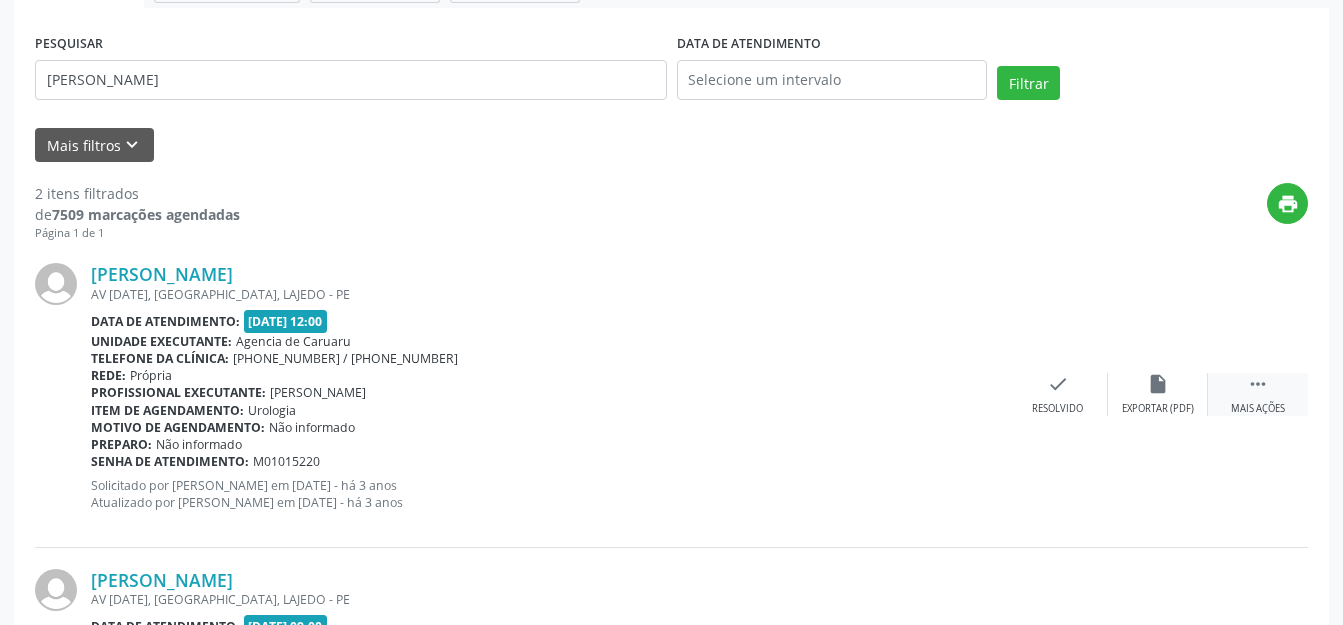 click on "" at bounding box center [1258, 384] 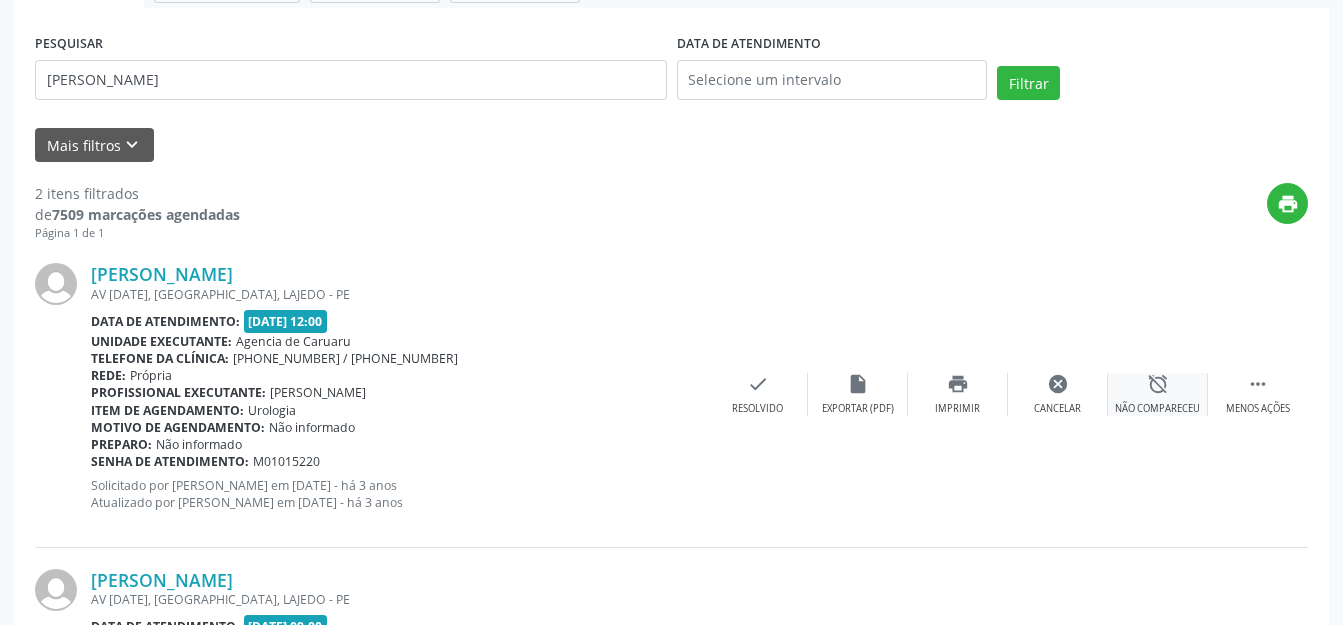 click on "alarm_off
Não compareceu" at bounding box center [1158, 394] 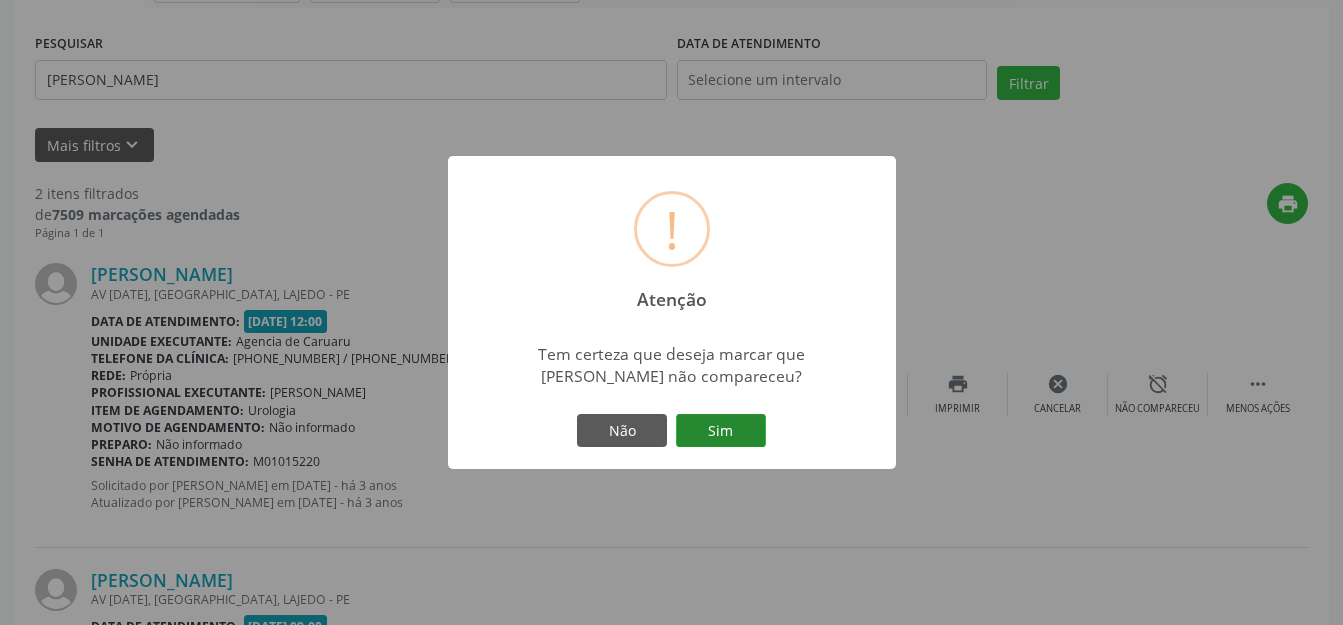 click on "Sim" at bounding box center (721, 431) 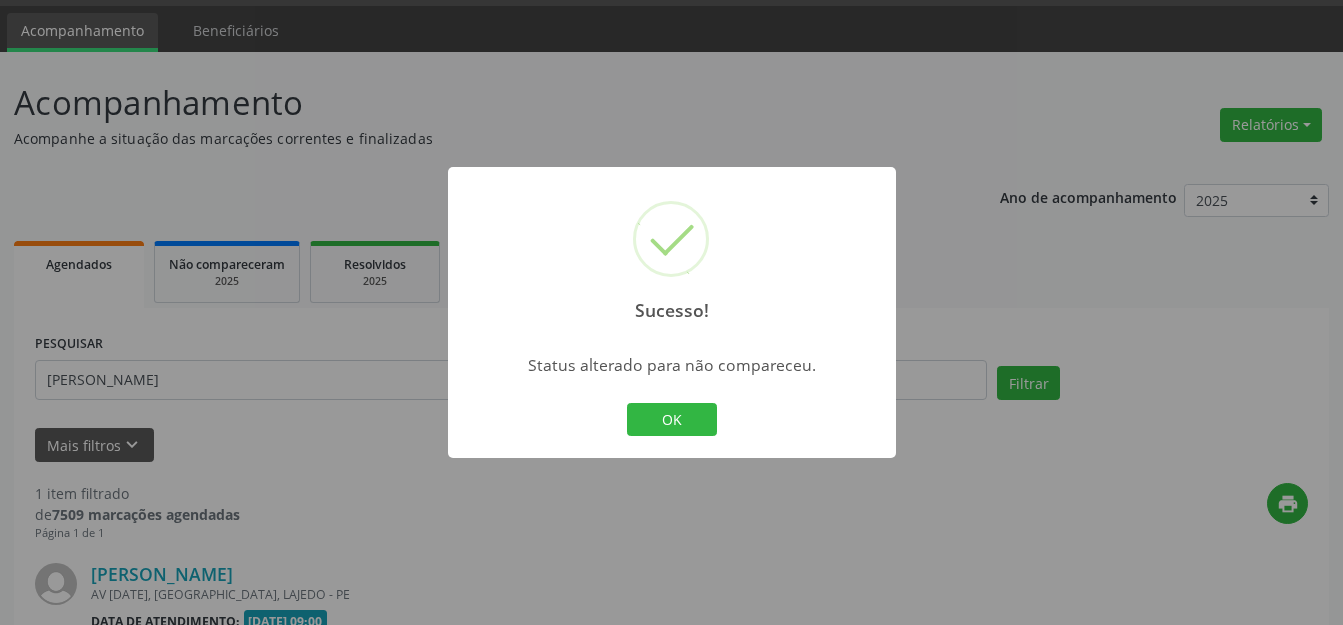 scroll, scrollTop: 314, scrollLeft: 0, axis: vertical 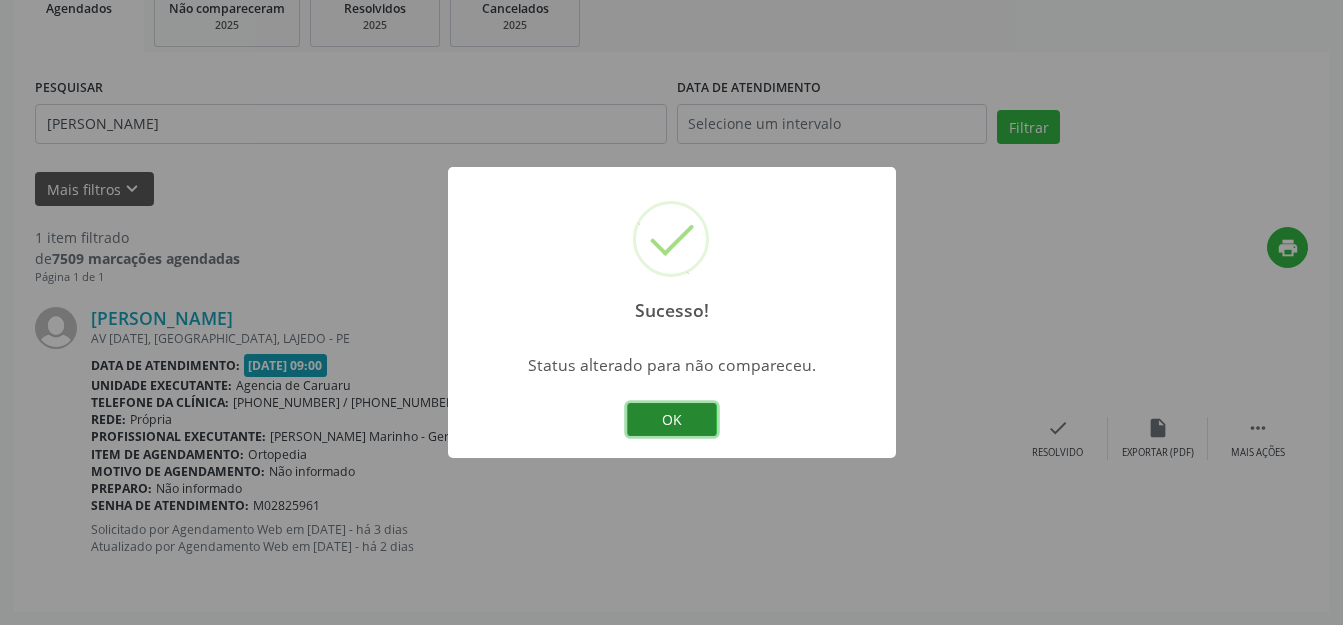 click on "OK" at bounding box center [672, 420] 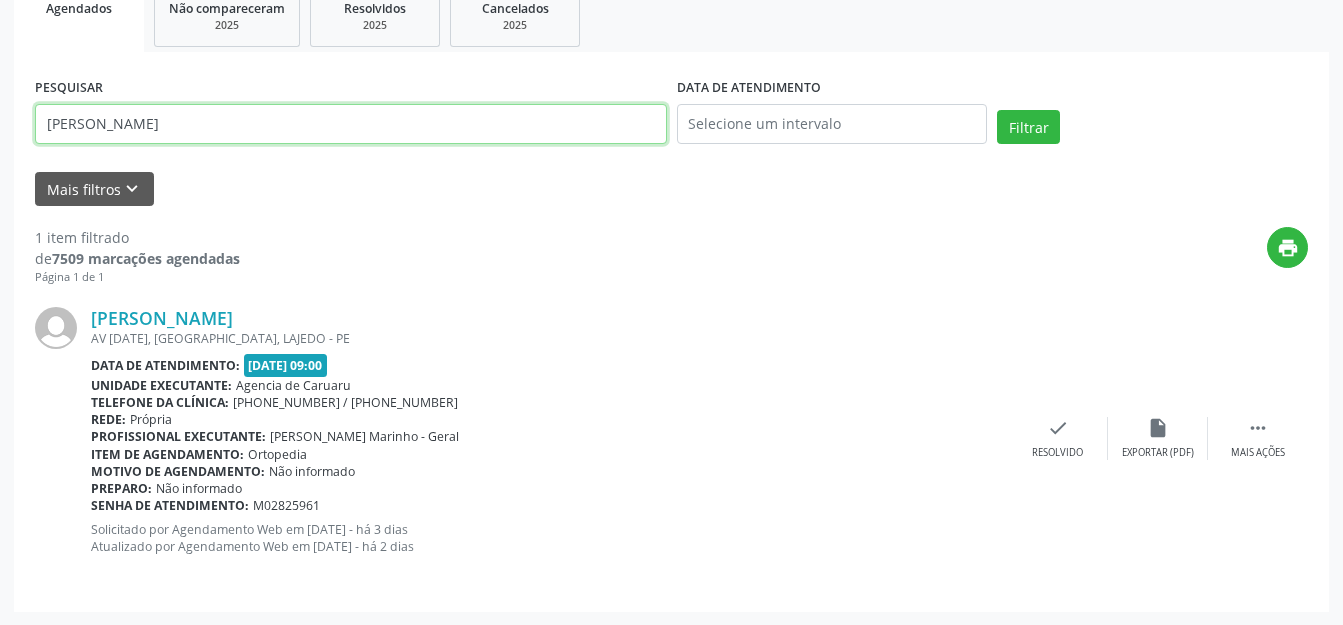 drag, startPoint x: 355, startPoint y: 113, endPoint x: 0, endPoint y: 181, distance: 361.454 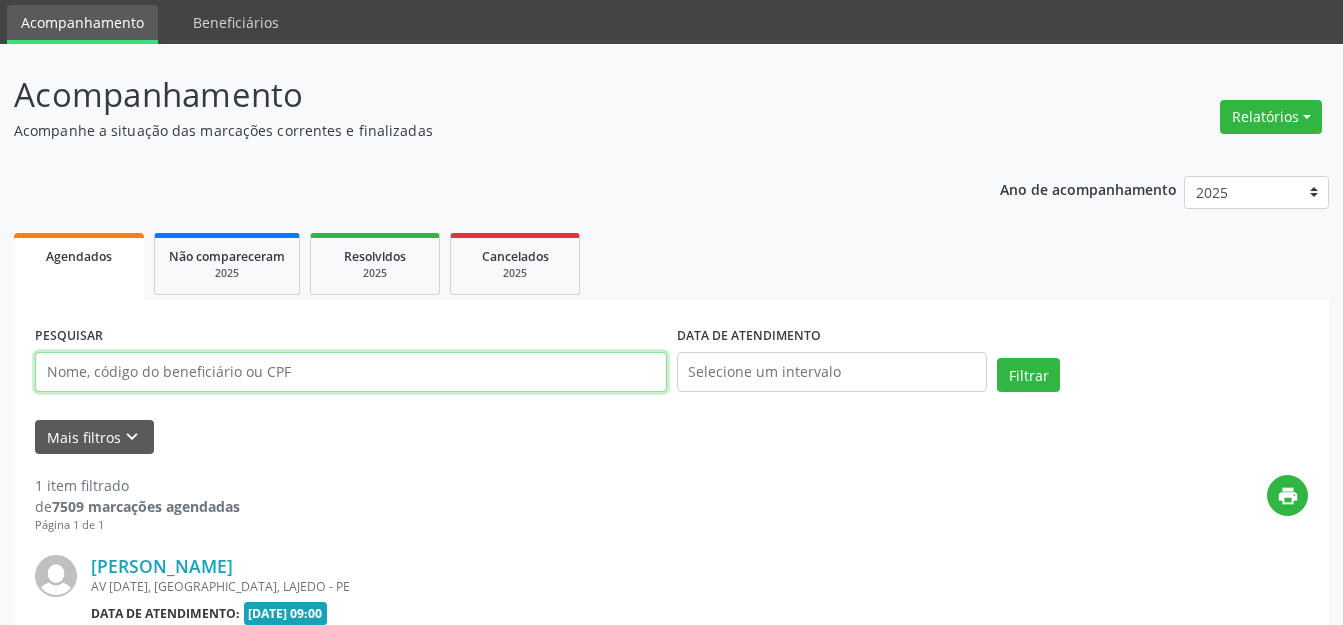 scroll, scrollTop: 0, scrollLeft: 0, axis: both 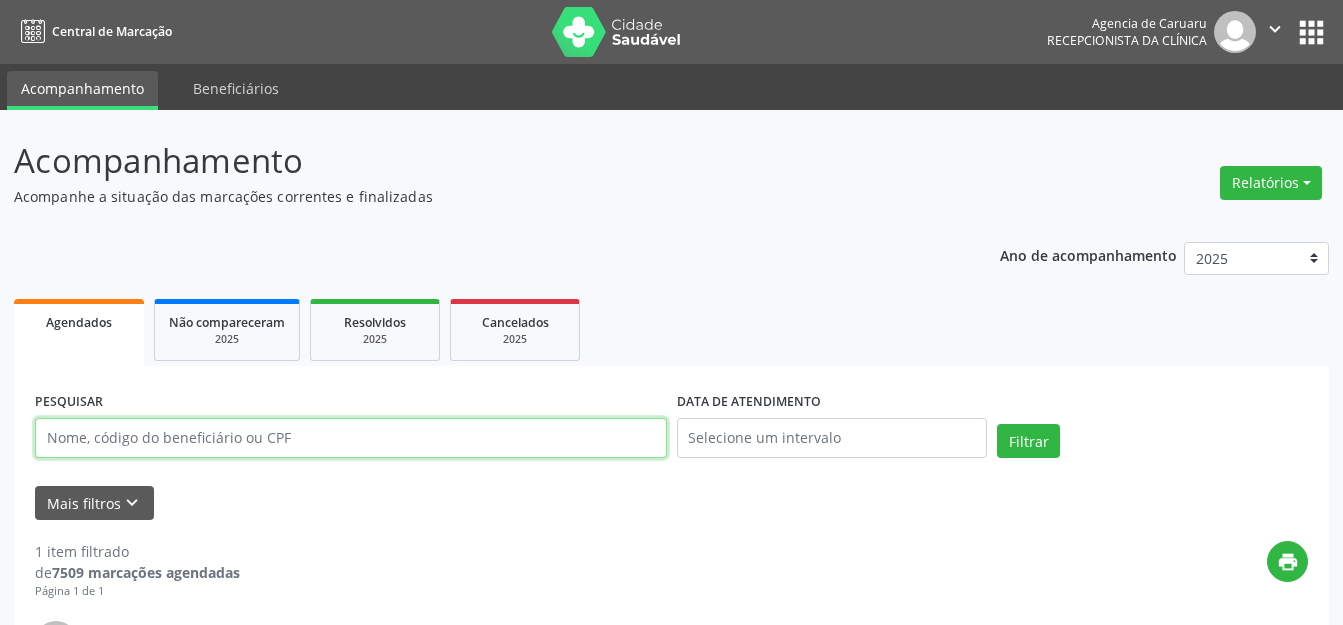 click at bounding box center [351, 438] 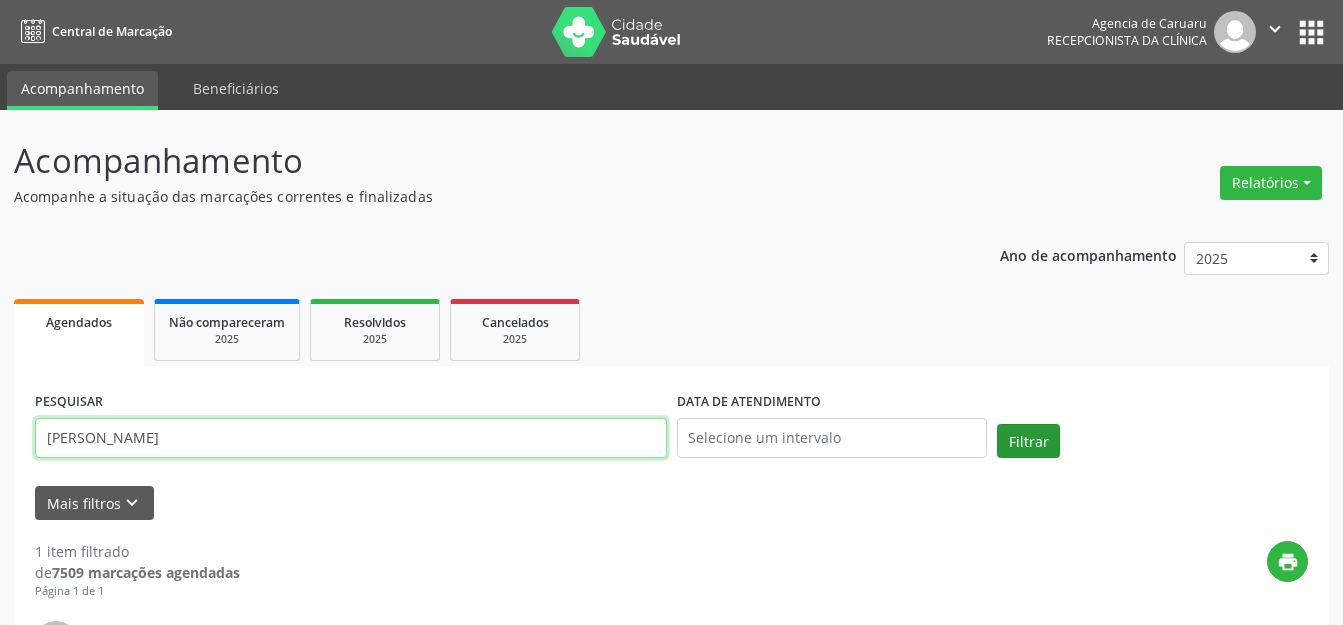 type on "[PERSON_NAME]" 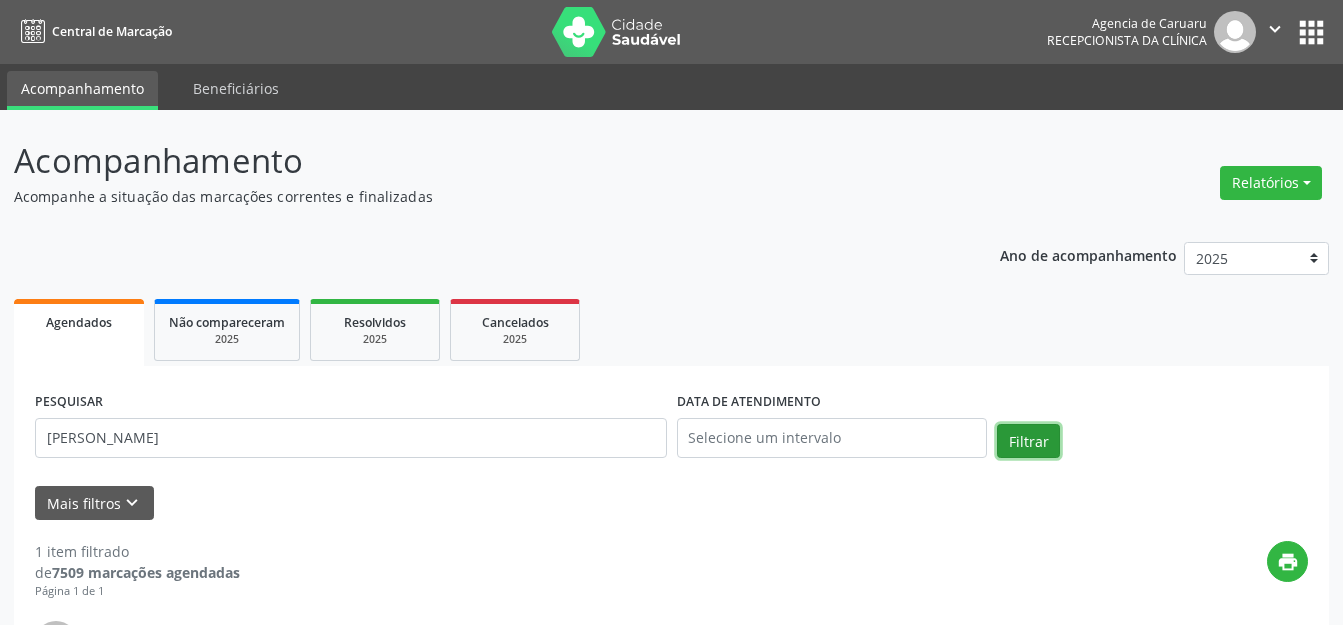 click on "Filtrar" at bounding box center (1028, 441) 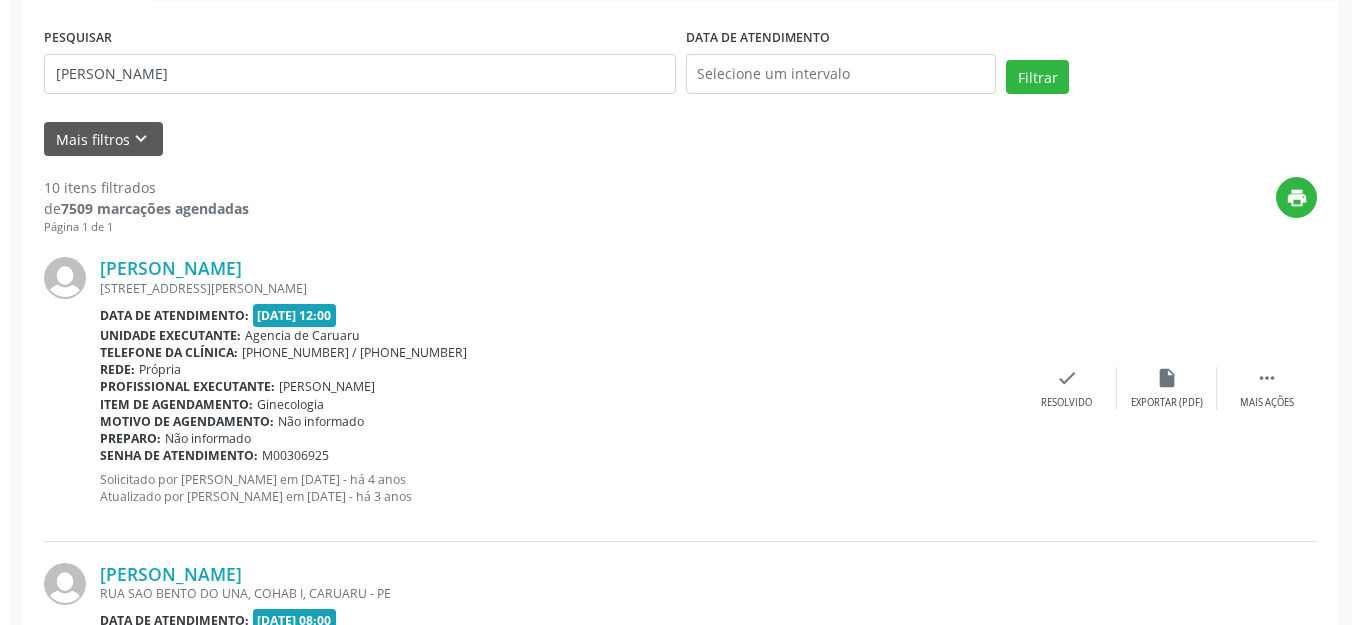 scroll, scrollTop: 558, scrollLeft: 0, axis: vertical 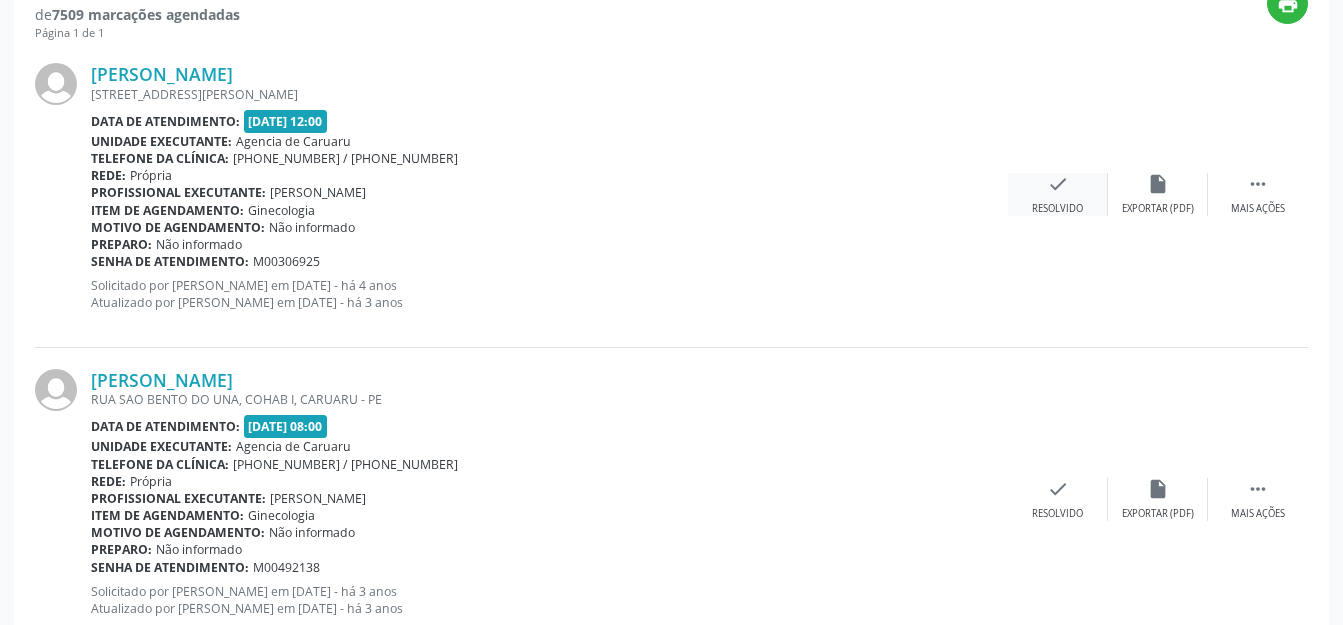 click on "check
Resolvido" at bounding box center (1058, 194) 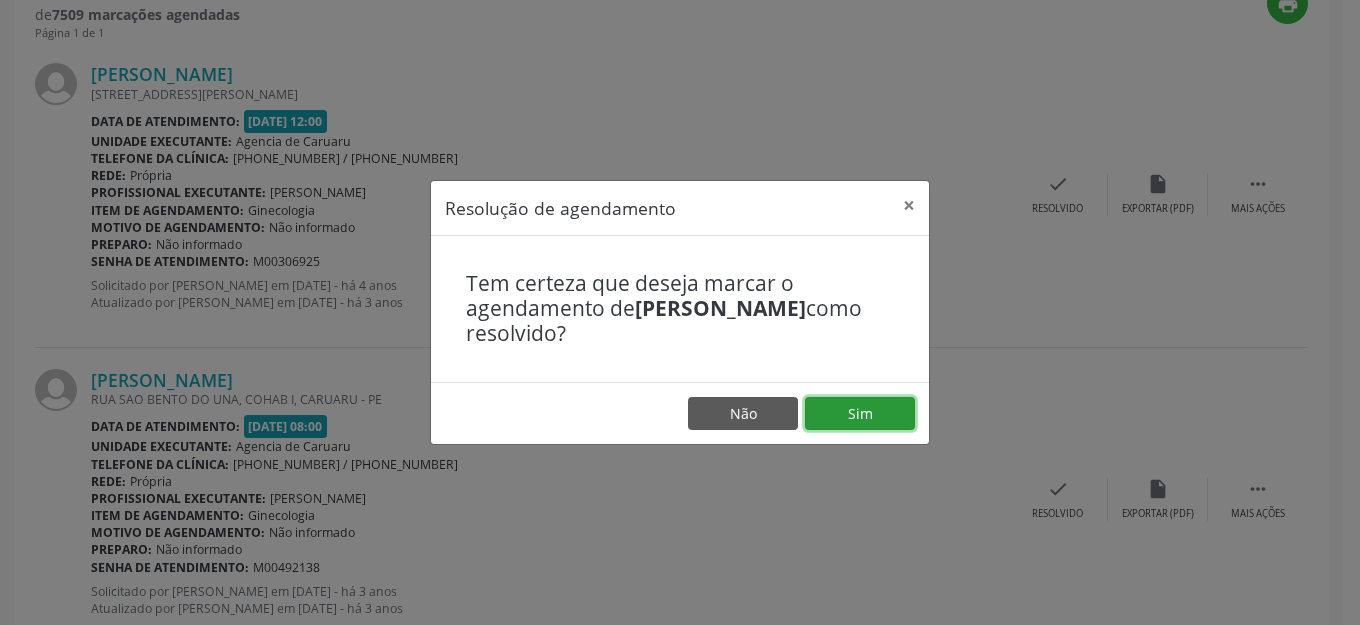 click on "Sim" at bounding box center (860, 414) 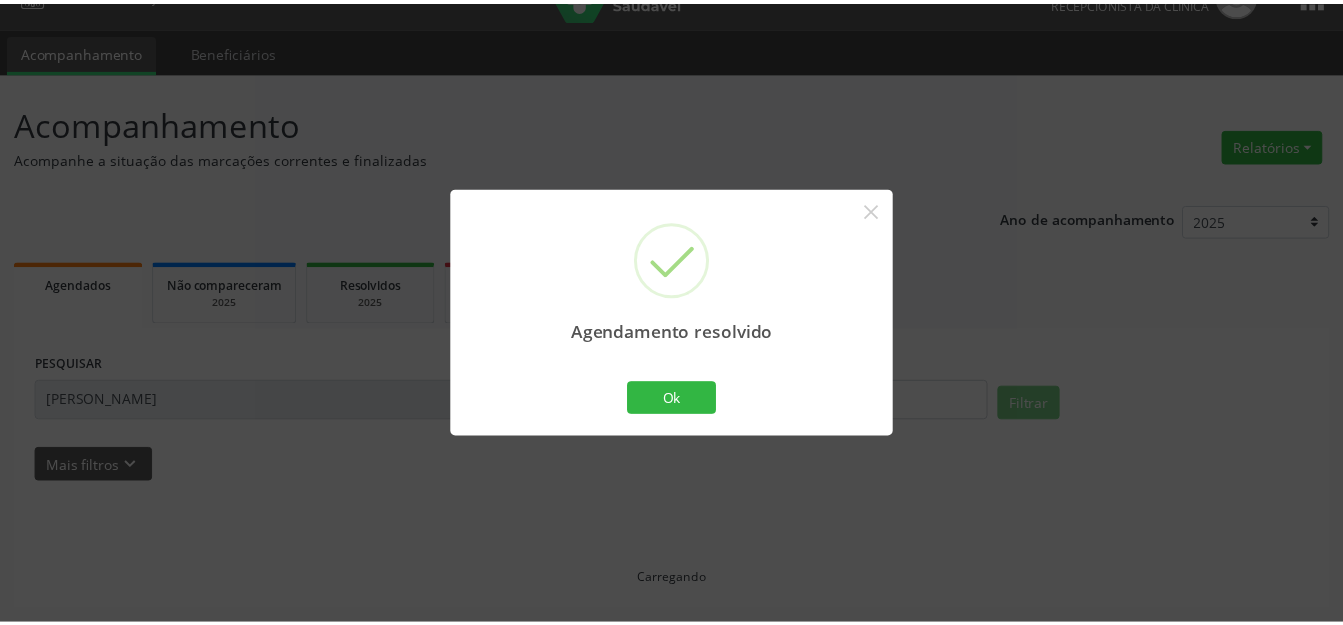 scroll, scrollTop: 37, scrollLeft: 0, axis: vertical 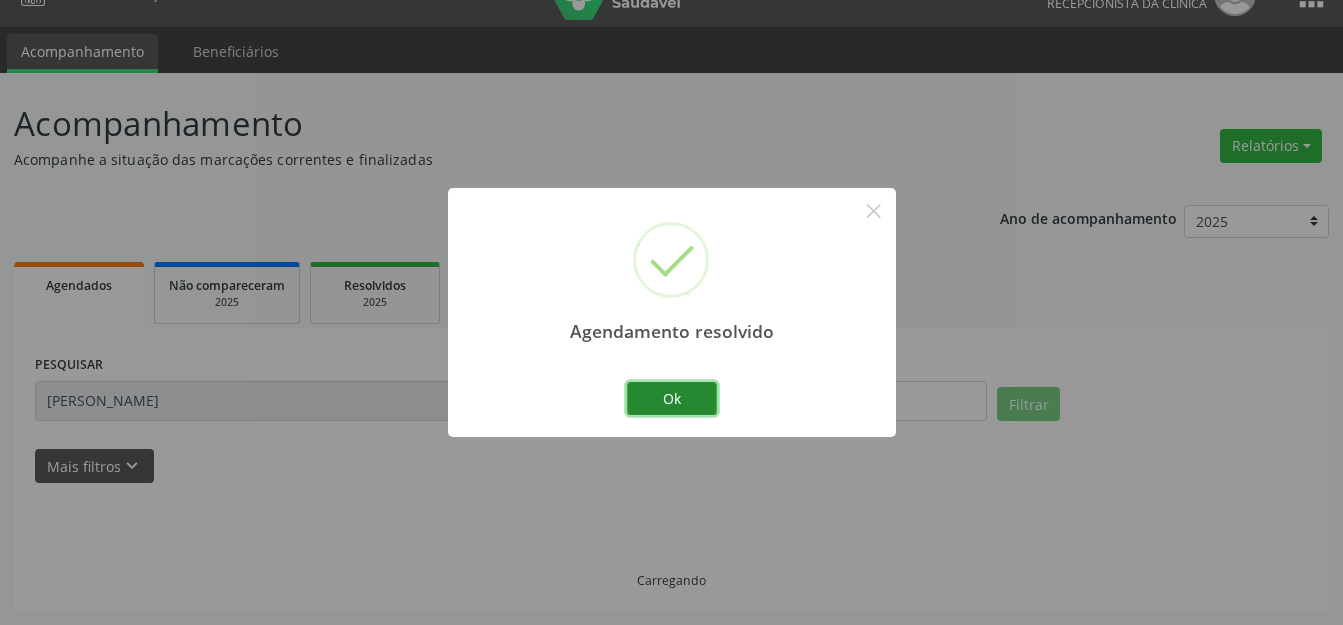 click on "Ok" at bounding box center [672, 399] 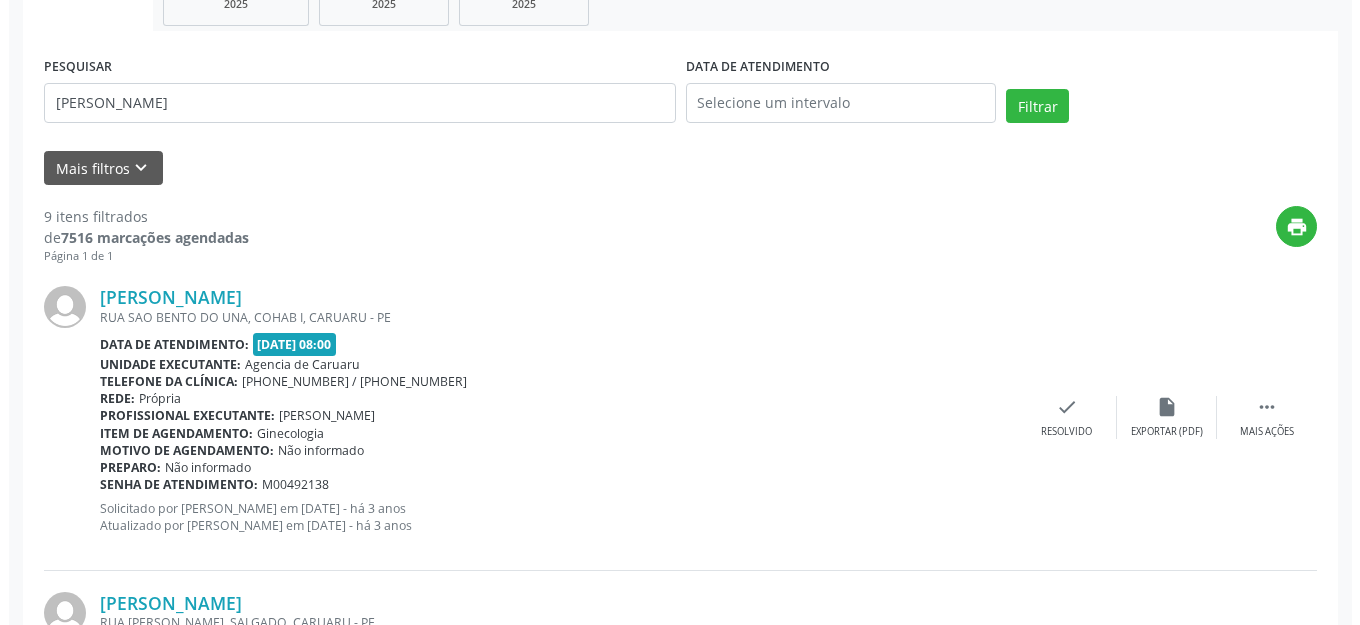 scroll, scrollTop: 358, scrollLeft: 0, axis: vertical 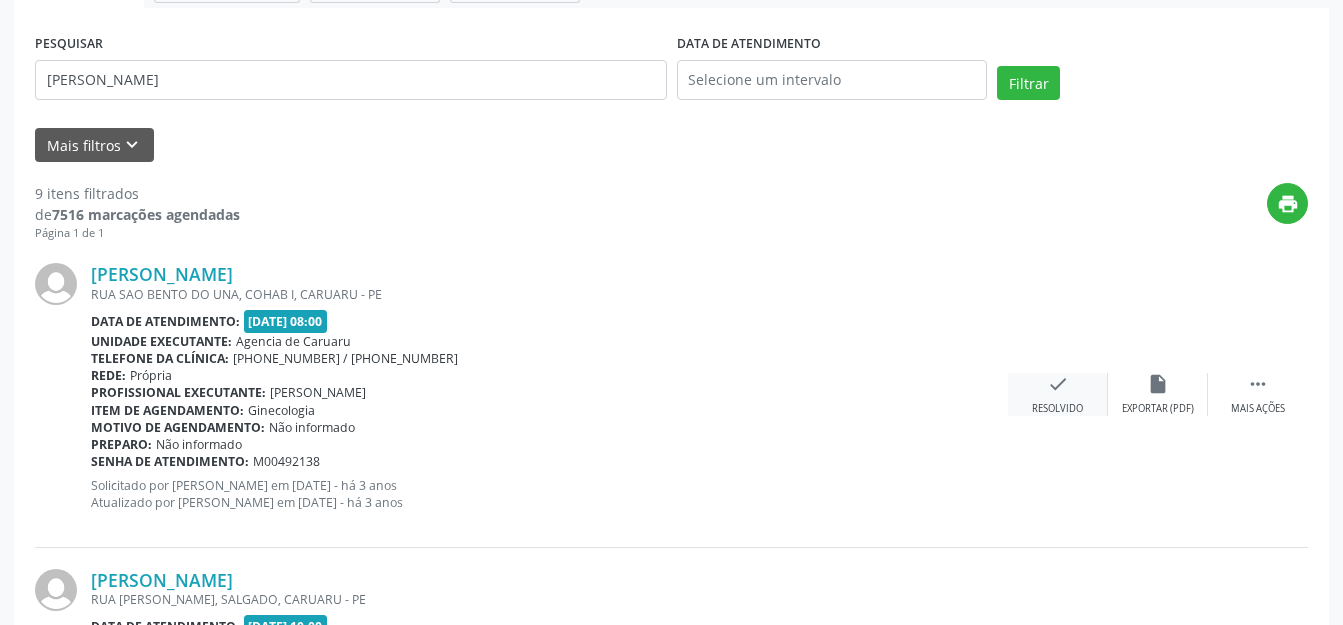 click on "check
Resolvido" at bounding box center [1058, 394] 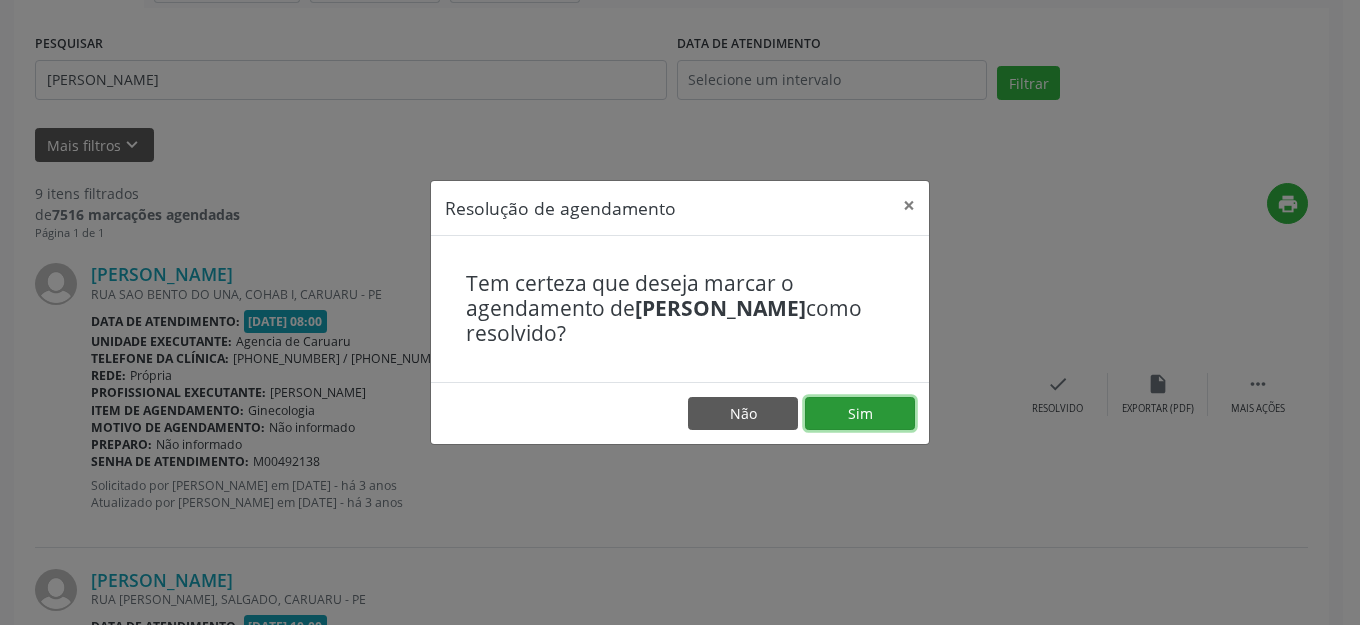 click on "Sim" at bounding box center (860, 414) 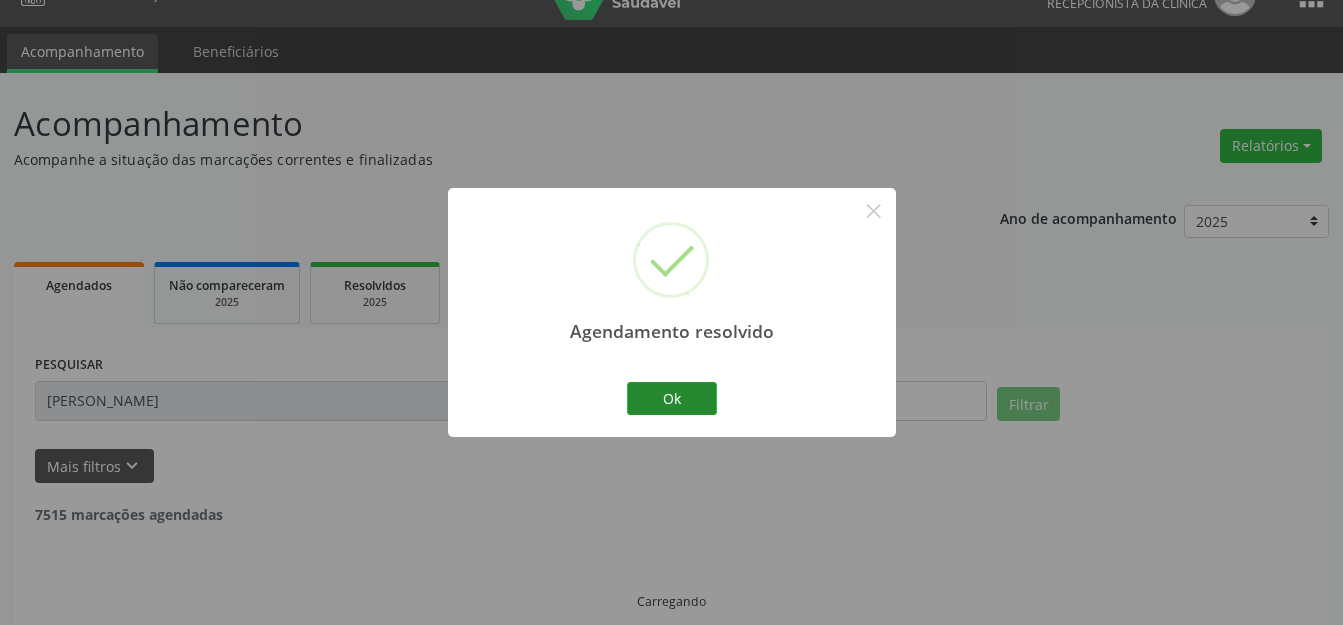 scroll, scrollTop: 58, scrollLeft: 0, axis: vertical 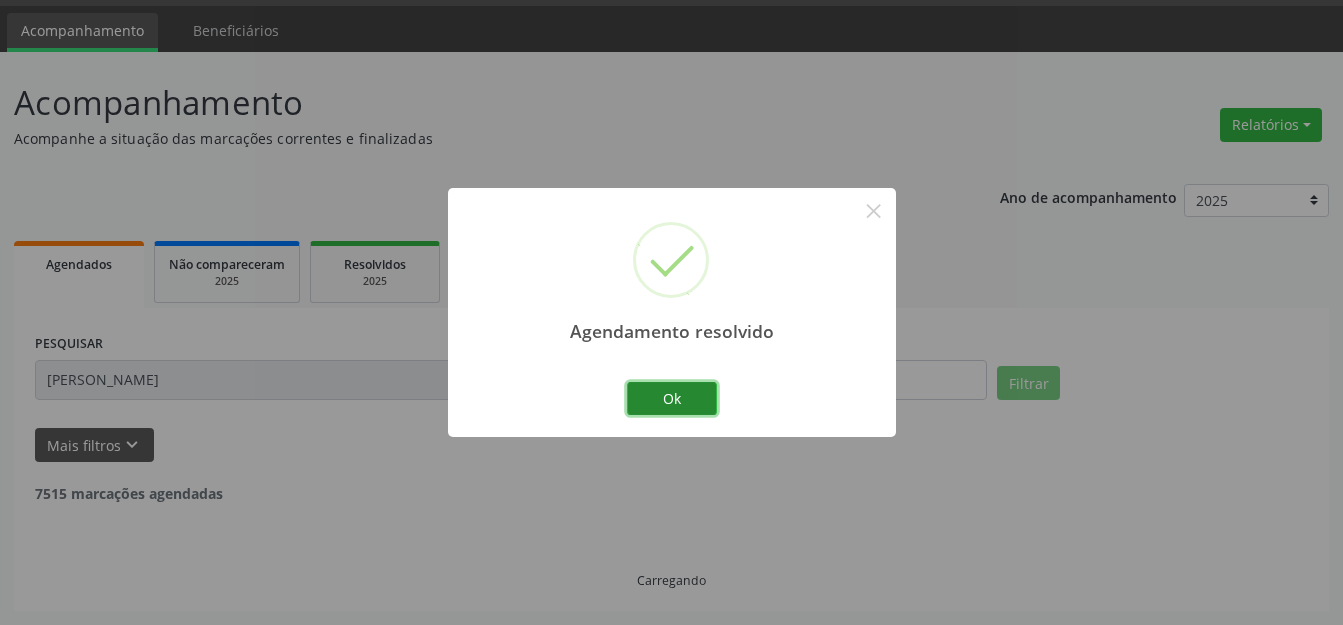 click on "Ok" at bounding box center [672, 399] 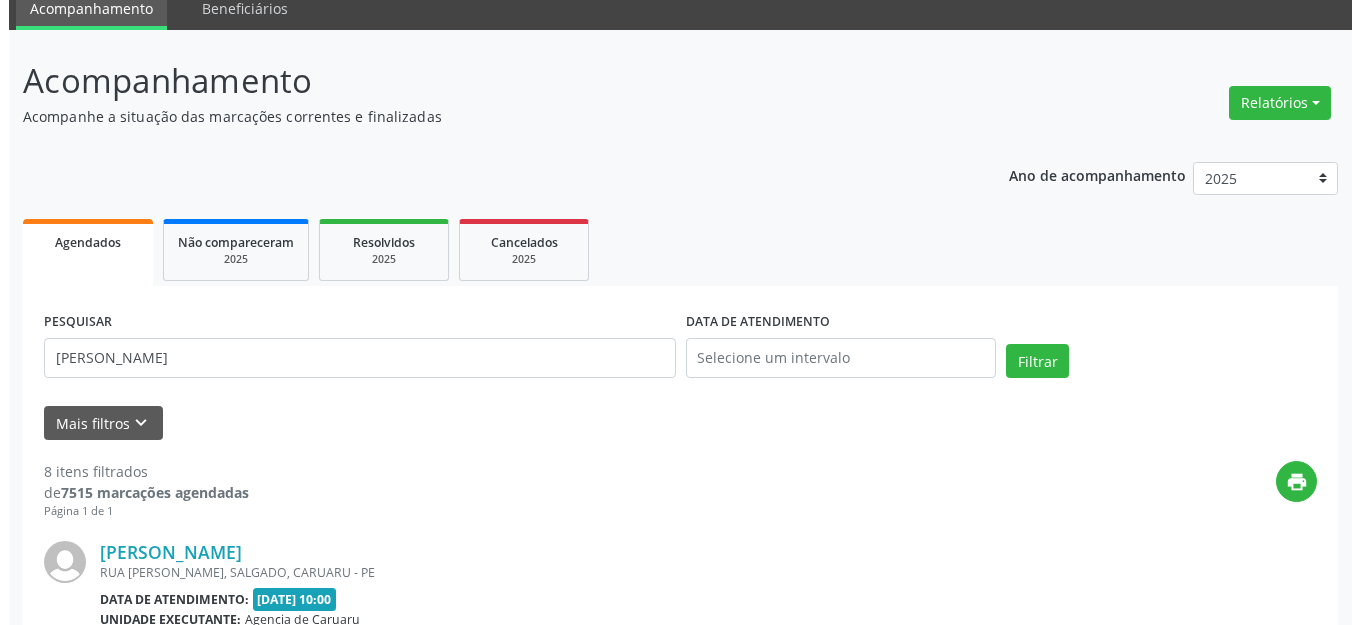 scroll, scrollTop: 458, scrollLeft: 0, axis: vertical 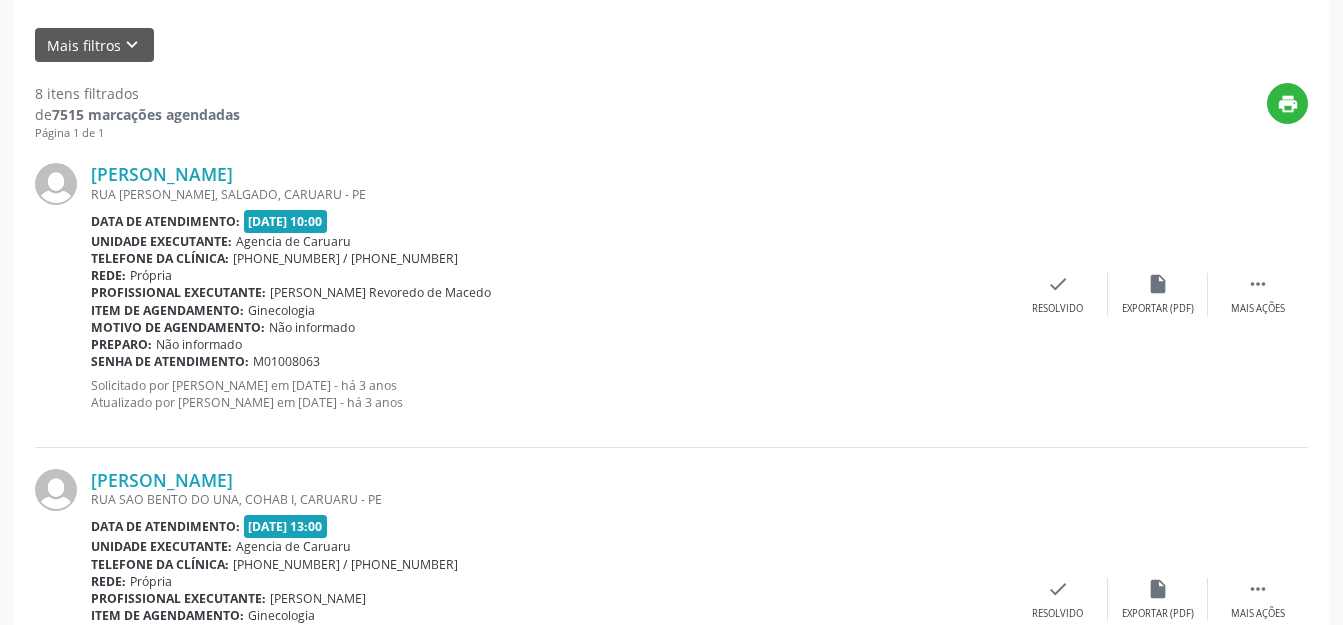 click on "[PERSON_NAME]
[GEOGRAPHIC_DATA][PERSON_NAME], SALGADO, CARUARU - PE
Data de atendimento:
[DATE] 10:00
Unidade executante:
Agencia de [GEOGRAPHIC_DATA]
Telefone da clínica:
[PHONE_NUMBER] / [PHONE_NUMBER]
Rede:
[GEOGRAPHIC_DATA]
Profissional executante:
[PERSON_NAME]
Item de agendamento:
Ginecologia
Motivo de agendamento:
Não informado
Preparo:
Não informado
Senha de atendimento:
M01008063
Solicitado por [PERSON_NAME] em [DATE] - há 3 anos
Atualizado por [PERSON_NAME] em [DATE] - há 3 anos

Mais ações
insert_drive_file
Exportar (PDF)
check
Resolvido" at bounding box center (671, 294) 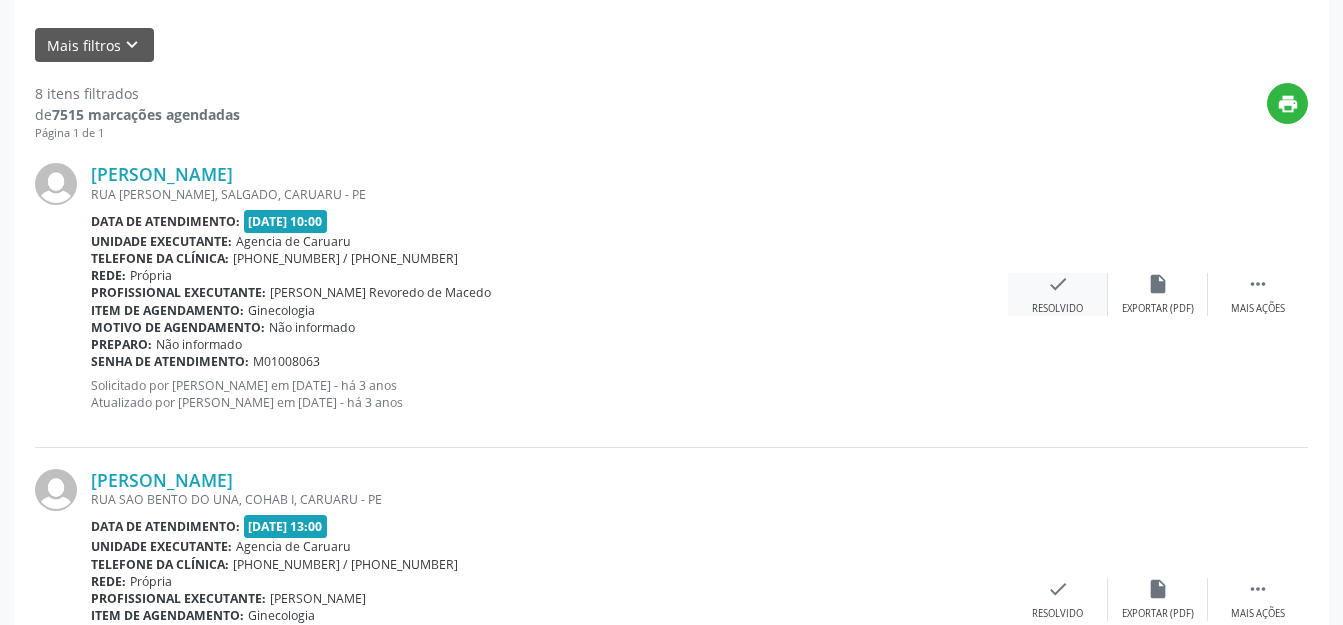 click on "check
Resolvido" at bounding box center (1058, 294) 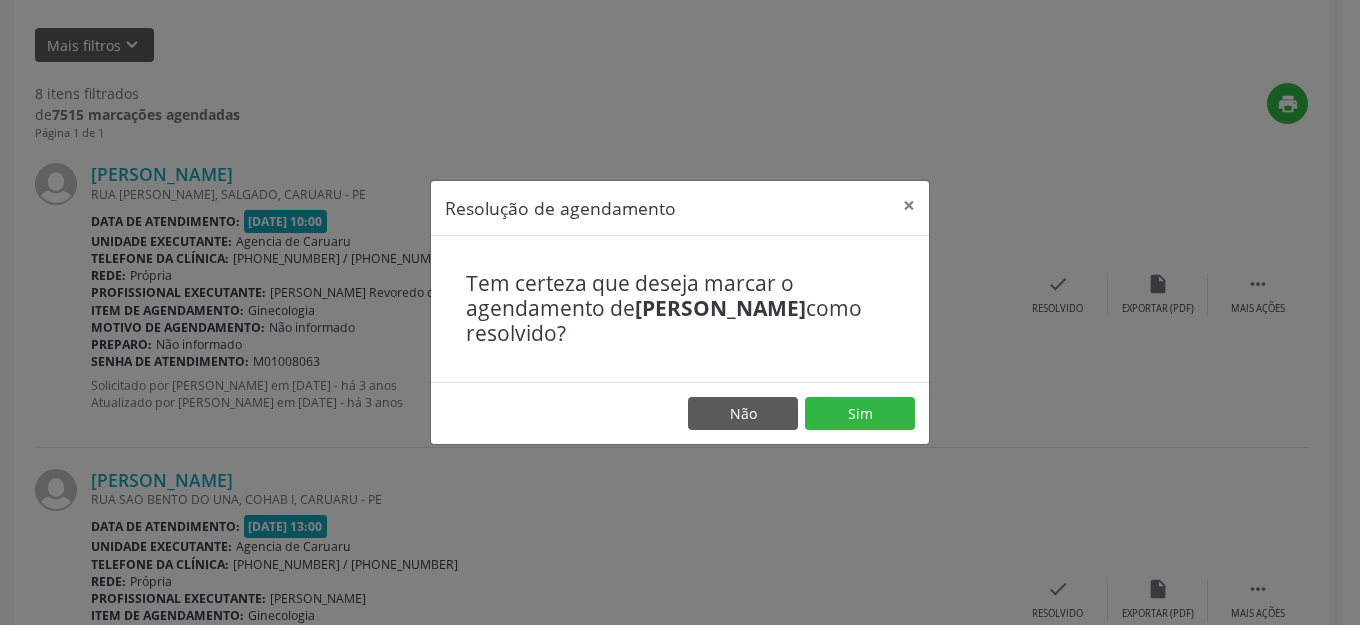 drag, startPoint x: 993, startPoint y: 301, endPoint x: 1005, endPoint y: 299, distance: 12.165525 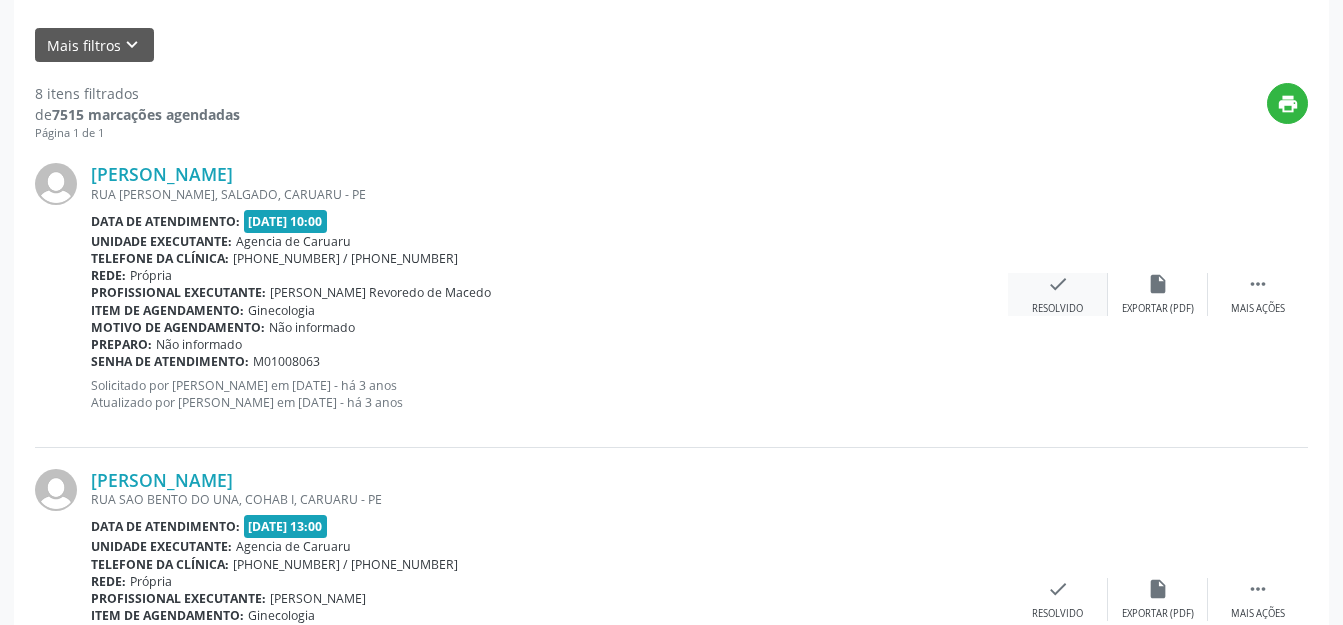 click on "check
Resolvido" at bounding box center (1058, 294) 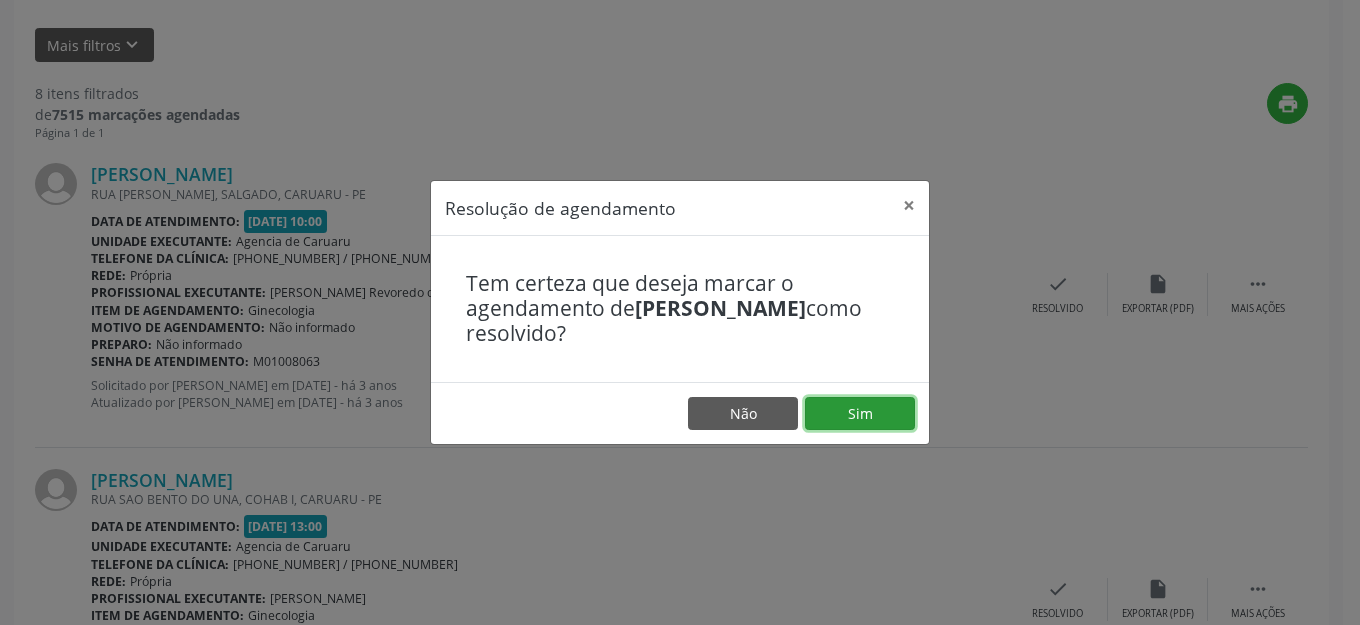 click on "Sim" at bounding box center [860, 414] 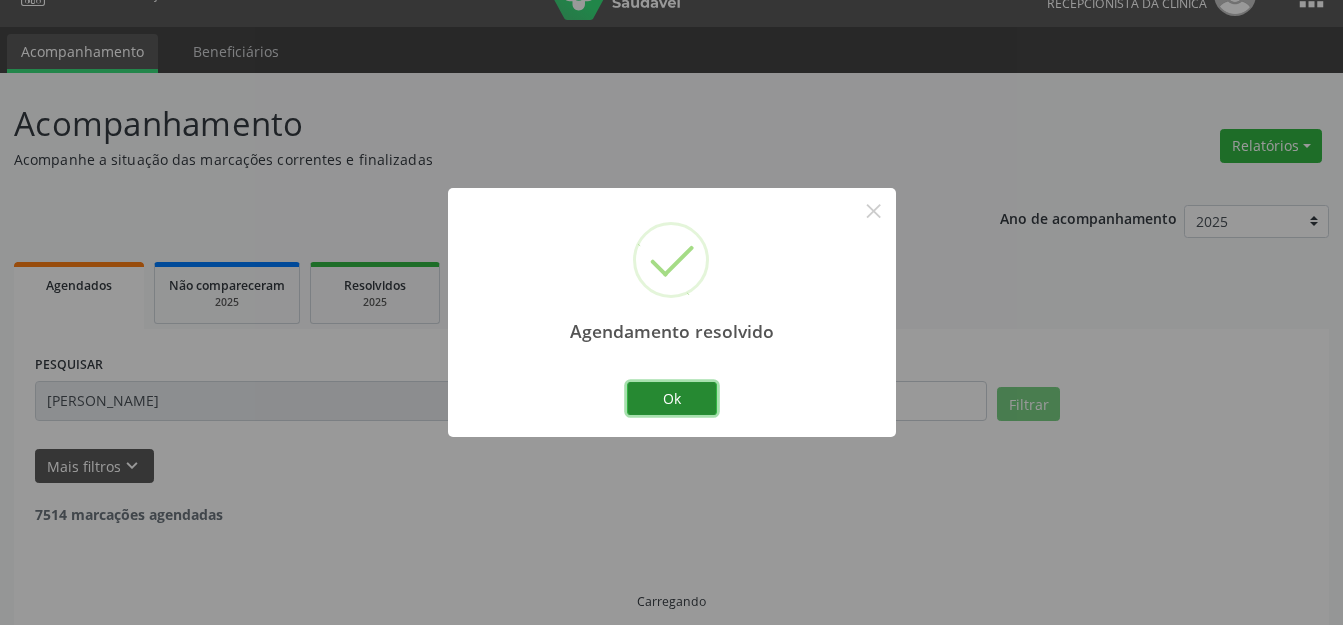 click on "Ok" at bounding box center [672, 399] 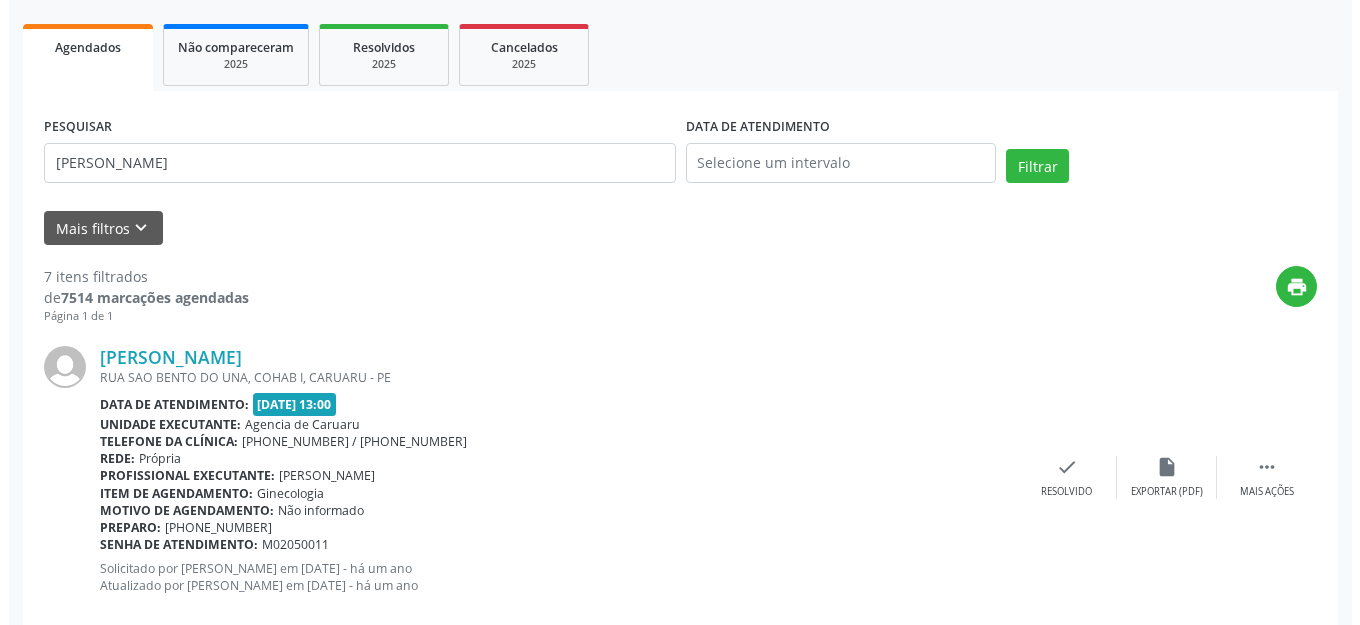 scroll, scrollTop: 358, scrollLeft: 0, axis: vertical 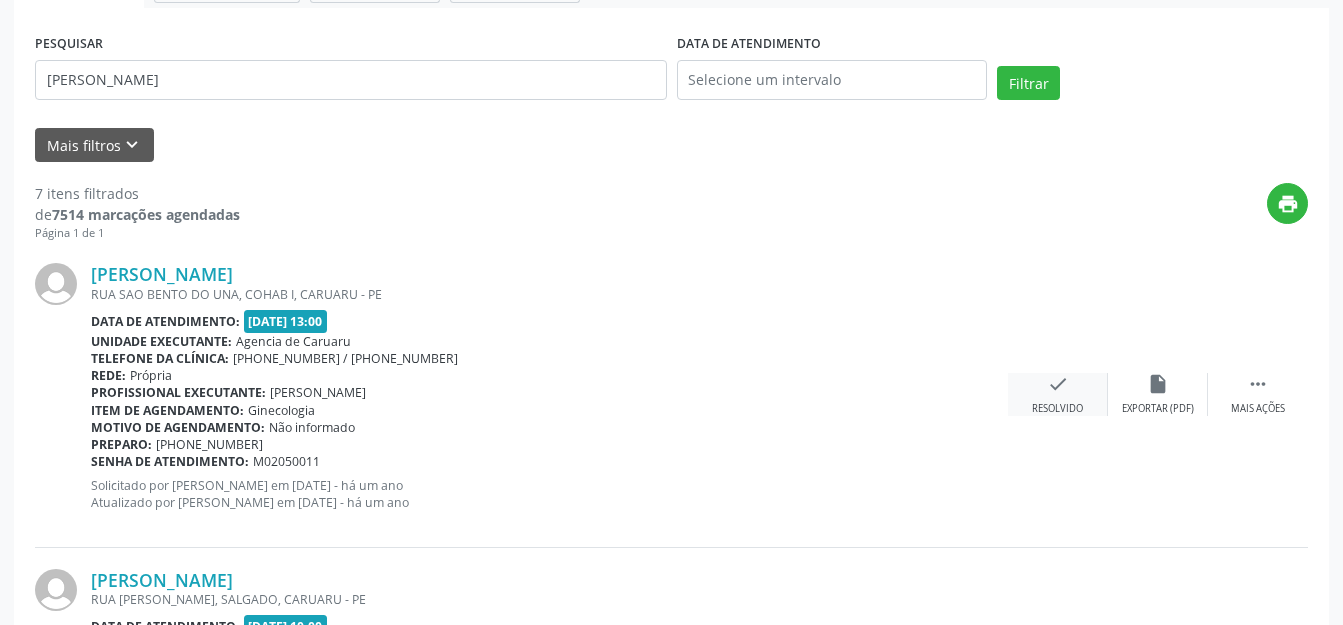 click on "check" at bounding box center [1058, 384] 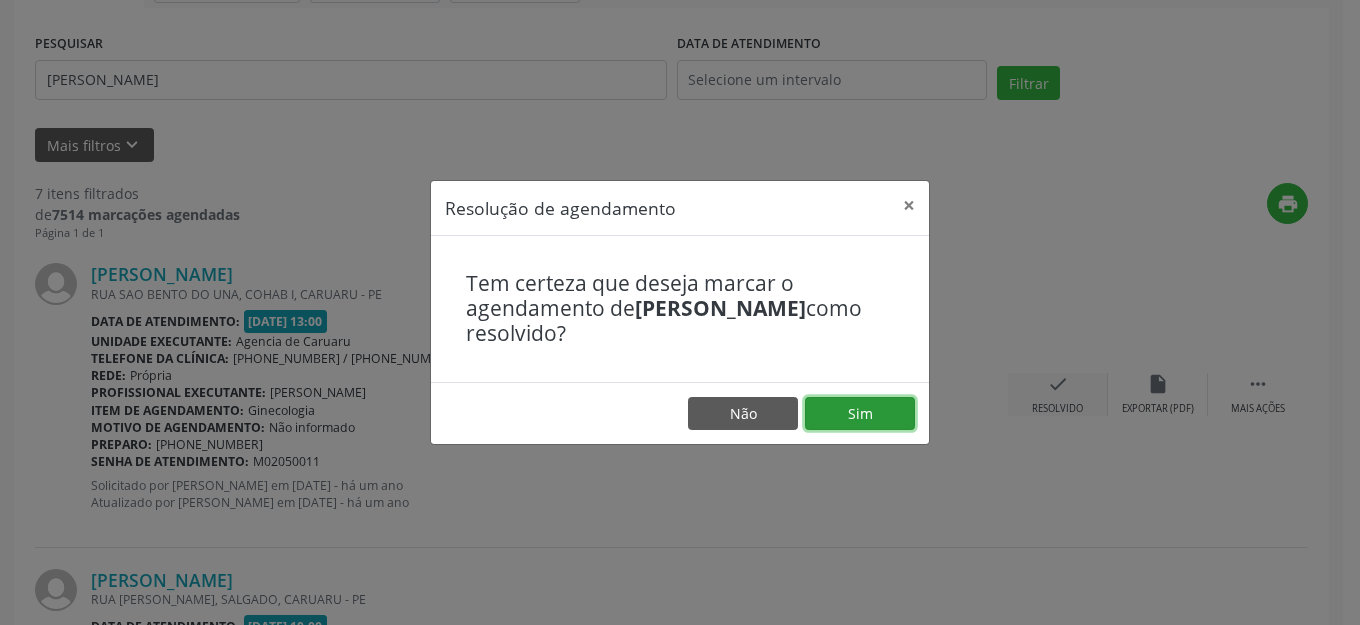 click on "Sim" at bounding box center (860, 414) 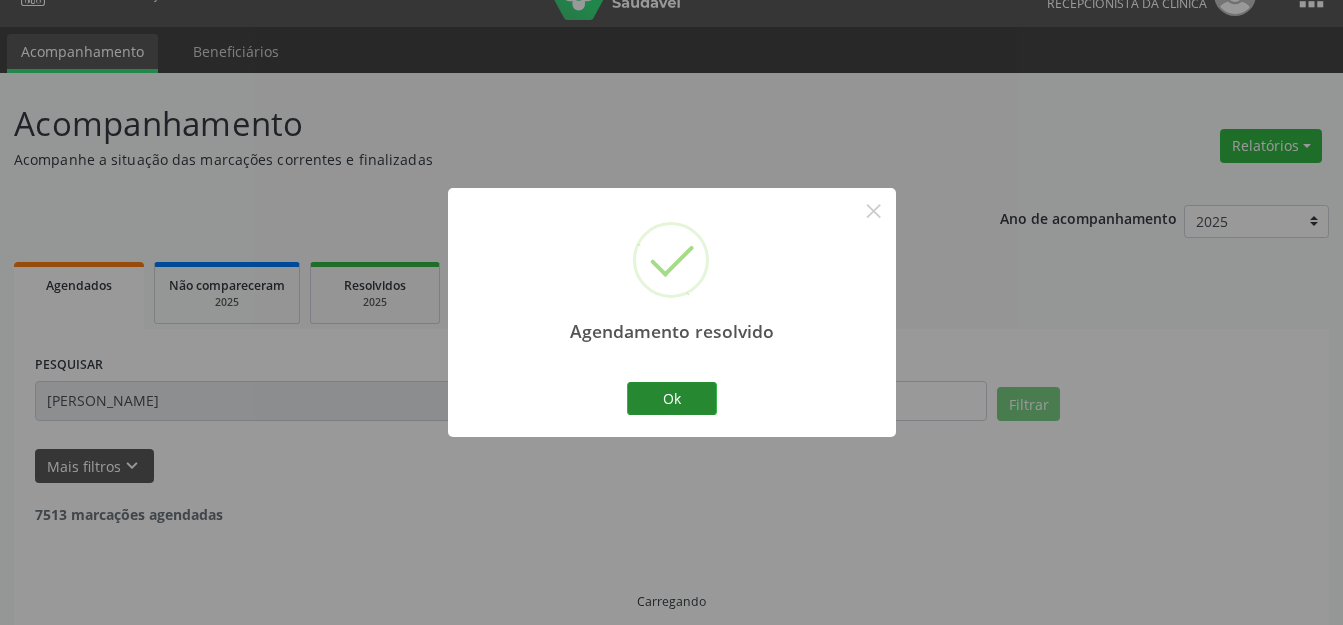 scroll, scrollTop: 58, scrollLeft: 0, axis: vertical 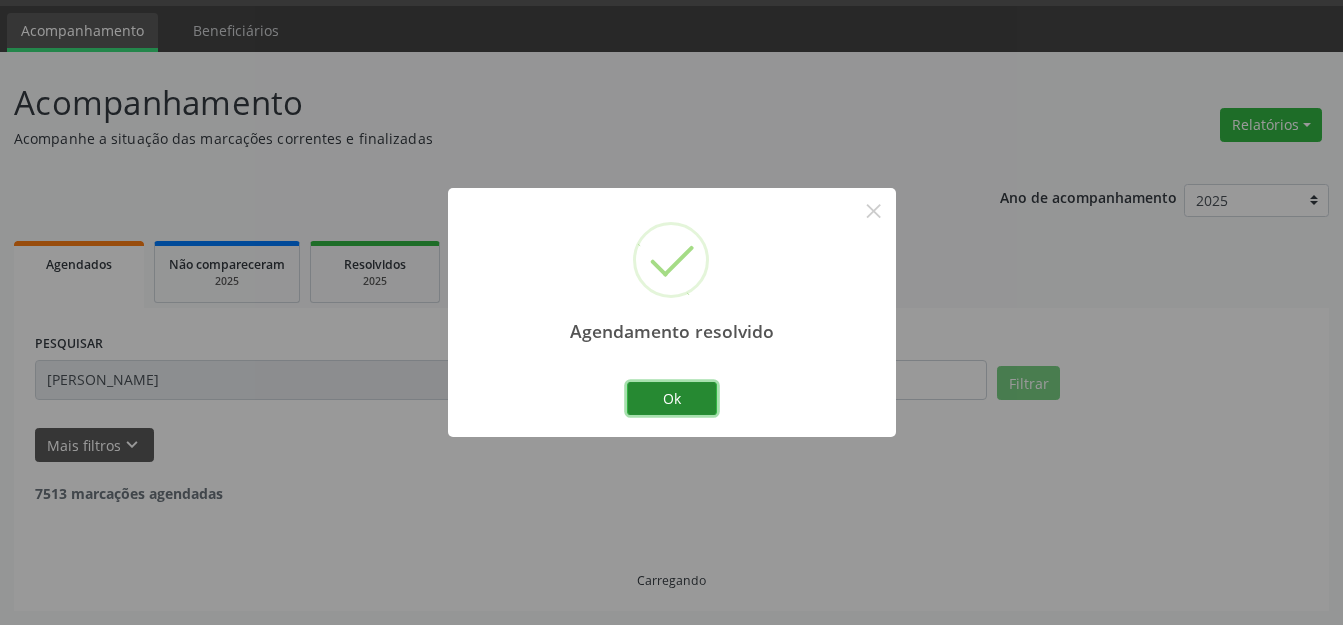 click on "Ok" at bounding box center [672, 399] 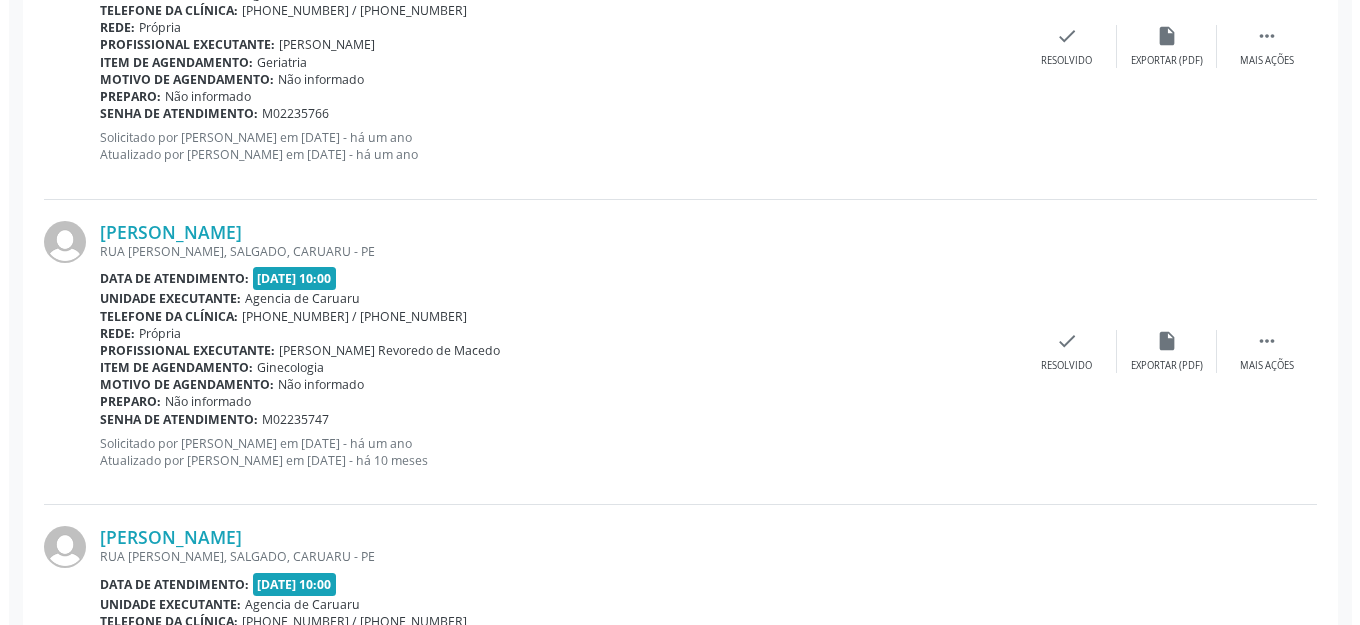 scroll, scrollTop: 506, scrollLeft: 0, axis: vertical 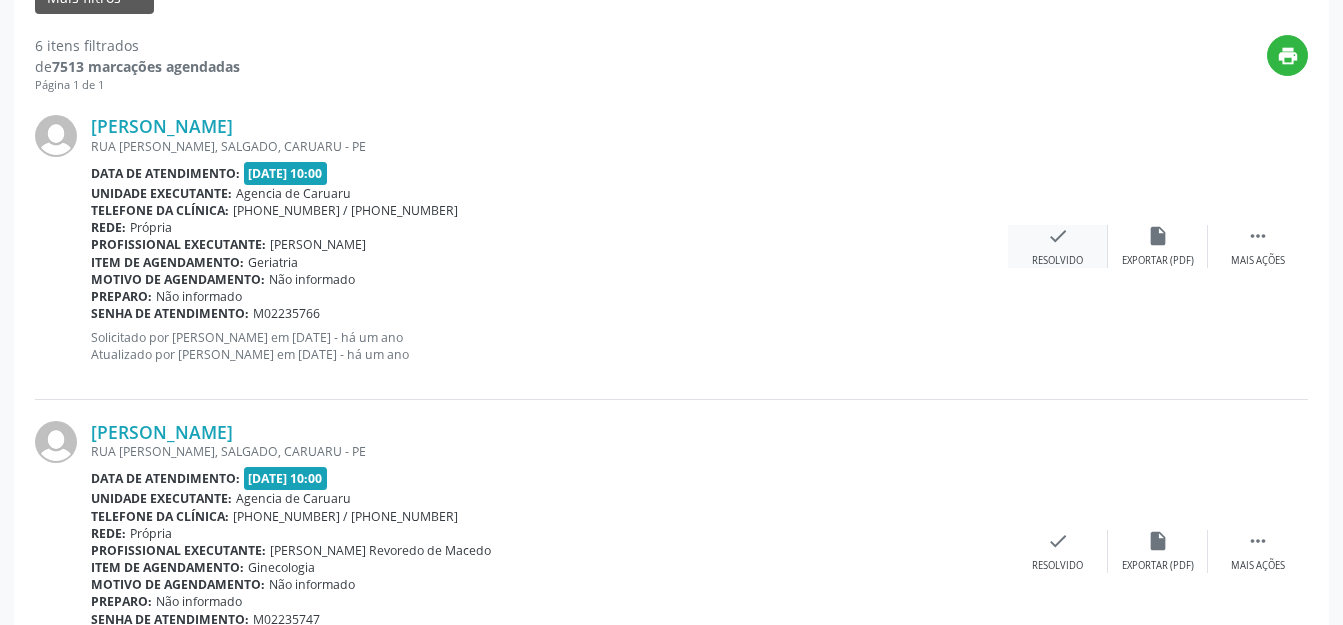 click on "check" at bounding box center [1058, 236] 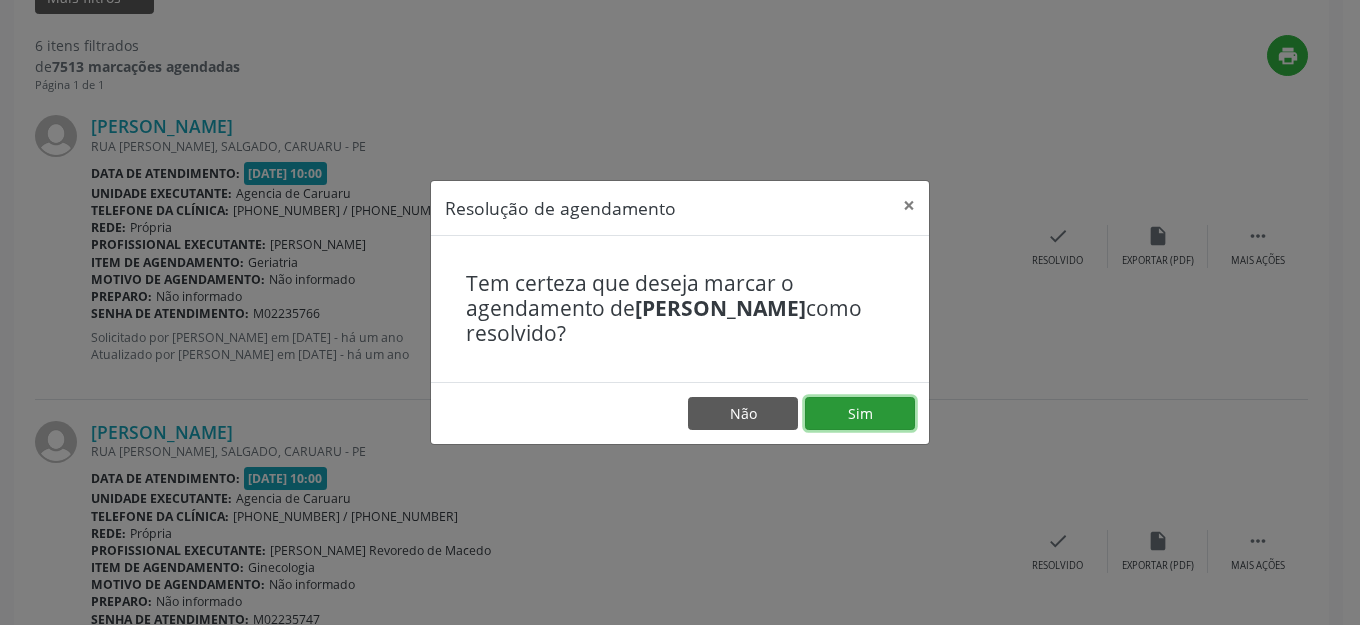 click on "Sim" at bounding box center (860, 414) 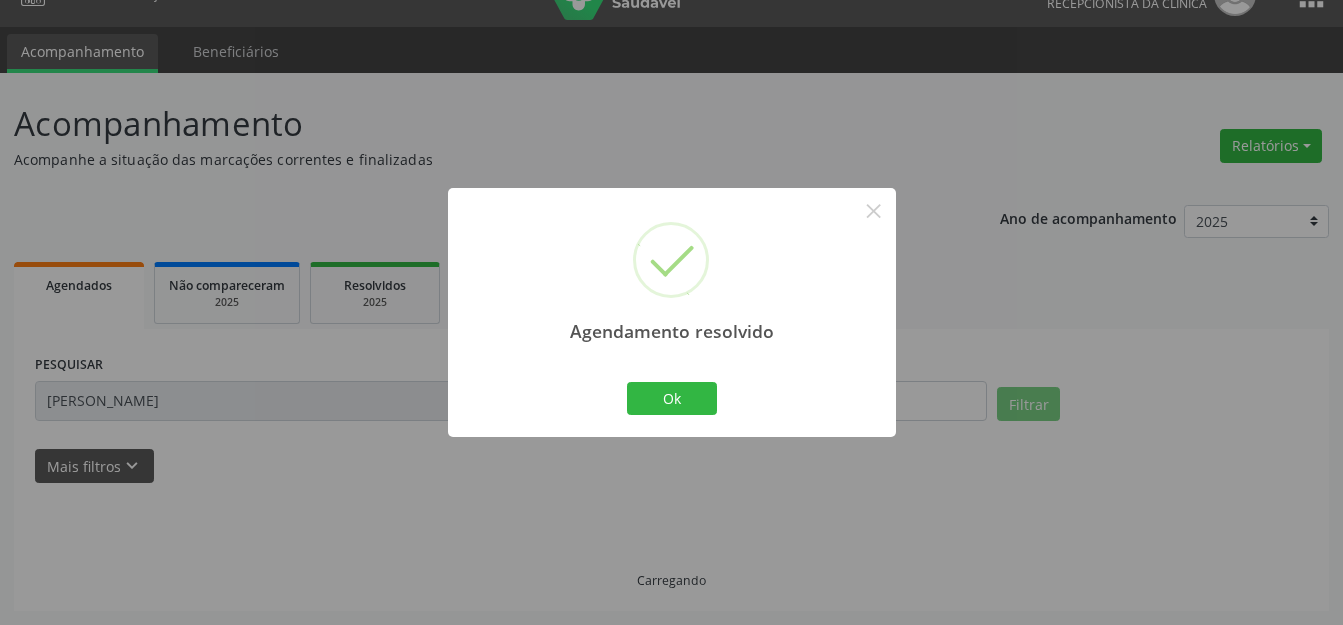 scroll, scrollTop: 58, scrollLeft: 0, axis: vertical 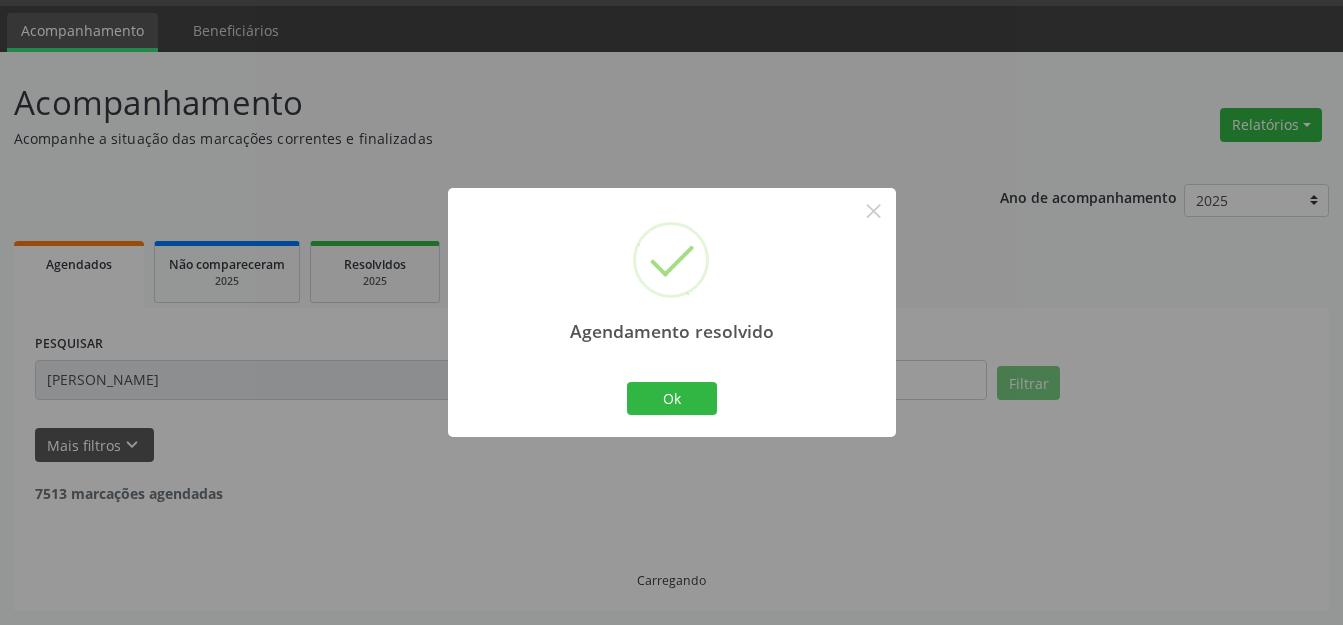 click on "Ok Cancel" at bounding box center [671, 398] 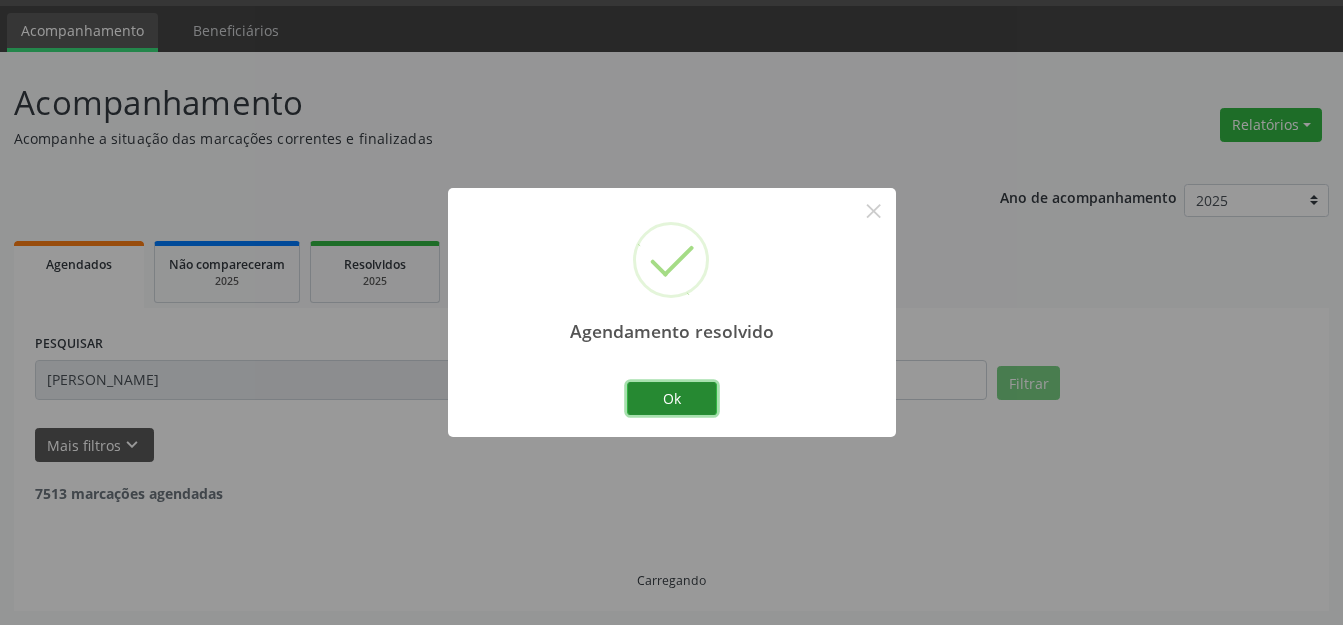 click on "Ok" at bounding box center (672, 399) 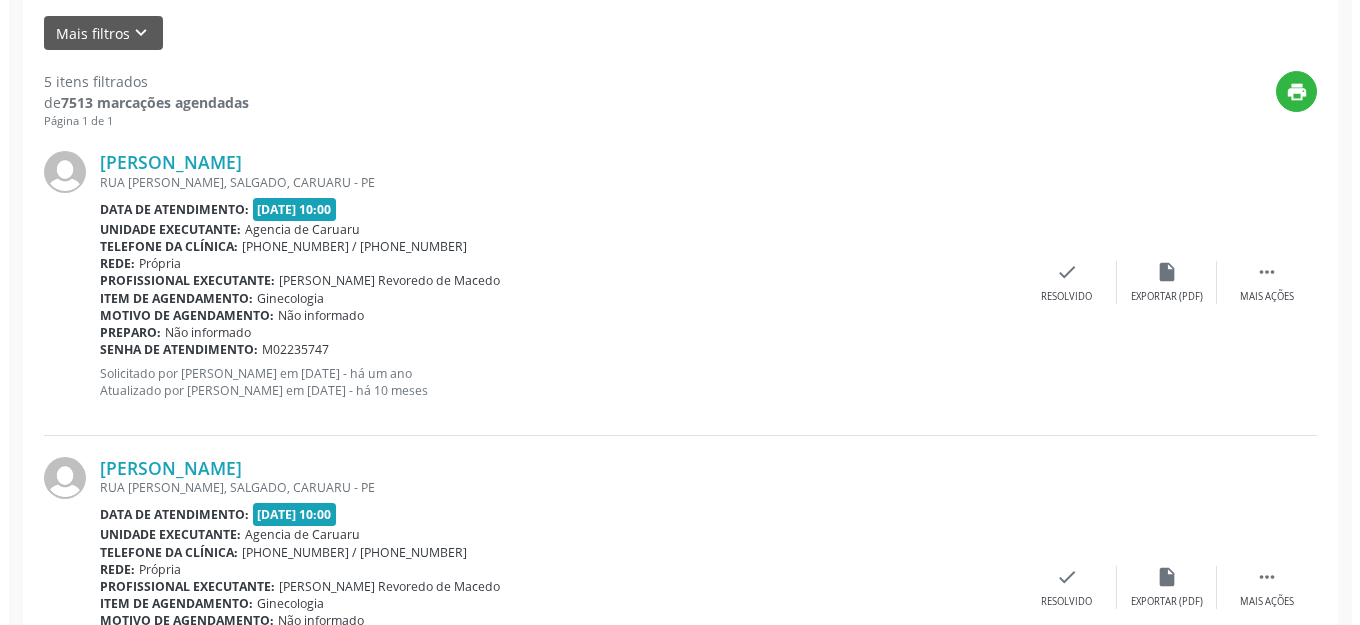 scroll, scrollTop: 658, scrollLeft: 0, axis: vertical 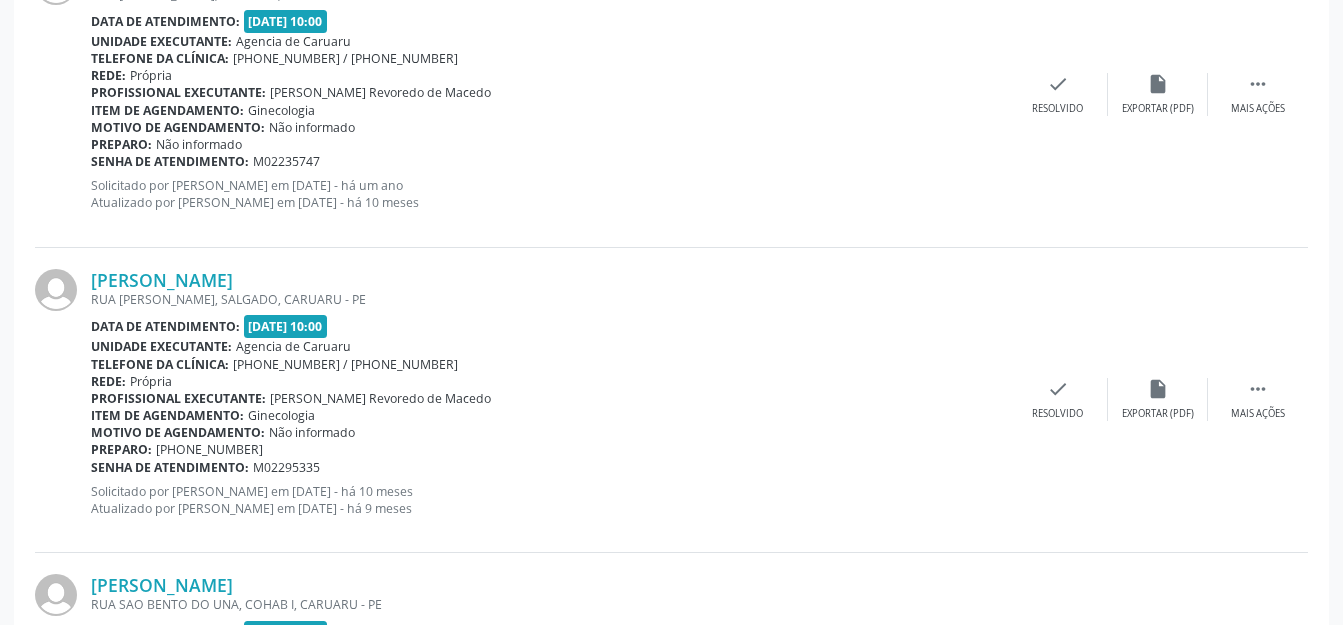 click on "[PERSON_NAME]
[GEOGRAPHIC_DATA][PERSON_NAME], SALGADO, CARUARU - PE
Data de atendimento:
[DATE] 10:00
Unidade executante:
Agencia de [GEOGRAPHIC_DATA]
Telefone da clínica:
[PHONE_NUMBER] / [PHONE_NUMBER]
Rede:
[GEOGRAPHIC_DATA]
Profissional executante:
[PERSON_NAME]
Item de agendamento:
Ginecologia
Motivo de agendamento:
Não informado
Preparo:
Não informado
Senha de atendimento:
M02235747
Solicitado por [PERSON_NAME] em [DATE] - há um ano
Atualizado por [PERSON_NAME] em [DATE] - há 10 meses

Mais ações
insert_drive_file
Exportar (PDF)
check
Resolvido" at bounding box center [671, 94] 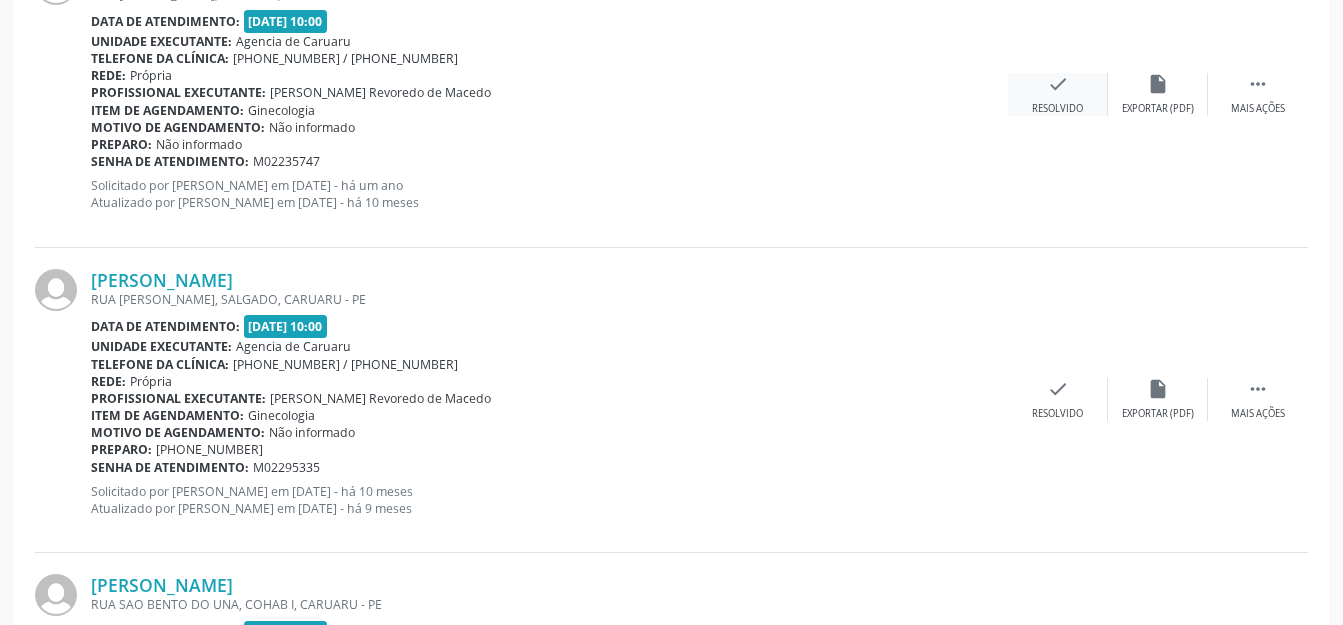 click on "check" at bounding box center (1058, 84) 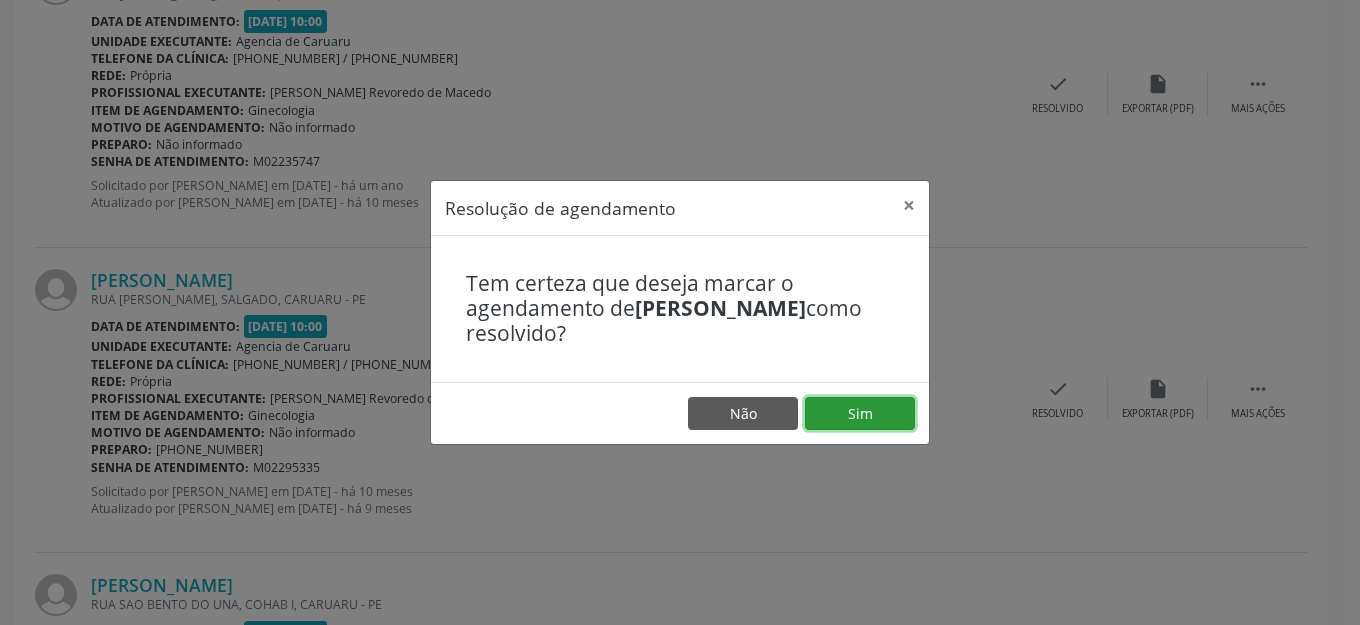 click on "Sim" at bounding box center [860, 414] 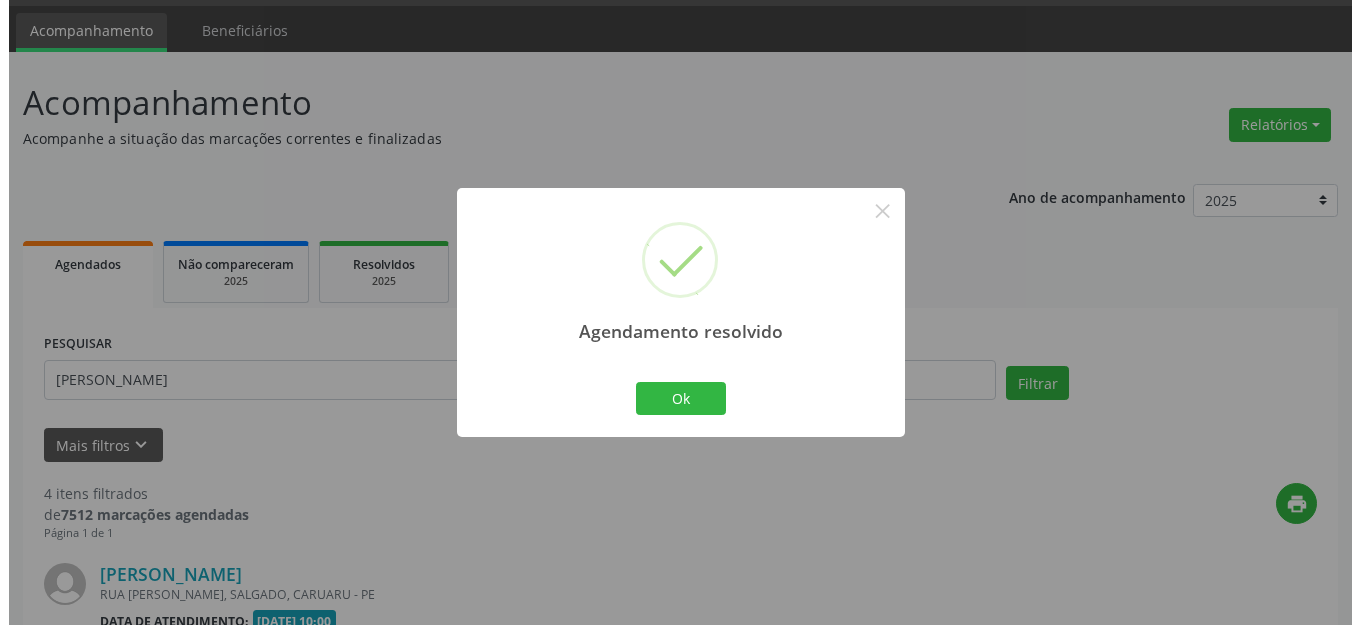 scroll, scrollTop: 658, scrollLeft: 0, axis: vertical 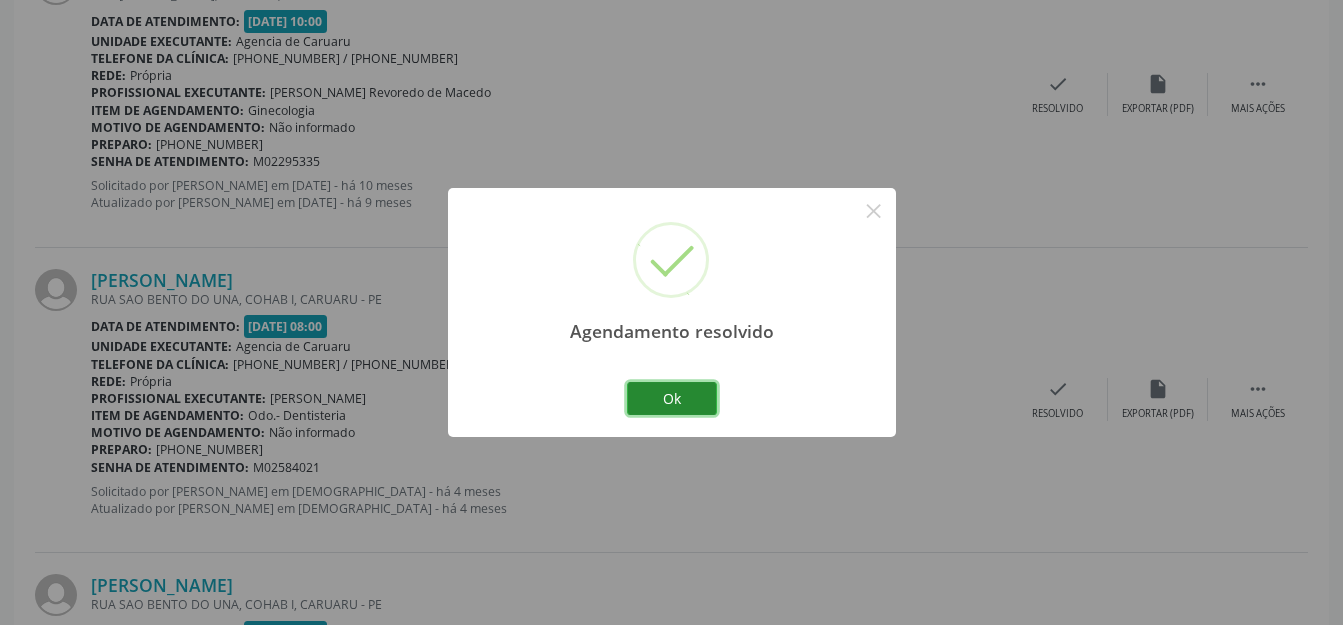 click on "Ok" at bounding box center [672, 399] 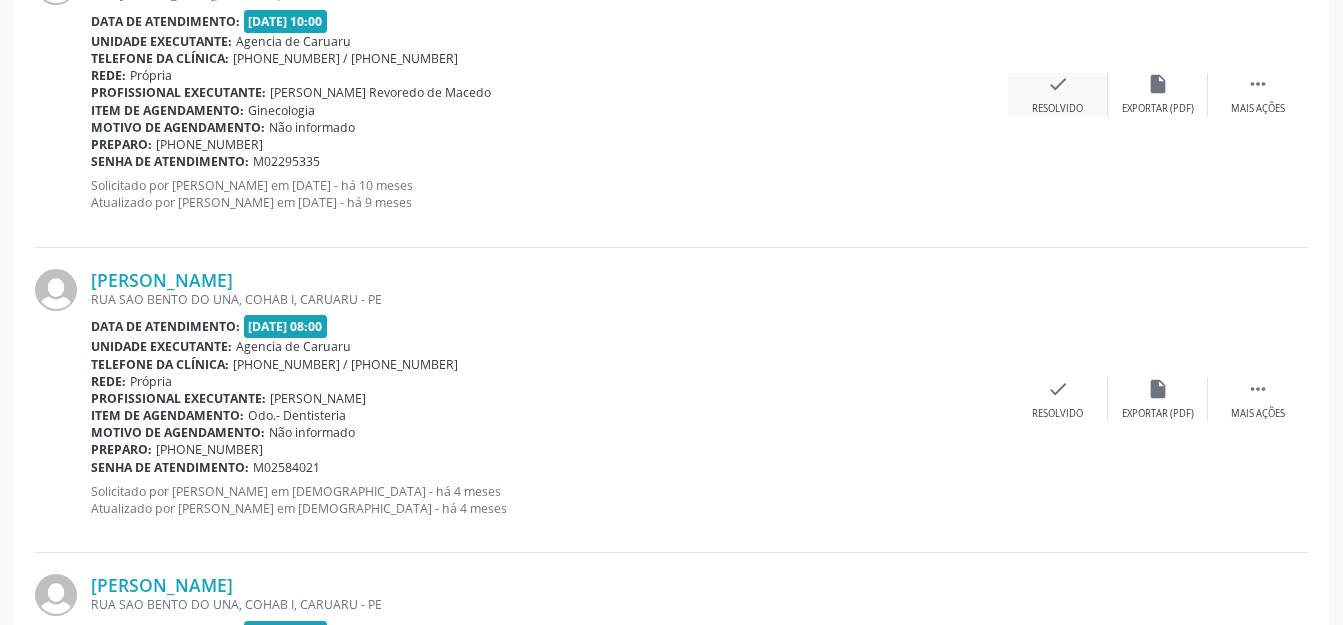 click on "check
Resolvido" at bounding box center (1058, 94) 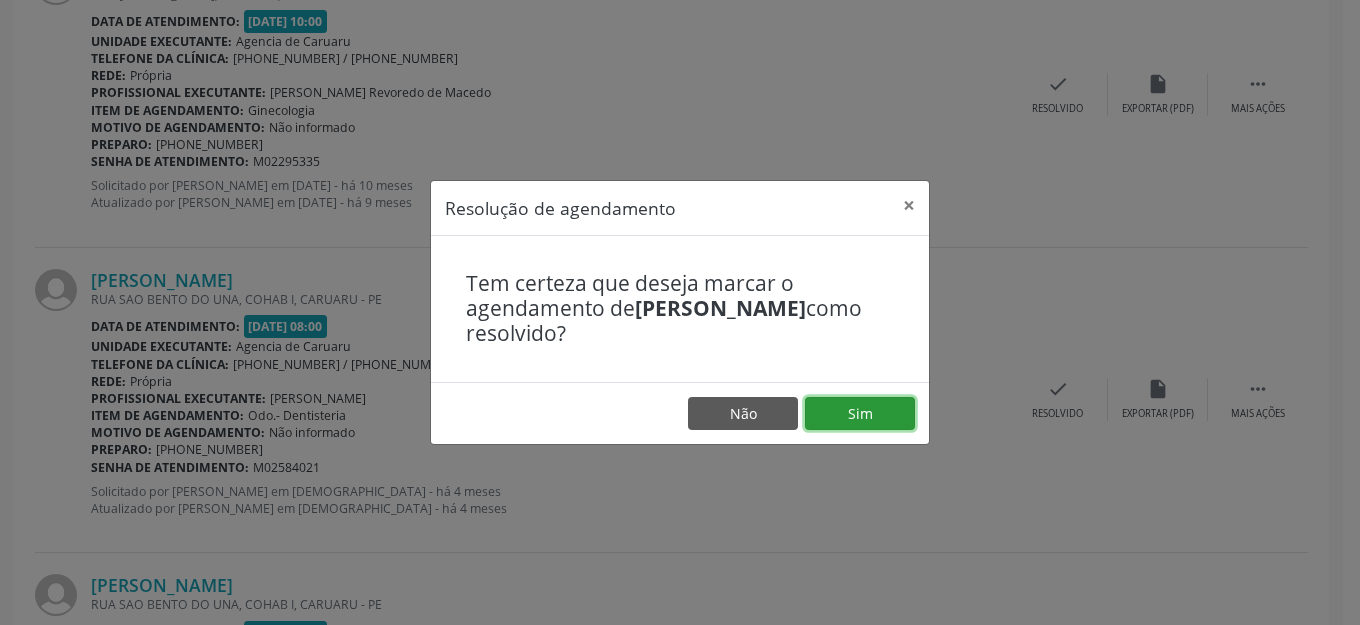 click on "Sim" at bounding box center [860, 414] 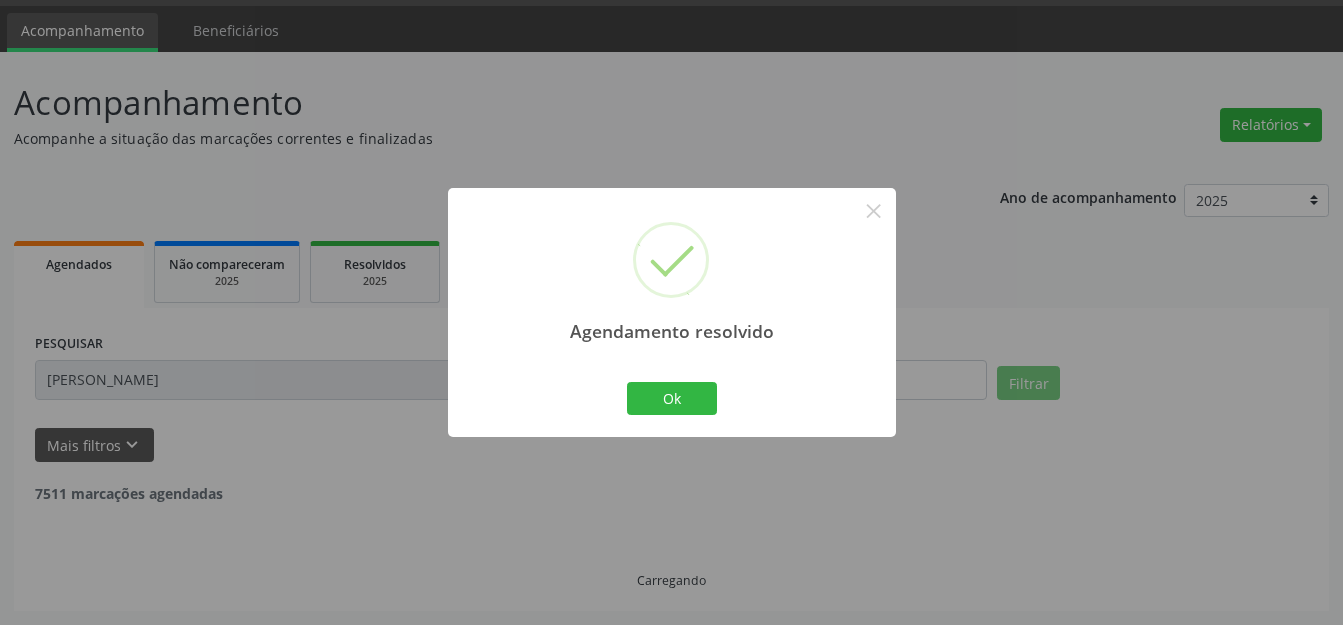 scroll, scrollTop: 658, scrollLeft: 0, axis: vertical 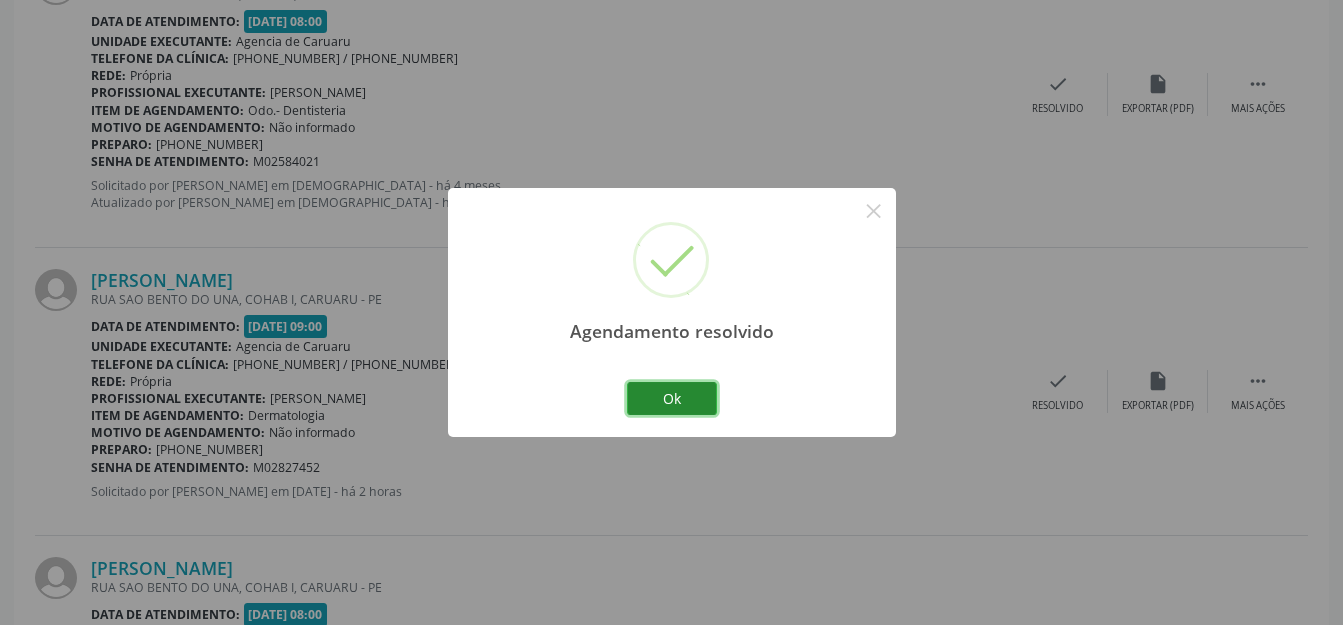 click on "Ok" at bounding box center [672, 399] 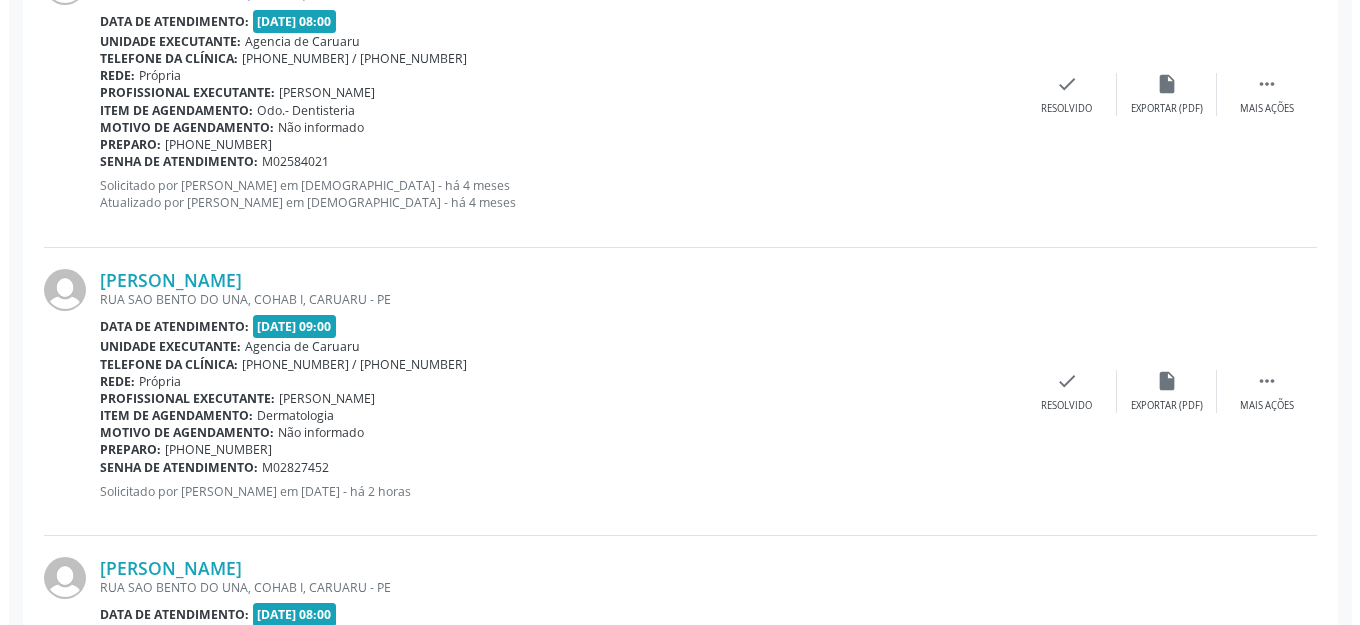 scroll, scrollTop: 558, scrollLeft: 0, axis: vertical 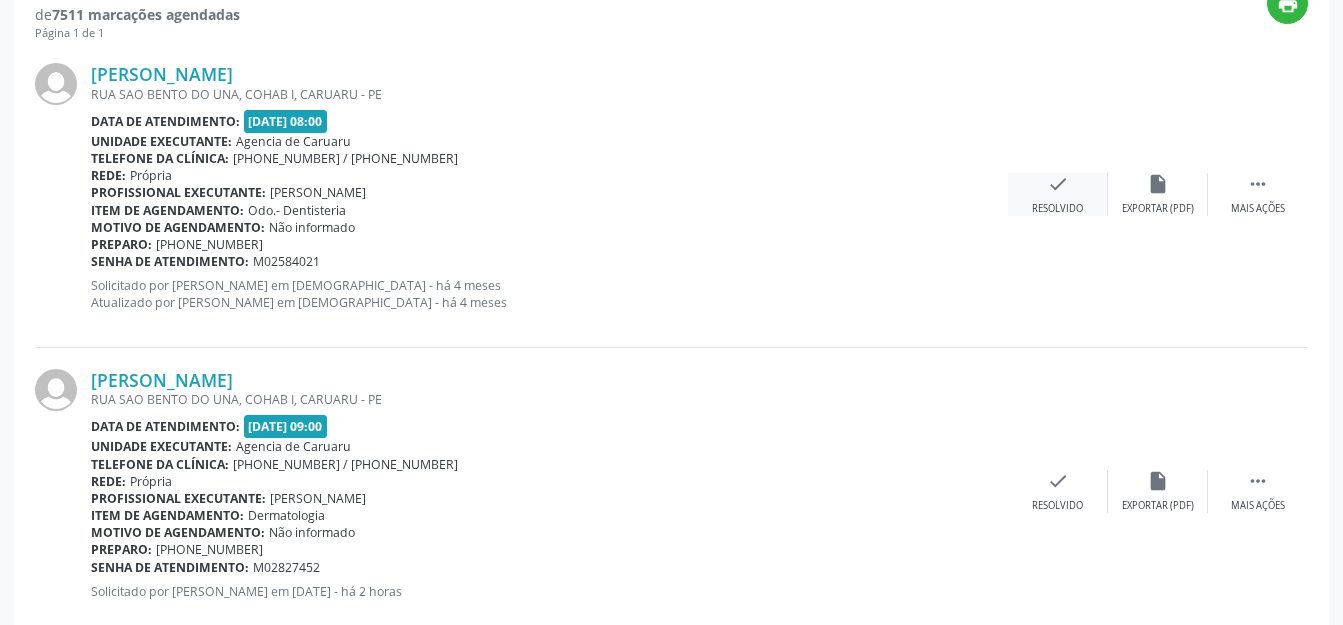 click on "Resolvido" at bounding box center [1057, 209] 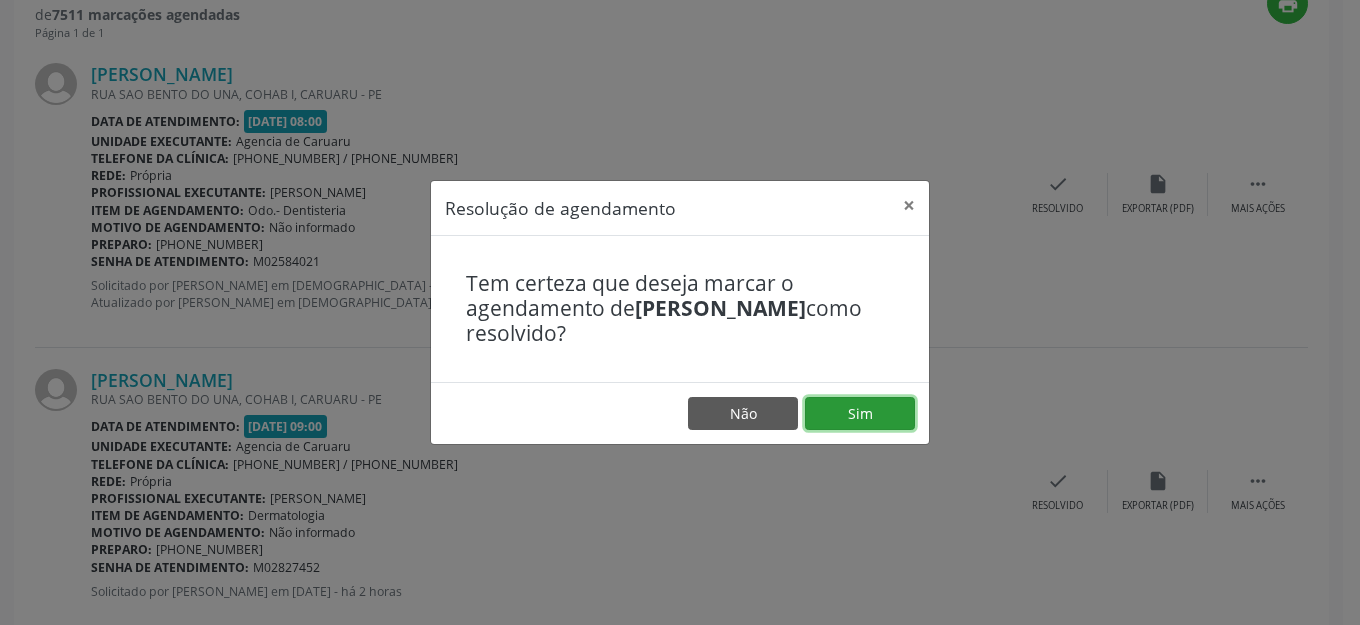 click on "Sim" at bounding box center [860, 414] 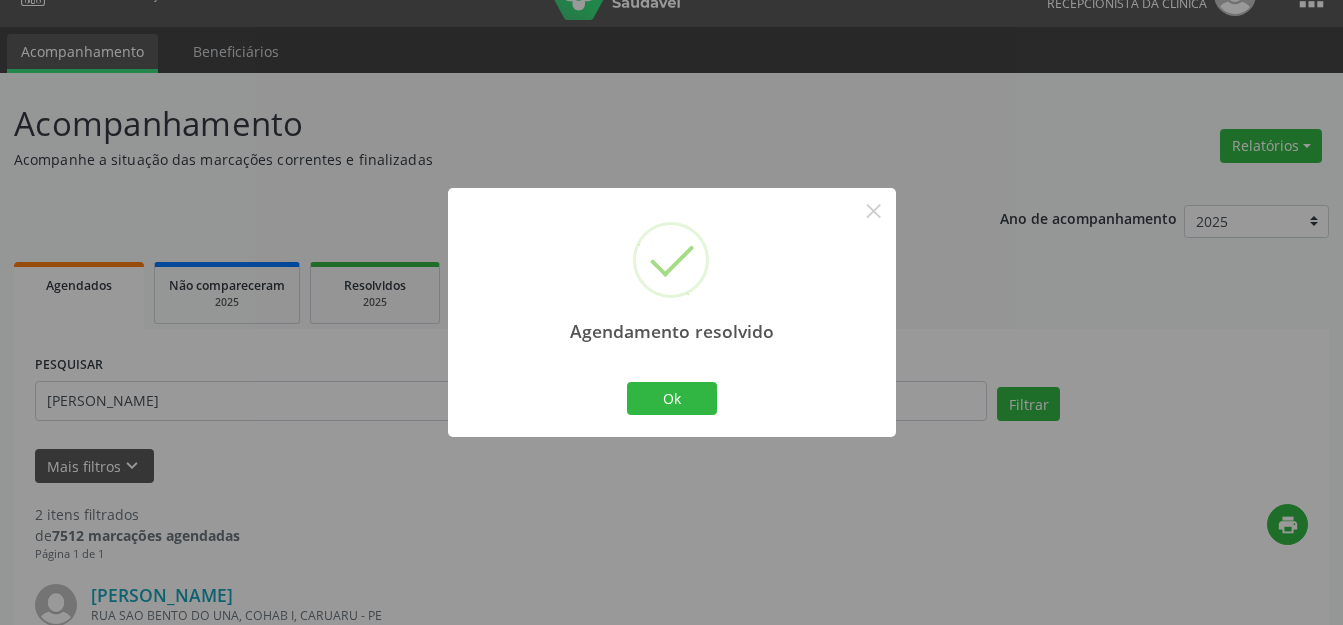 scroll, scrollTop: 558, scrollLeft: 0, axis: vertical 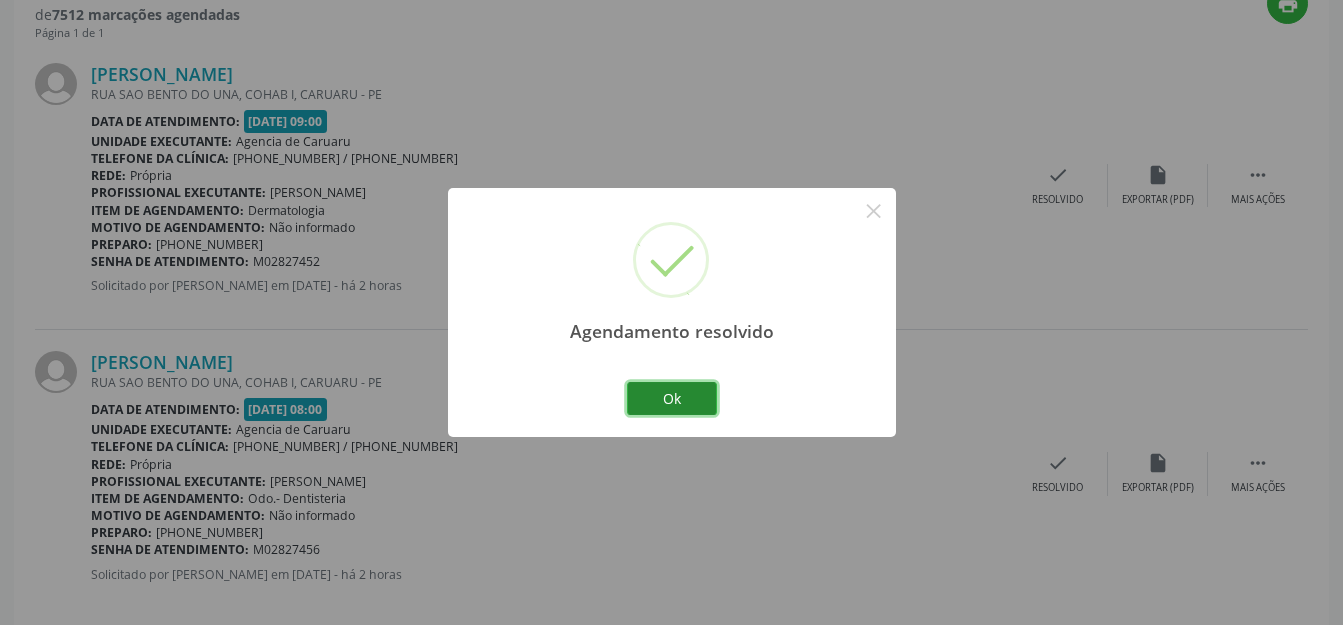 click on "Ok" at bounding box center (672, 399) 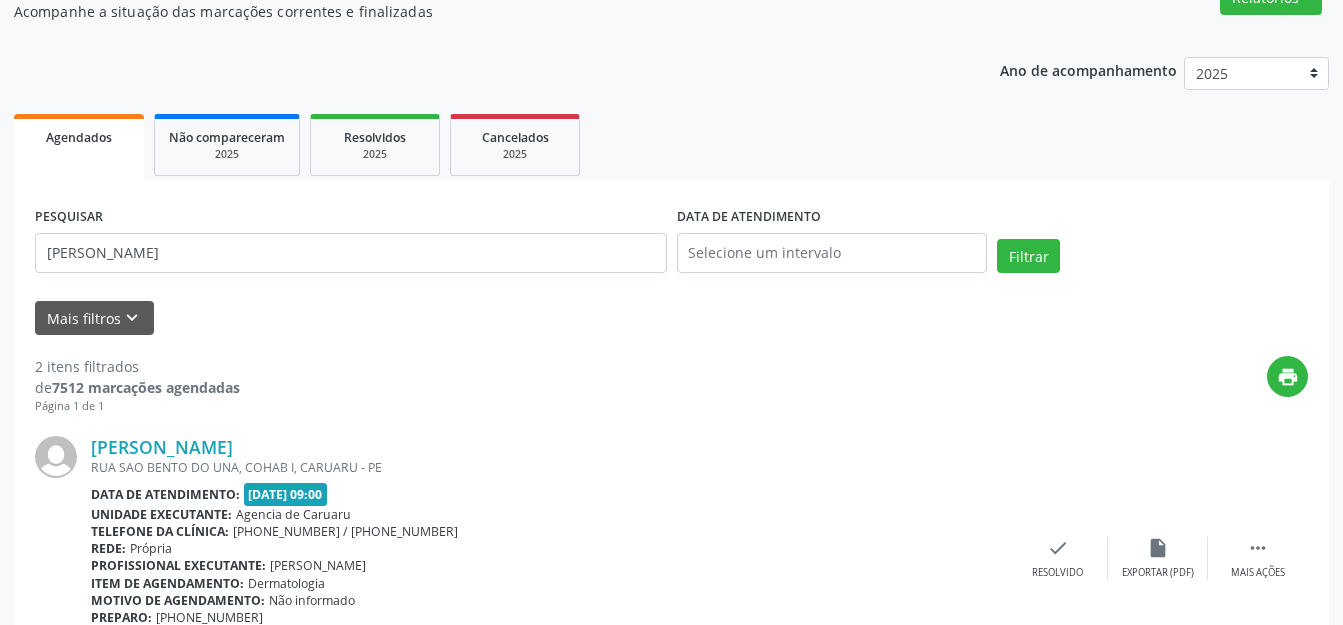 scroll, scrollTop: 0, scrollLeft: 0, axis: both 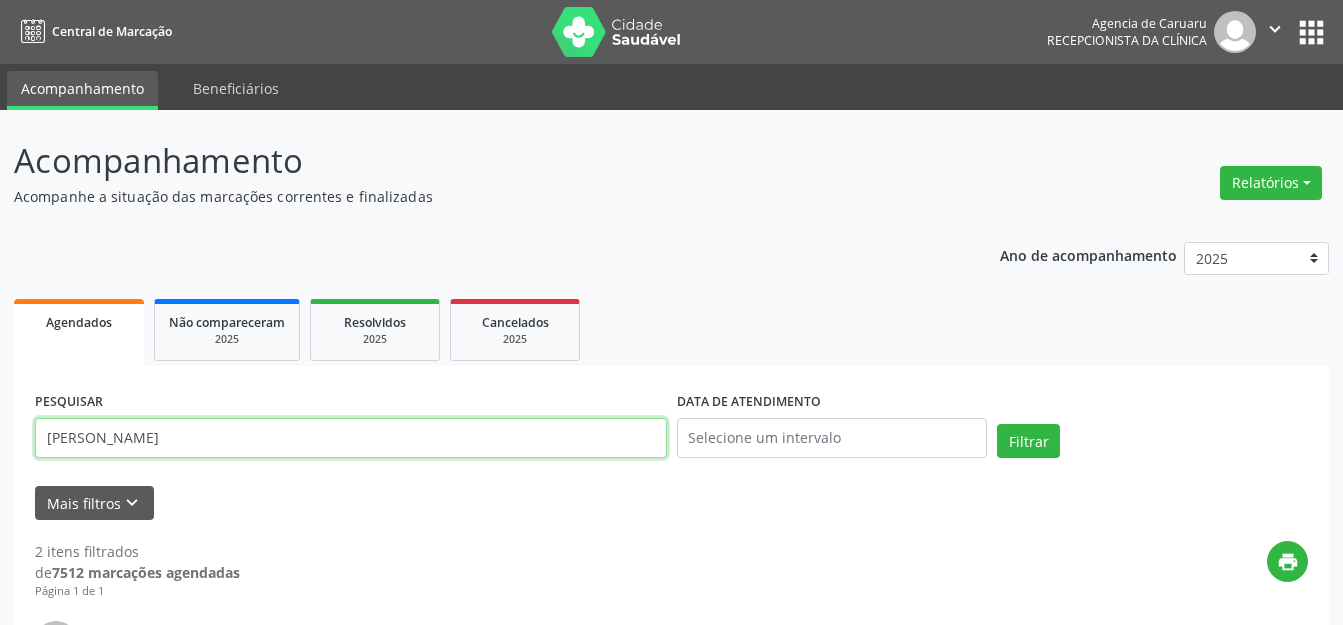 drag, startPoint x: 274, startPoint y: 449, endPoint x: 0, endPoint y: 428, distance: 274.80356 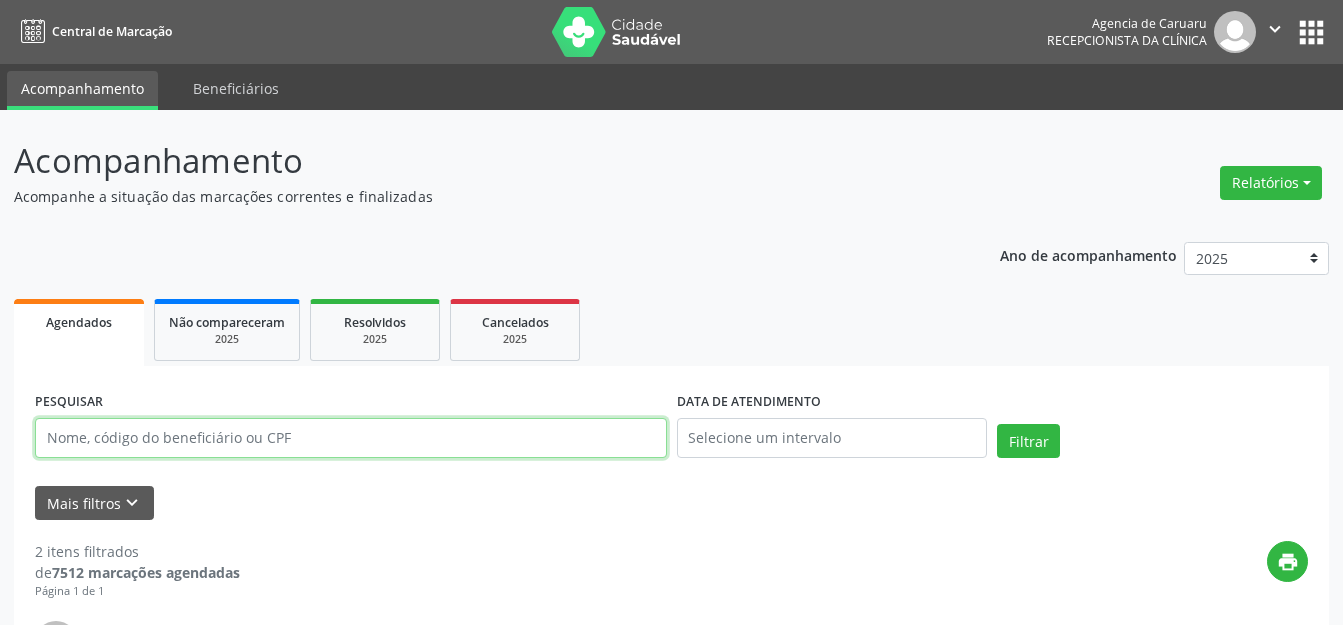 type 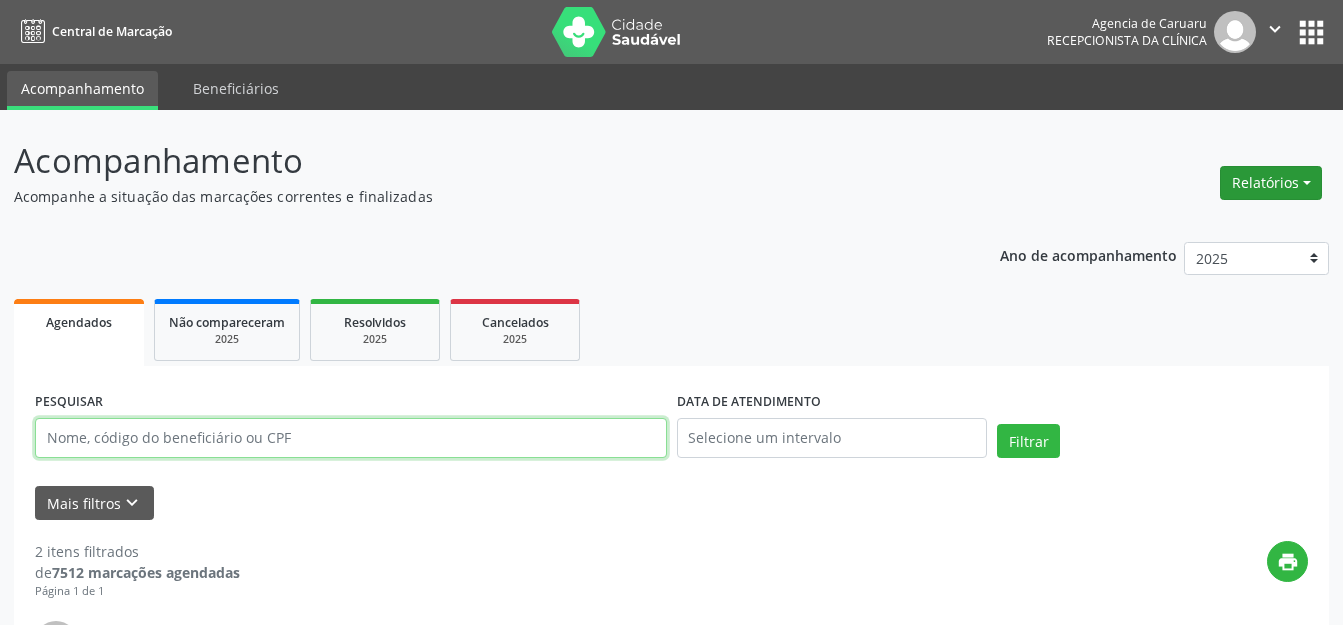 click on "Relatórios" at bounding box center (1271, 183) 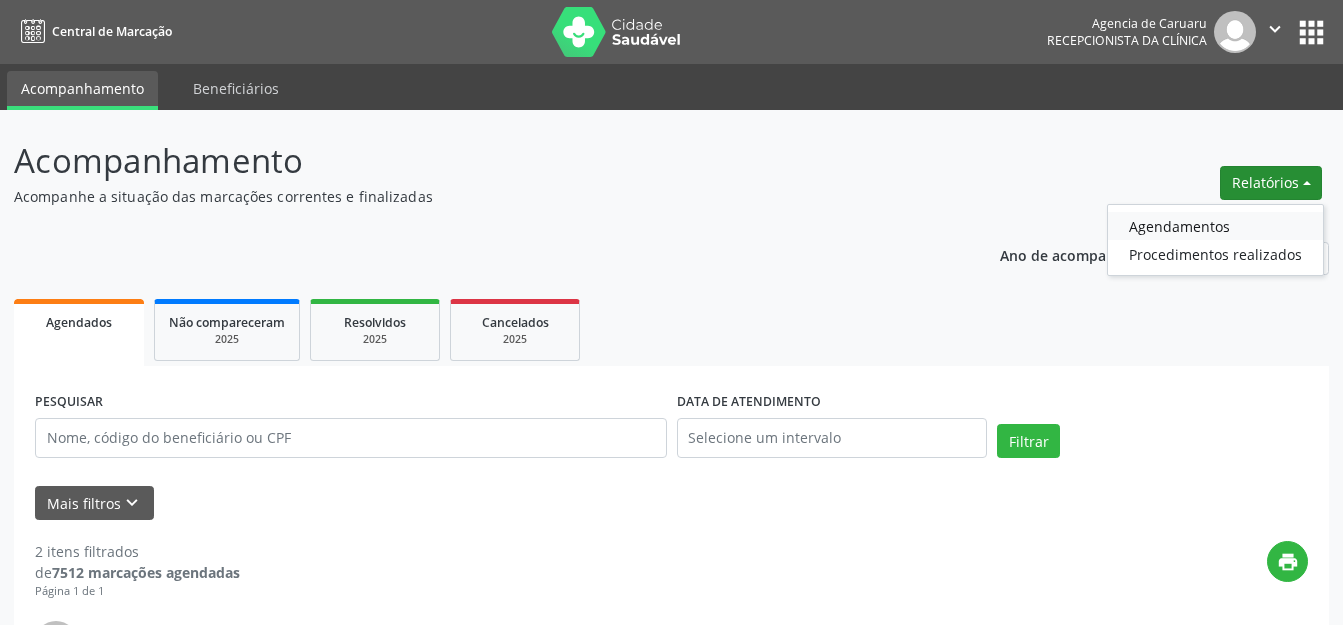 click on "Agendamentos" at bounding box center [1215, 226] 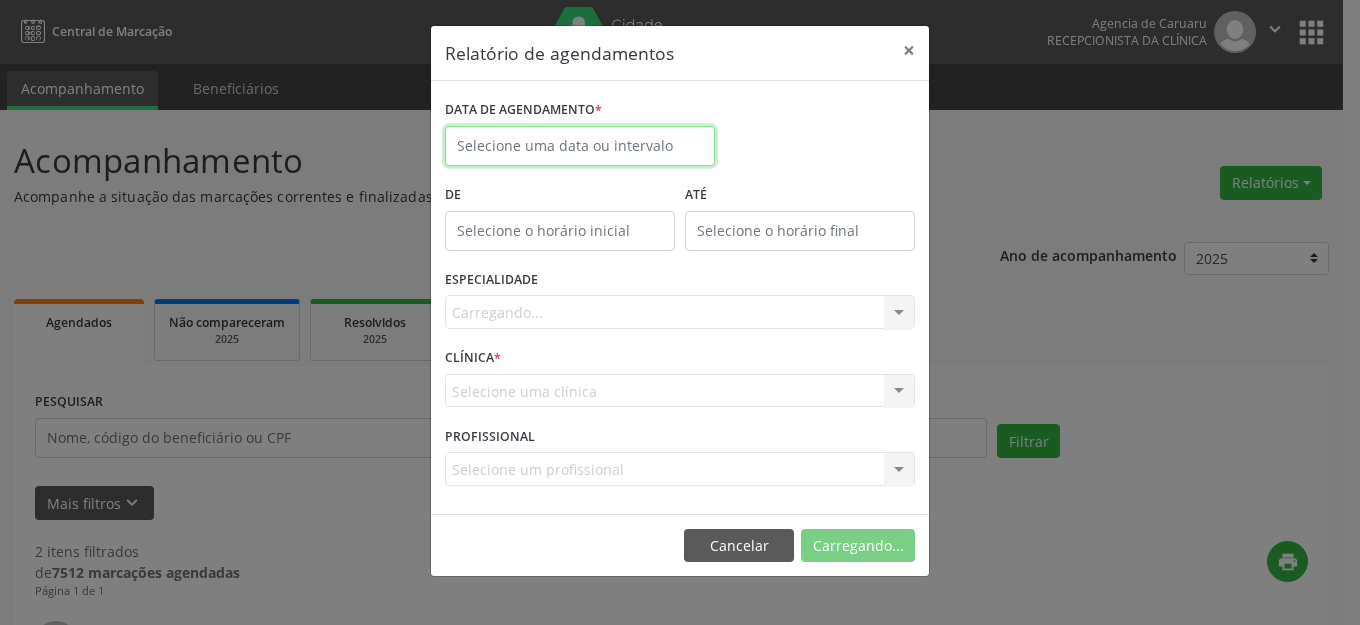 click on "Central de Marcação
Agencia de [GEOGRAPHIC_DATA]
Recepcionista da clínica

Configurações
Sair
apps
Acompanhamento
Beneficiários
Acompanhamento
Acompanhe a situação das marcações correntes e finalizadas
Relatórios
Agendamentos
Procedimentos realizados
Ano de acompanhamento
2025 2024 2023 2022 2021   Agendados   Não compareceram
2025
Resolvidos
2025
Cancelados
2025
PESQUISAR
DATA DE ATENDIMENTO
Filtrar
UNIDADE EXECUTANTE
Selecione uma unidade
Todos as unidades   Agencia de Caruaru
Nenhum resultado encontrado para: "   "
Não há nenhuma opção para ser exibida.
PROFISSIONAL EXECUTANTE
Selecione um profissional" at bounding box center [680, 312] 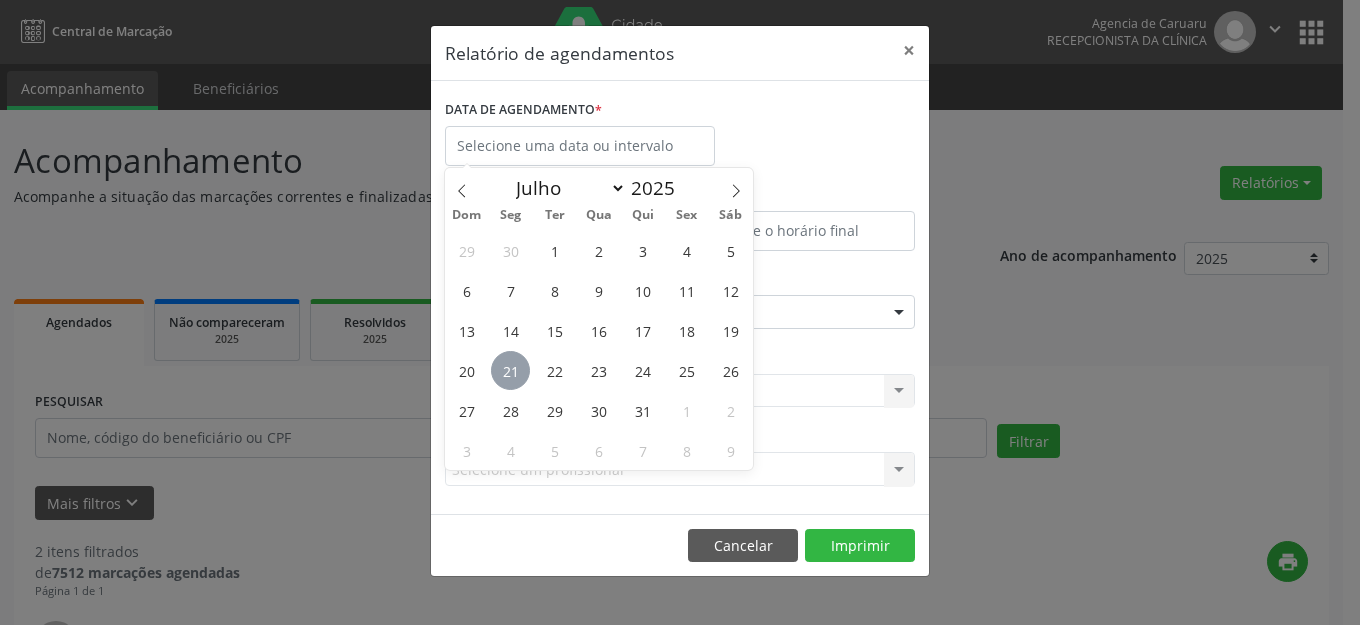 click on "21" at bounding box center [510, 370] 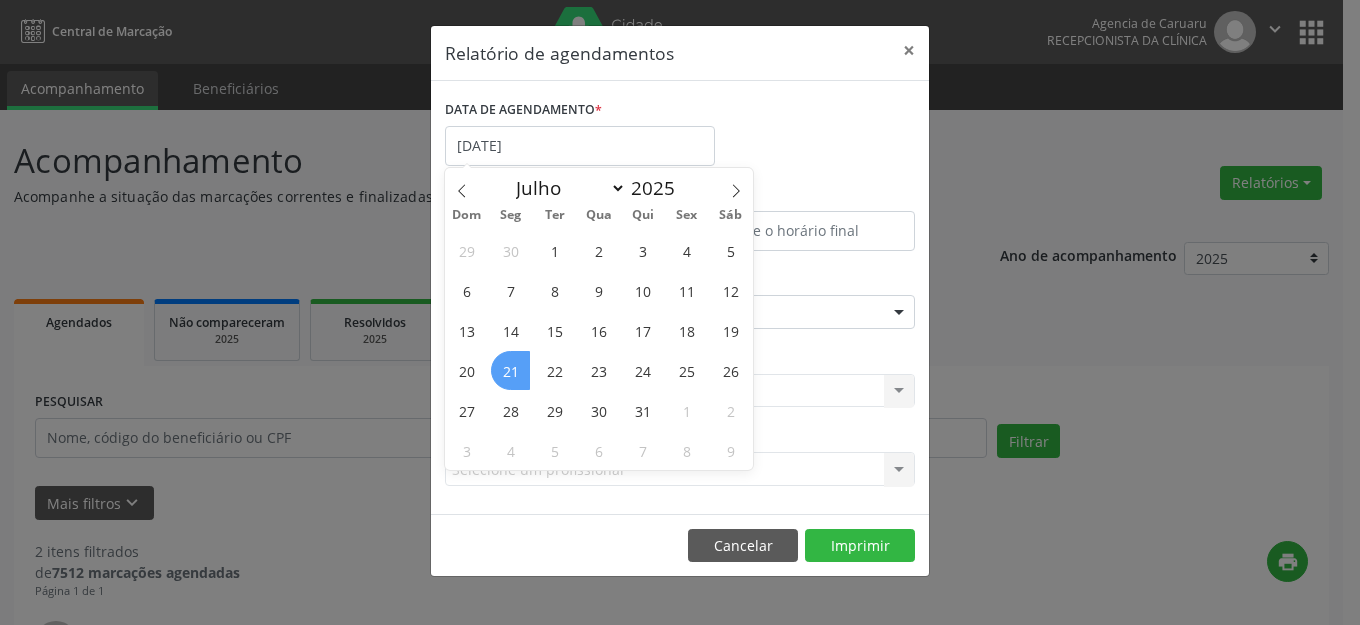 click on "21" at bounding box center (510, 370) 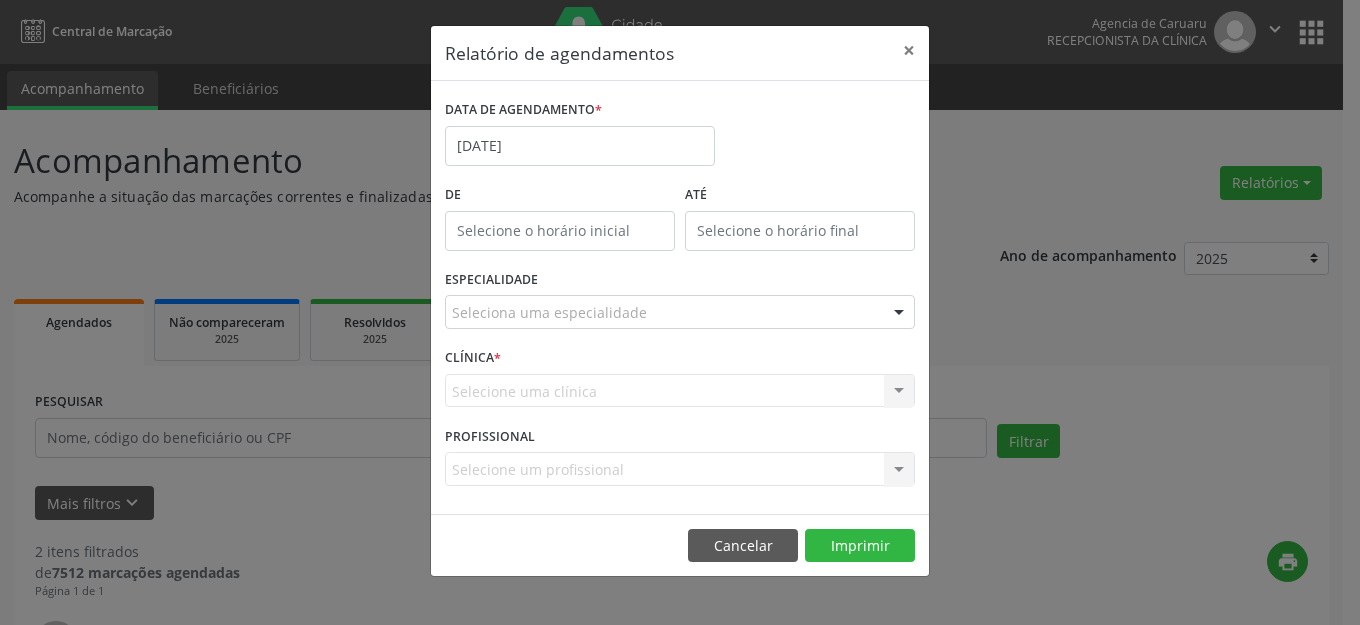 click on "ESPECIALIDADE
Seleciona uma especialidade
Todas as especialidades   Alergologia   Angiologia   Arritmologia   Cardiologia   Cirurgia Abdominal   Cirurgia Bariatrica   Cirurgia Cabeça e Pescoço   Cirurgia Cardiaca   Cirurgia Geral   Cirurgia Ginecologica   Cirurgia Mastologia Oncologica   Cirurgia Pediatrica   Cirurgia Plastica   Cirurgia Toracica   Cirurgia geral oncológica   Cirurgia geral oncológica   Cirurgião Dermatológico   Clinica Geral   Clinica Medica   Consulta de Enfermagem - Hiperdia   Consulta de Enfermagem - Preventivo   Consulta de Enfermagem - Pré-[DATE]   Consulta de Enfermagem - Puericultura   Dermatologia   Endocinologia   Endocrino [MEDICAL_DATA]   Endocrinologia   Fisioterapia   Fisioterapia Cirurgica   Fonoaudiologia   Gastro/Hepato   Gastroenterologia   Gastropediatria   Geriatria   Ginecologia   Gnecologia   Hebiatra   Hematologia   Hepatologia   Inf.Inf - Infectologista   Infectologia Pediátrica   Mastologia       Medicina da Dor" at bounding box center [680, 304] 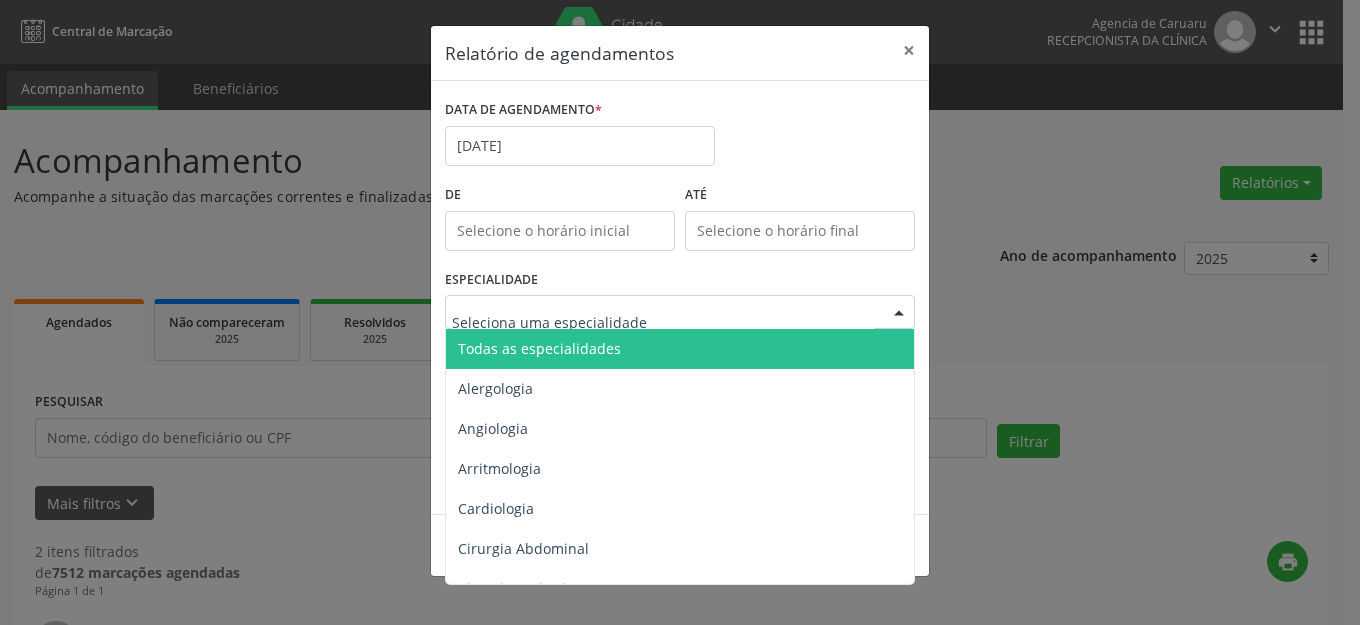 click on "Todas as especialidades" at bounding box center [681, 349] 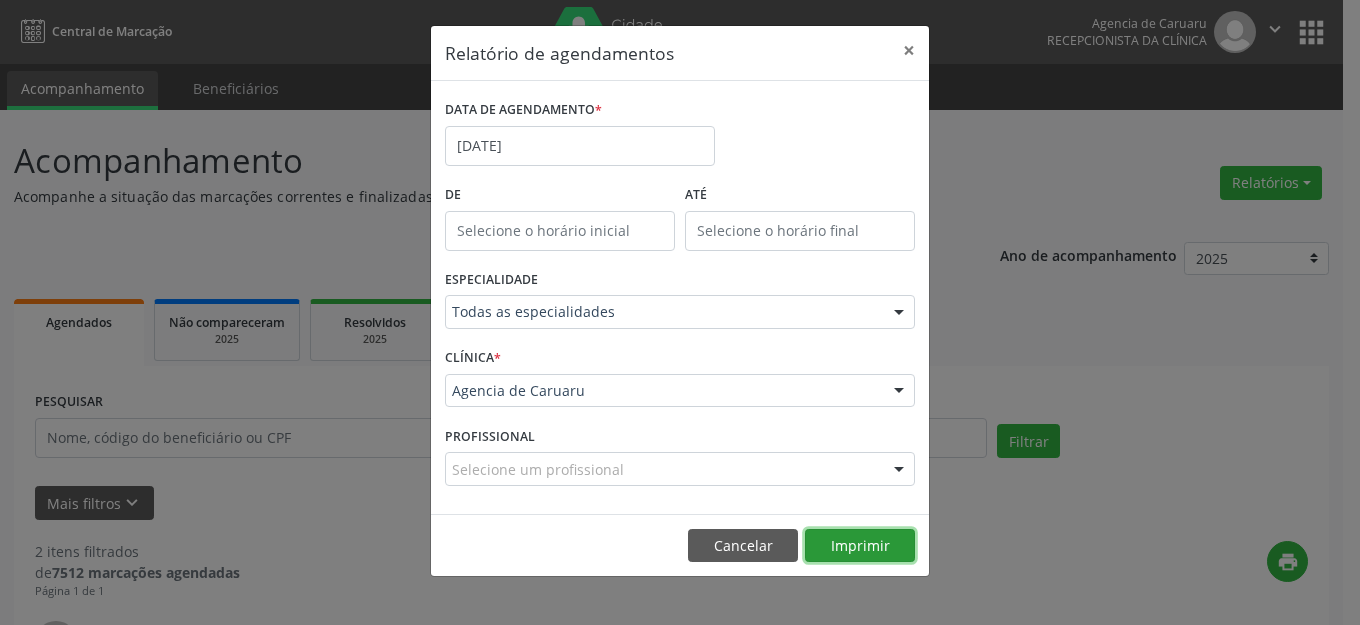 click on "Imprimir" at bounding box center [860, 546] 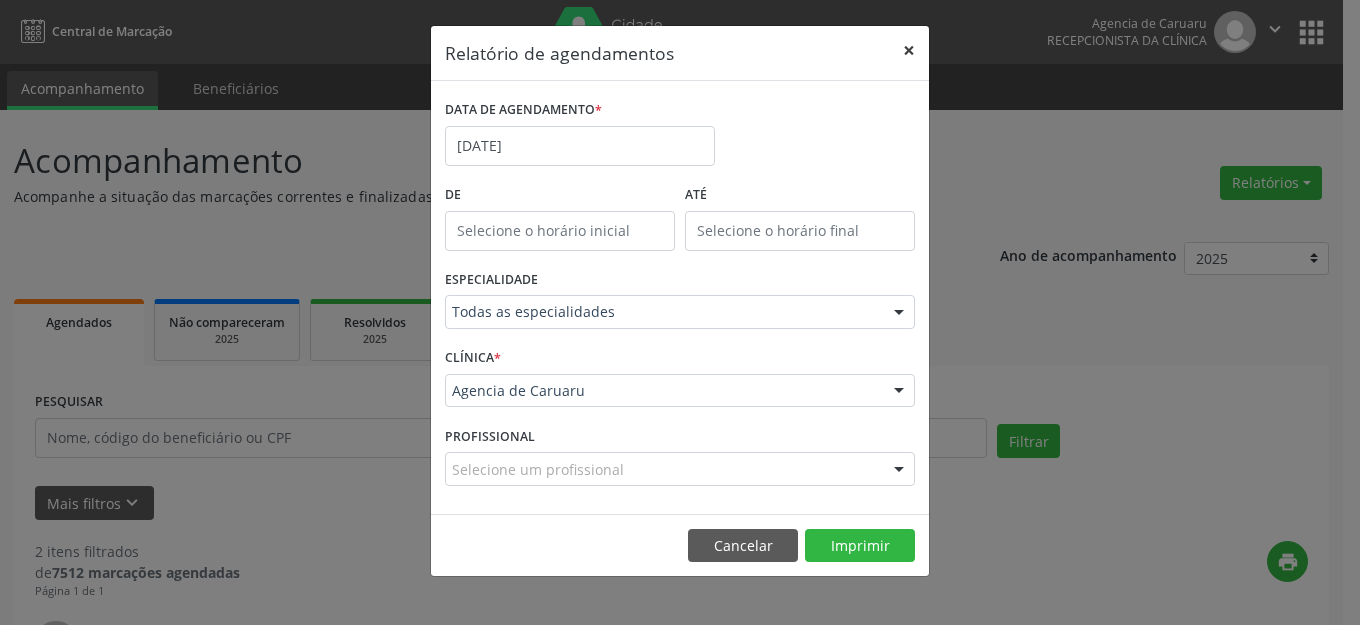 click on "×" at bounding box center [909, 50] 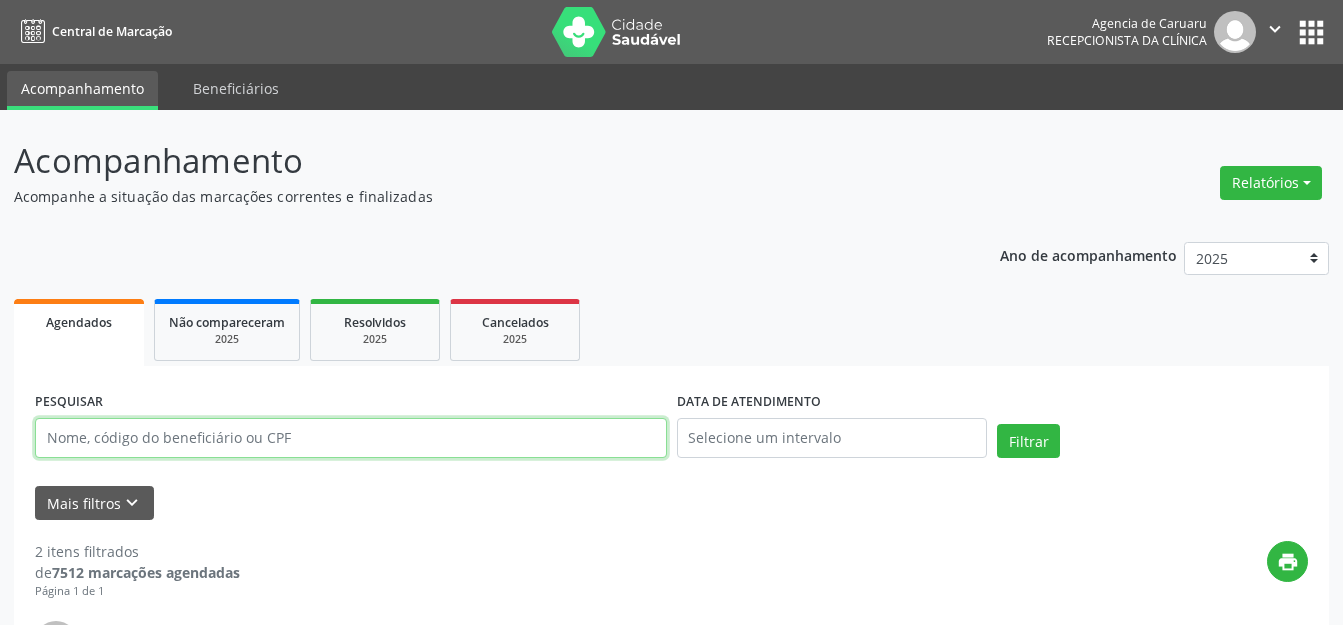 click at bounding box center (351, 438) 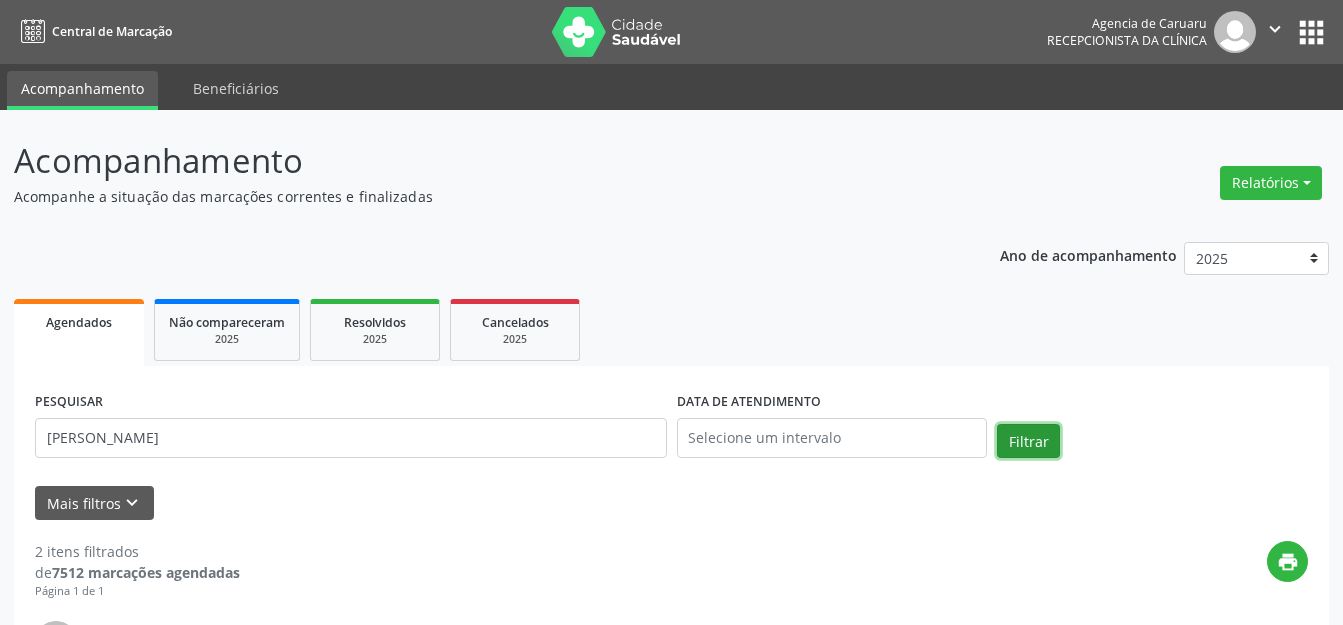 click on "Filtrar" at bounding box center [1028, 441] 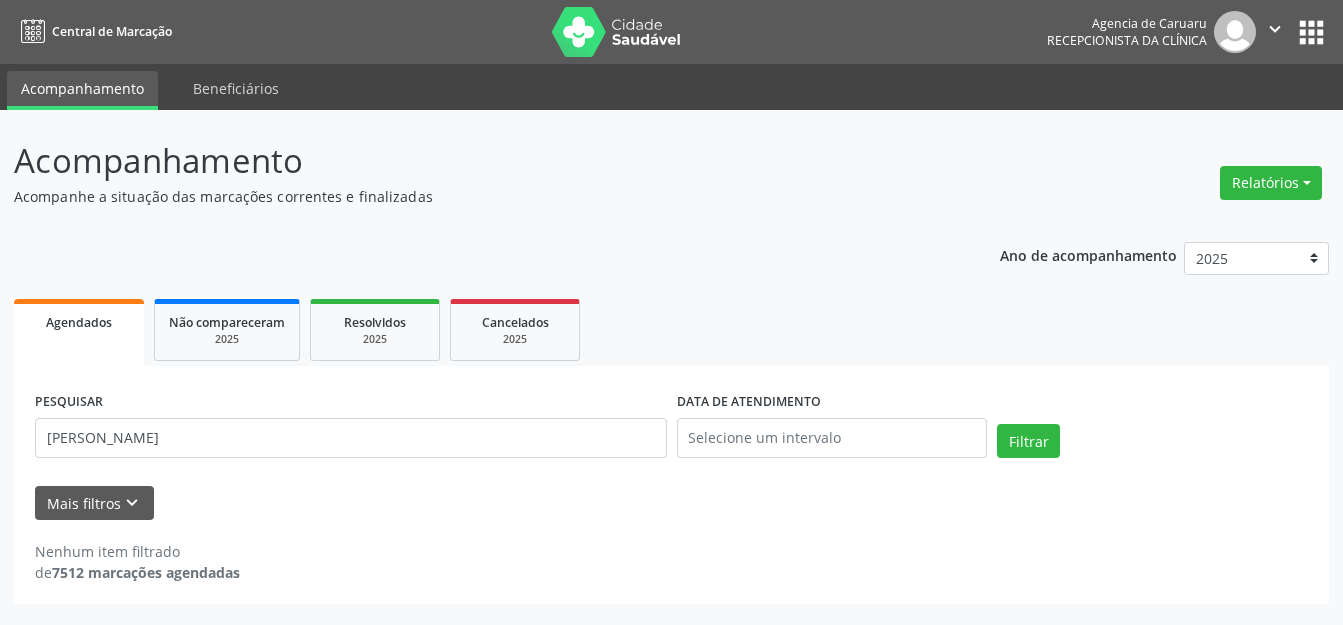 scroll, scrollTop: 0, scrollLeft: 0, axis: both 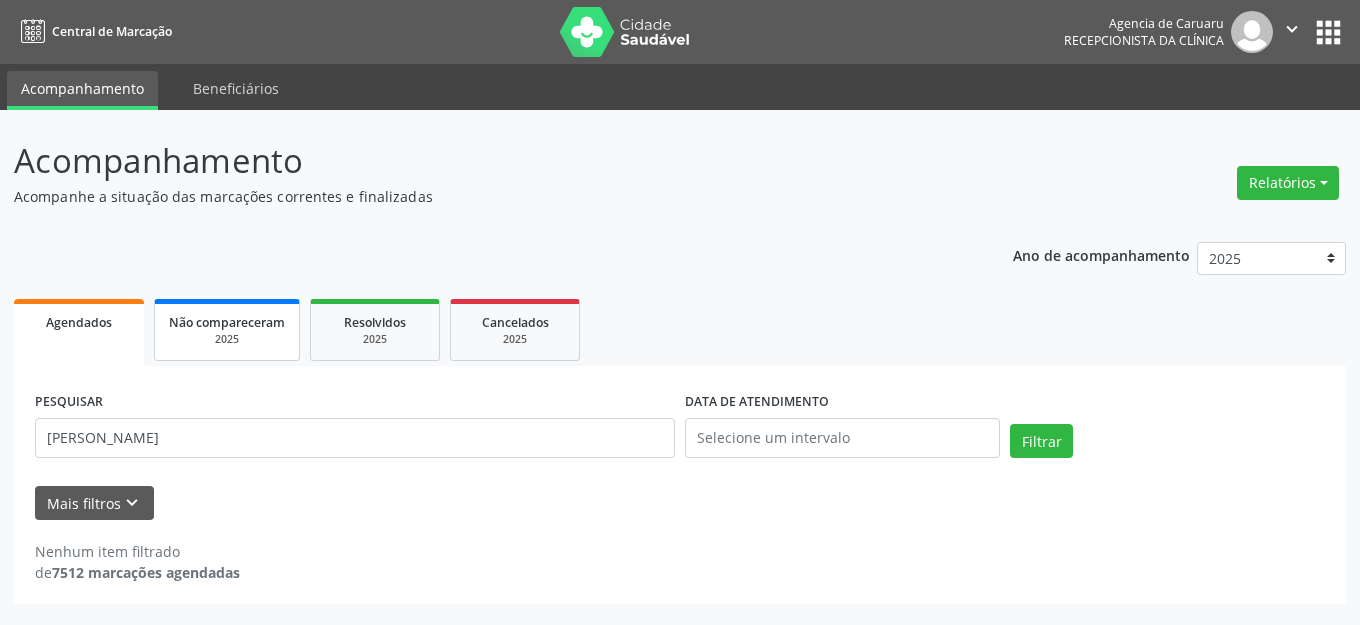 drag, startPoint x: 343, startPoint y: 413, endPoint x: 174, endPoint y: 358, distance: 177.7245 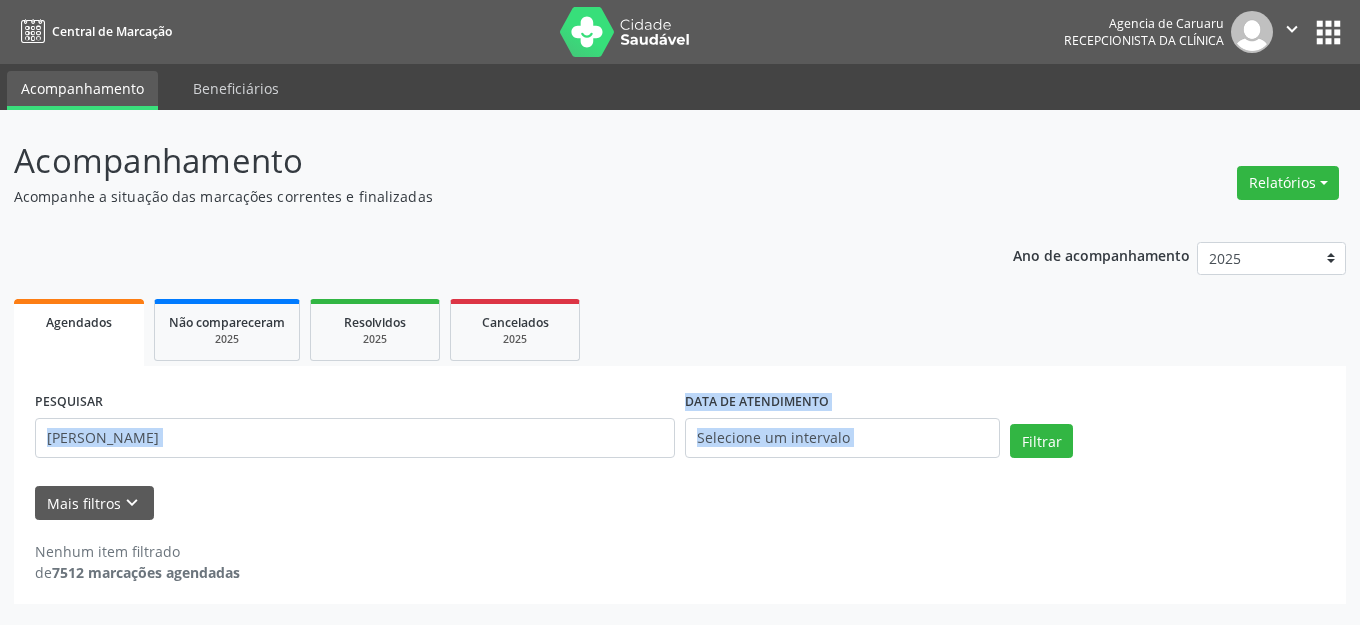 drag, startPoint x: 226, startPoint y: 441, endPoint x: 0, endPoint y: 446, distance: 226.0553 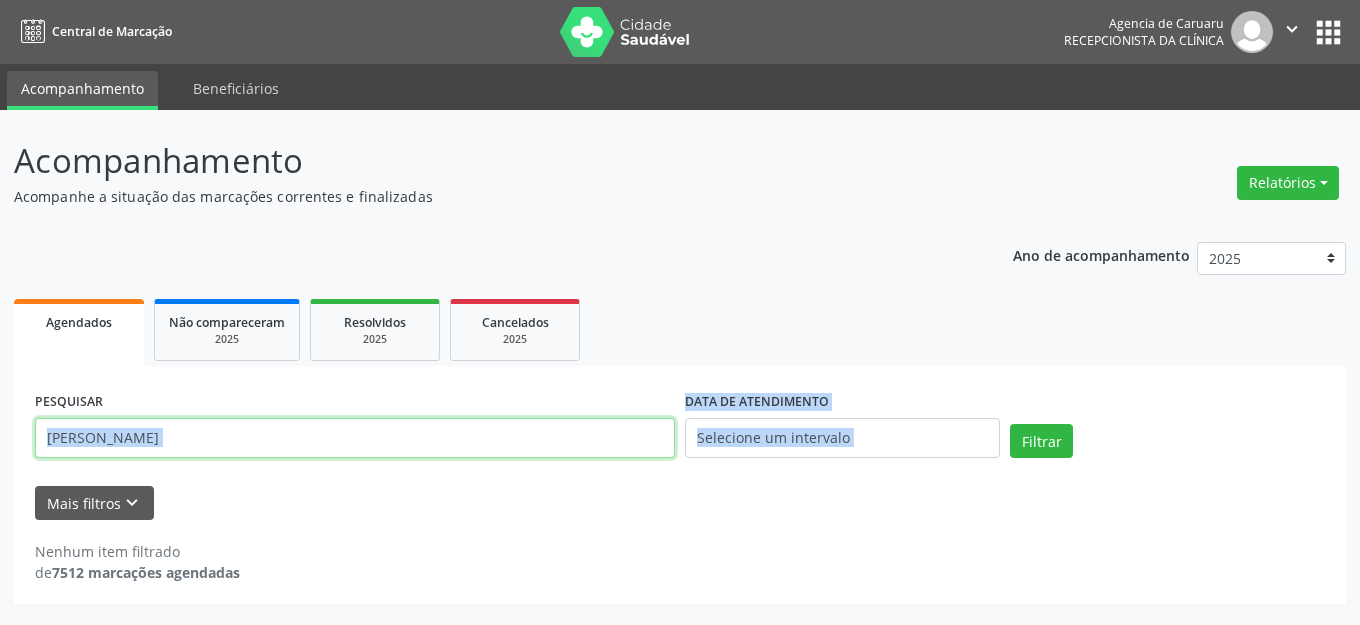 click on "[PERSON_NAME]" at bounding box center [355, 438] 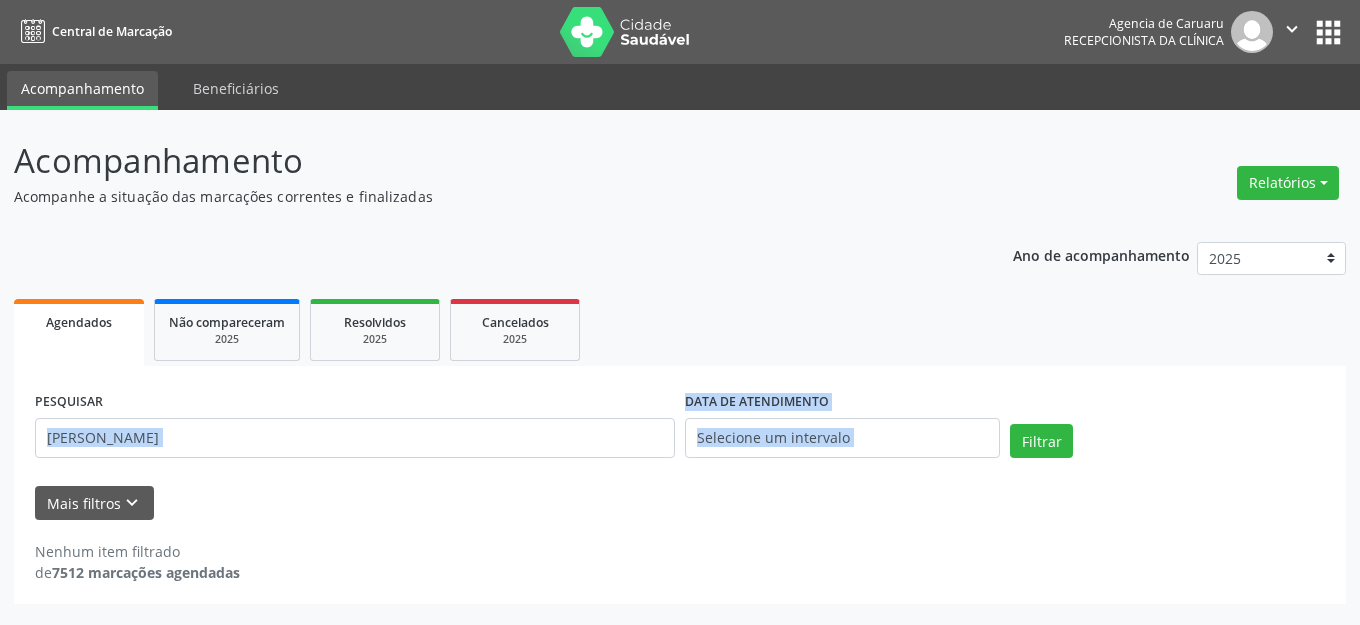 click on "PESQUISAR
[PERSON_NAME]" at bounding box center [355, 429] 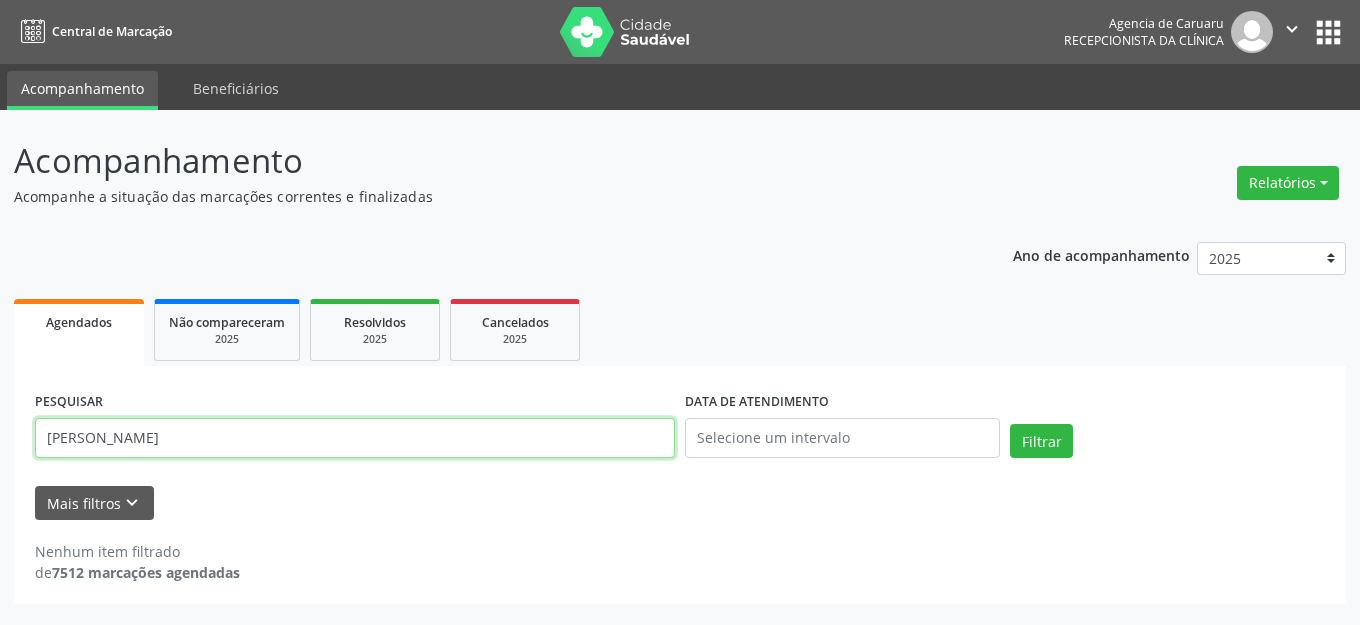 drag, startPoint x: 296, startPoint y: 440, endPoint x: 0, endPoint y: 457, distance: 296.48776 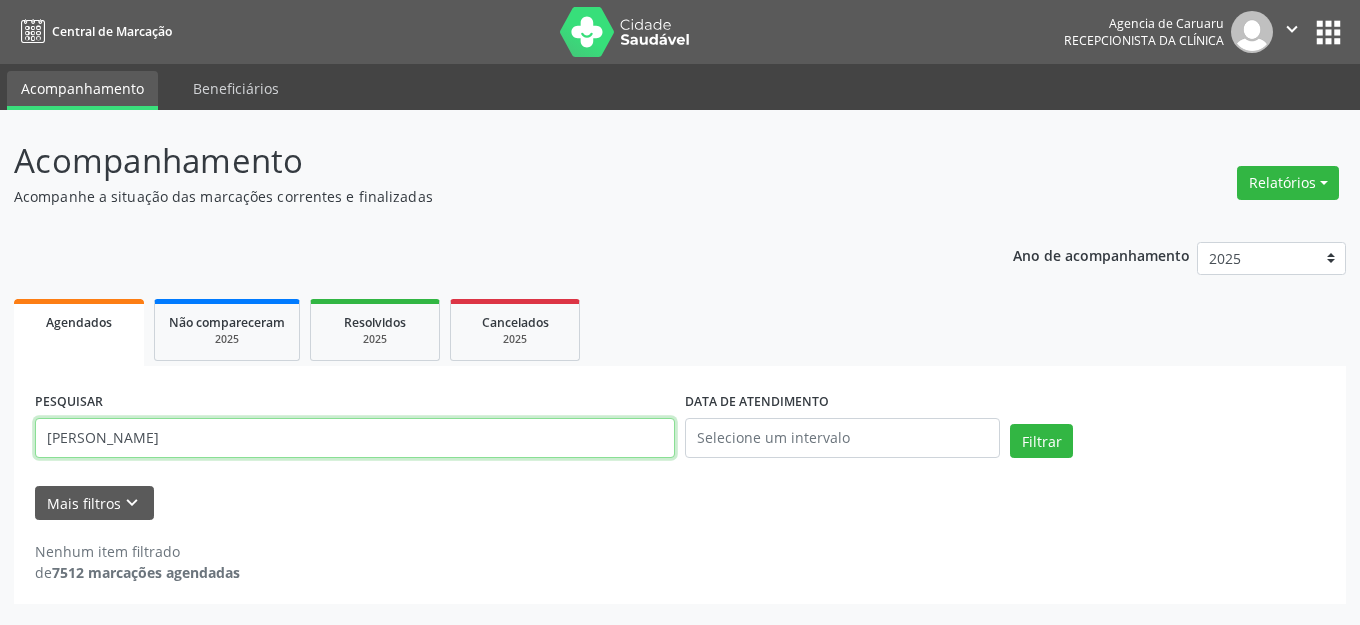 click on "[PERSON_NAME]" at bounding box center [355, 438] 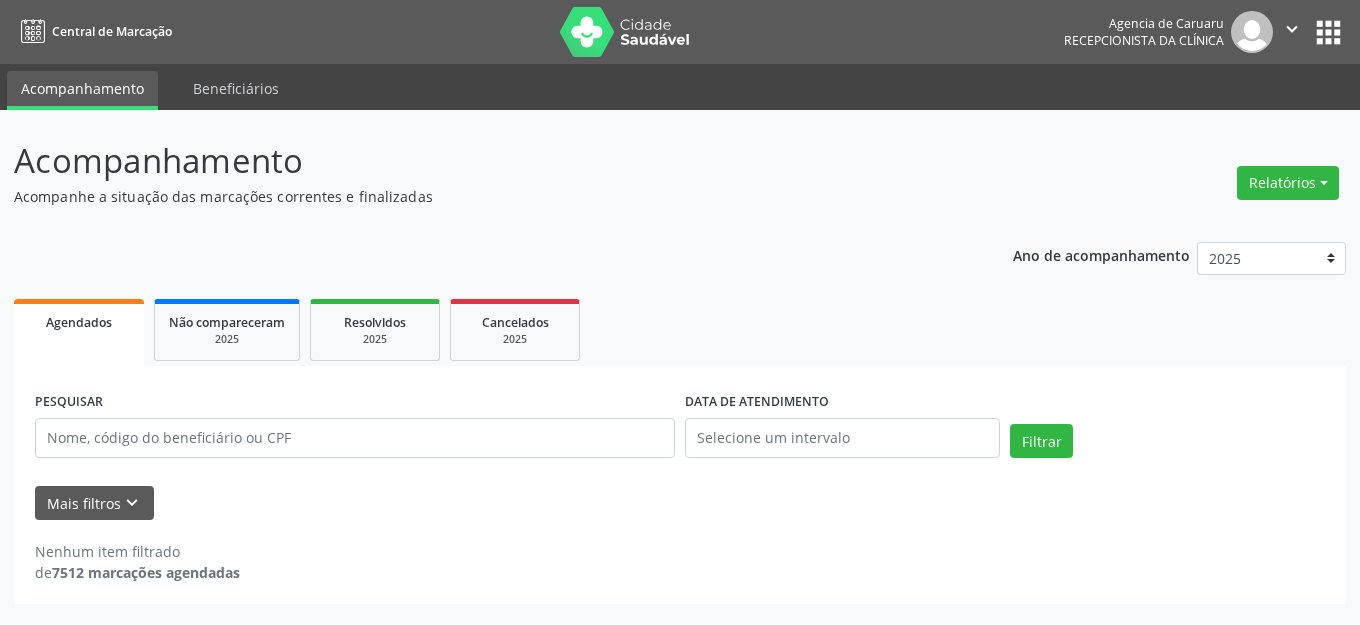 click on "Acompanhamento
Acompanhe a situação das marcações correntes e finalizadas
Relatórios
Agendamentos
Procedimentos realizados
Ano de acompanhamento
2025 2024 2023 2022 2021   Agendados   Não compareceram
2025
Resolvidos
2025
Cancelados
2025
PESQUISAR
DATA DE ATENDIMENTO
Filtrar
UNIDADE EXECUTANTE
Selecione uma unidade
Todos as unidades   Agencia de Caruaru
Nenhum resultado encontrado para: "   "
Não há nenhuma opção para ser exibida.
PROFISSIONAL EXECUTANTE
Selecione um profissional
Nenhum resultado encontrado para: "   "
Não há nenhuma opção para ser exibida.
Grupo/Subgrupo
Selecione um grupo ou subgrupo
"" at bounding box center (680, 367) 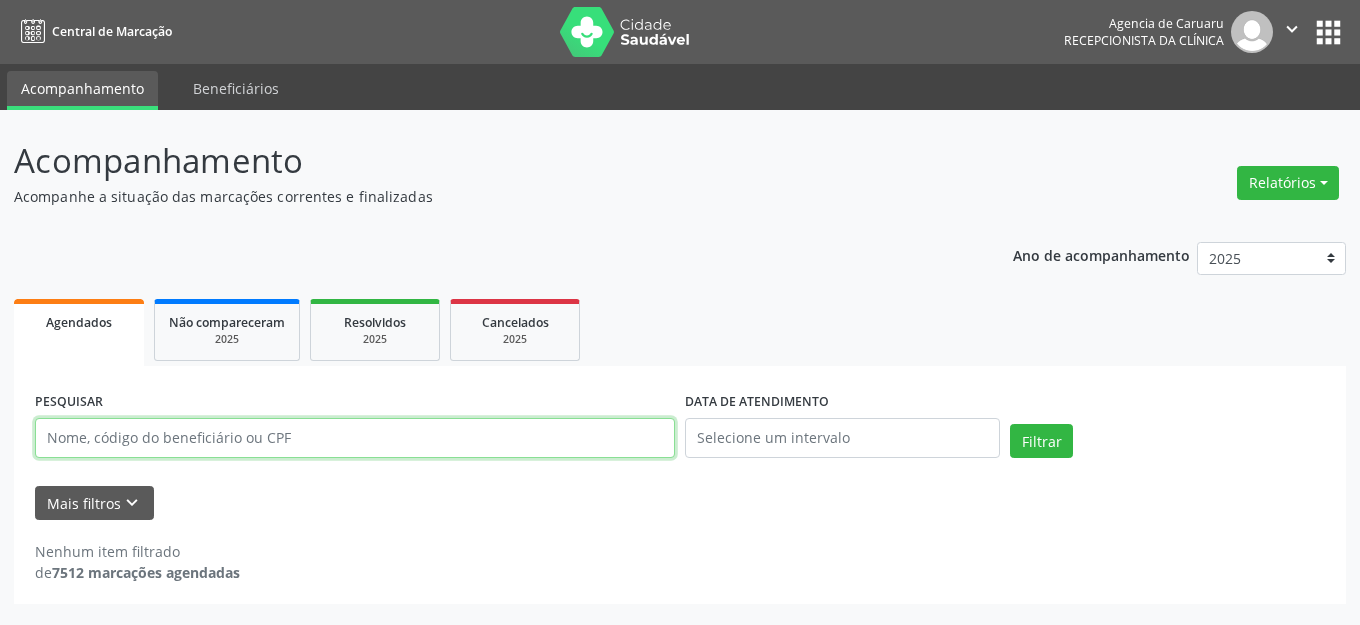 click at bounding box center (355, 438) 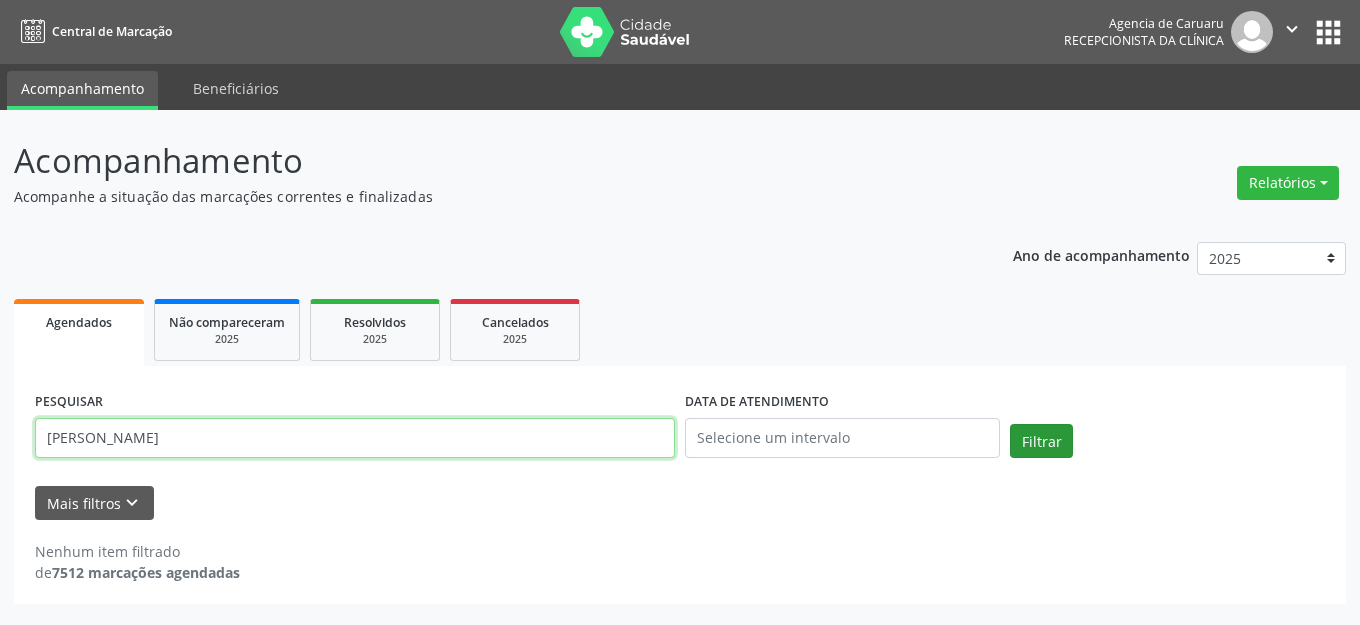 type on "[PERSON_NAME]" 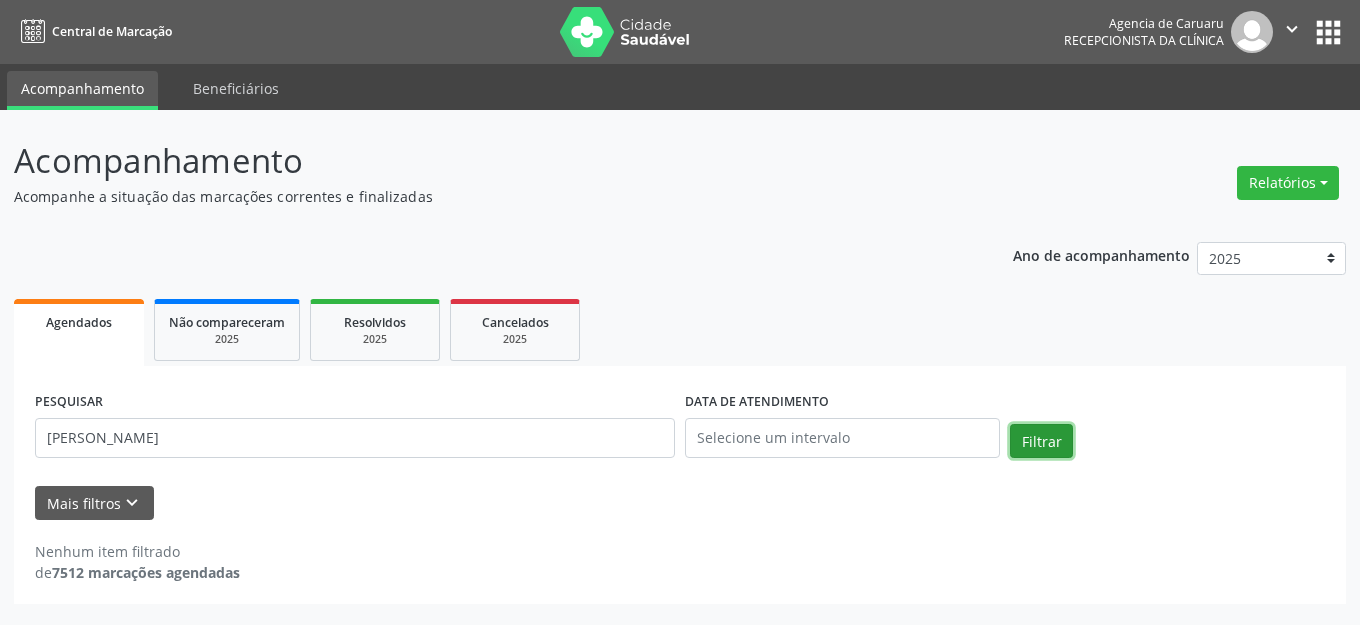 click on "Filtrar" at bounding box center [1041, 441] 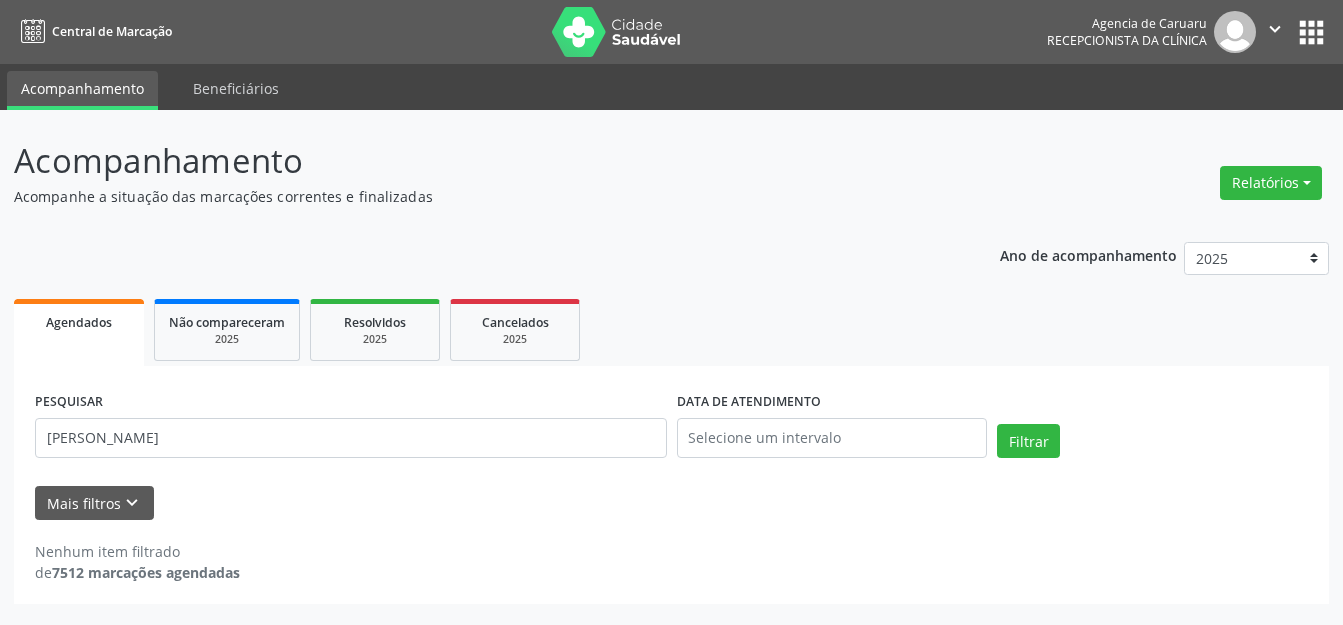 scroll, scrollTop: 0, scrollLeft: 0, axis: both 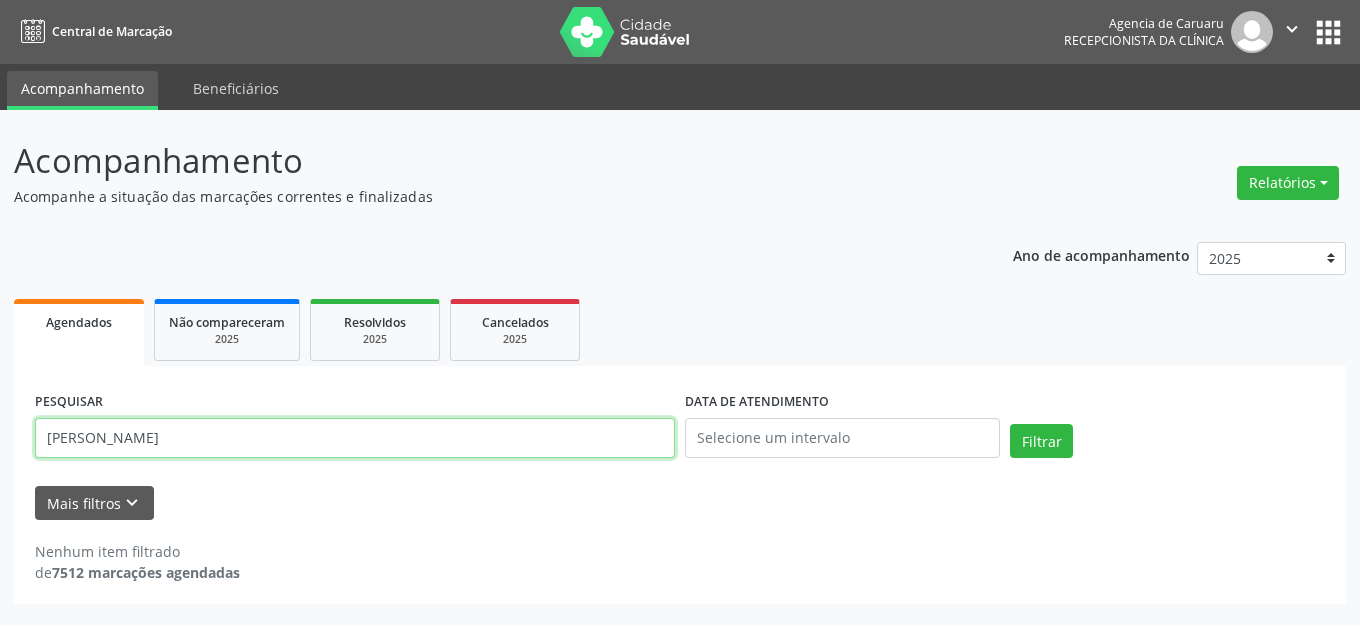 drag, startPoint x: 427, startPoint y: 436, endPoint x: 0, endPoint y: 367, distance: 432.539 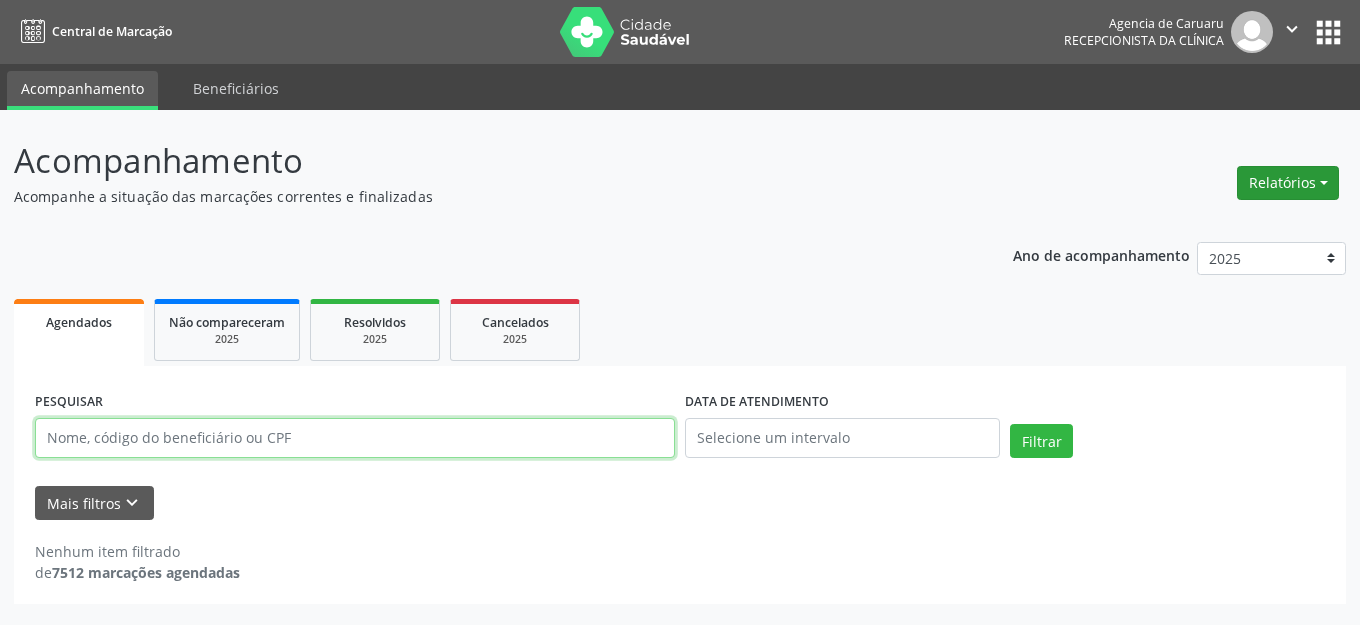 click on "Relatórios" at bounding box center (1288, 183) 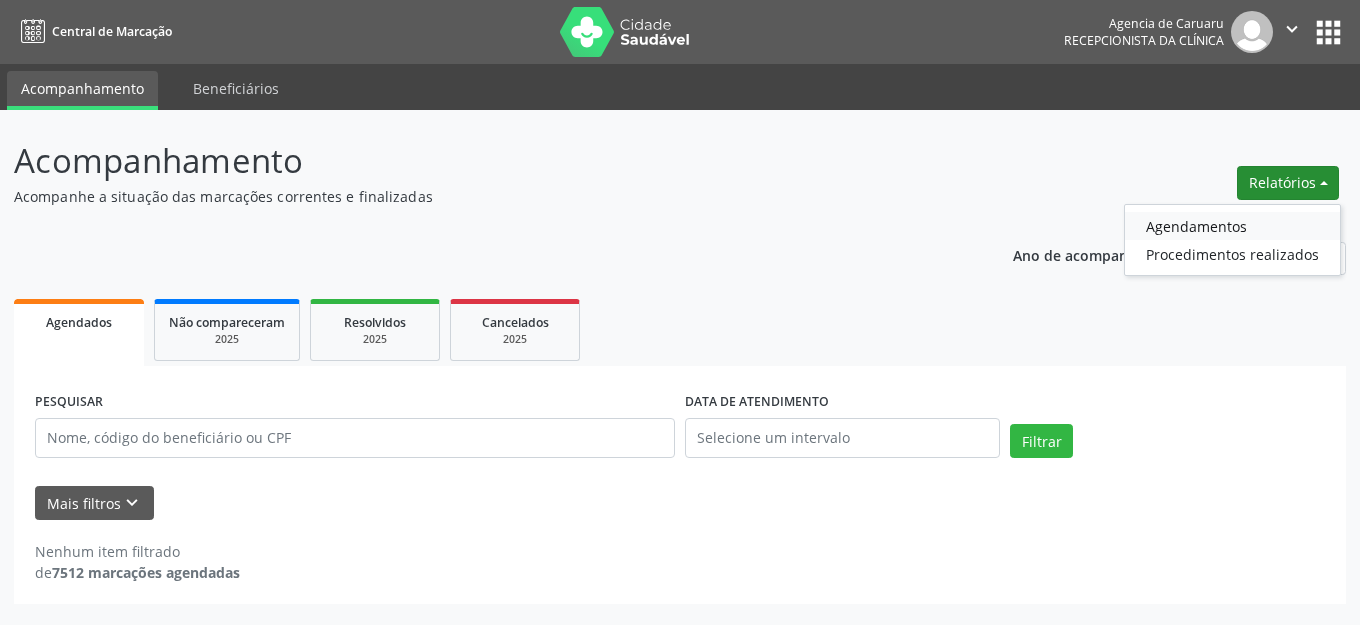 click on "Agendamentos" at bounding box center [1232, 226] 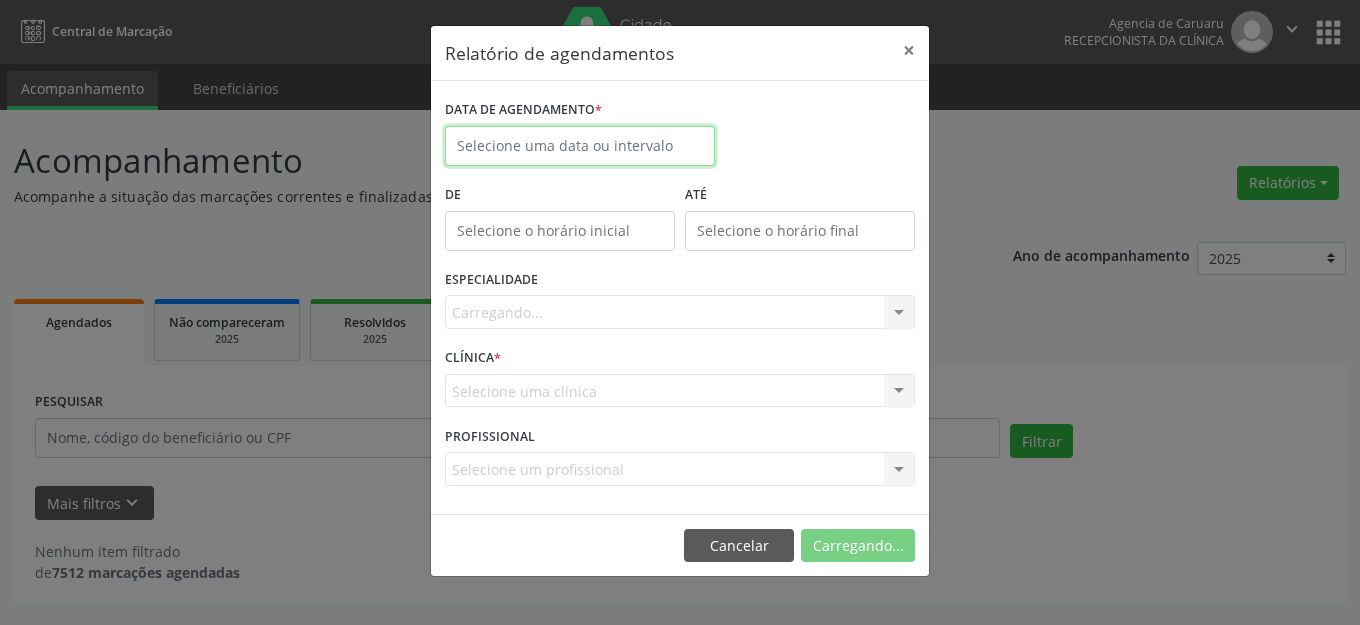 click on "Central de Marcação
Agencia de [GEOGRAPHIC_DATA]
Recepcionista da clínica

Configurações
Sair
apps
Acompanhamento
Beneficiários
Acompanhamento
Acompanhe a situação das marcações correntes e finalizadas
Relatórios
Agendamentos
Procedimentos realizados
Ano de acompanhamento
2025 2024 2023 2022 2021   Agendados   Não compareceram
2025
Resolvidos
2025
Cancelados
2025
PESQUISAR
DATA DE ATENDIMENTO
Filtrar
UNIDADE EXECUTANTE
Selecione uma unidade
Todos as unidades   Agencia de Caruaru
Nenhum resultado encontrado para: "   "
Não há nenhuma opção para ser exibida.
PROFISSIONAL EXECUTANTE
Selecione um profissional" at bounding box center [680, 312] 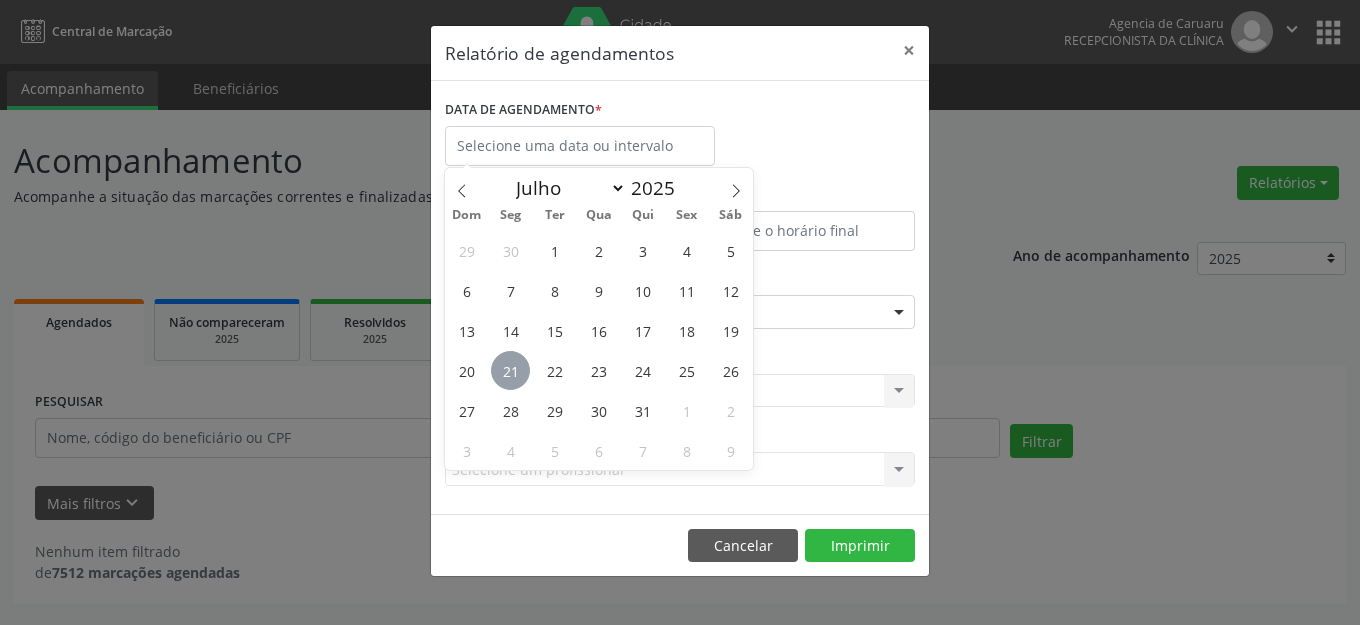 click on "21" at bounding box center (510, 370) 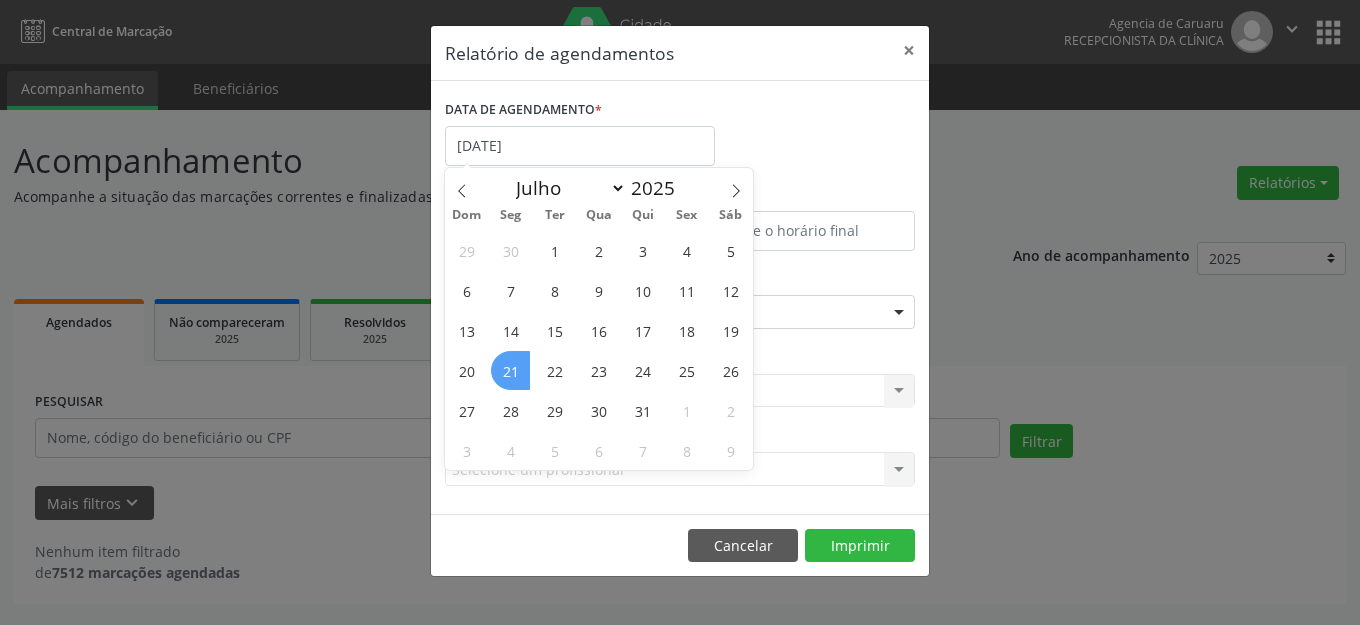 click on "21" at bounding box center [510, 370] 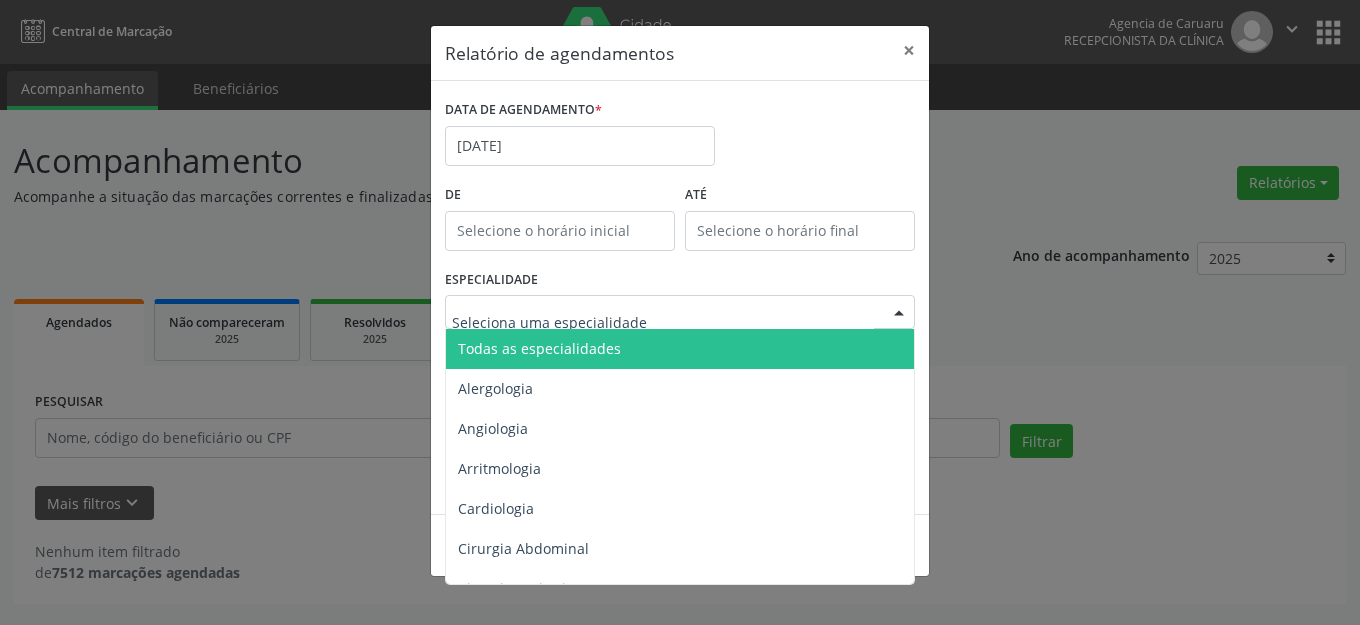 click on "Todas as especialidades" at bounding box center (681, 349) 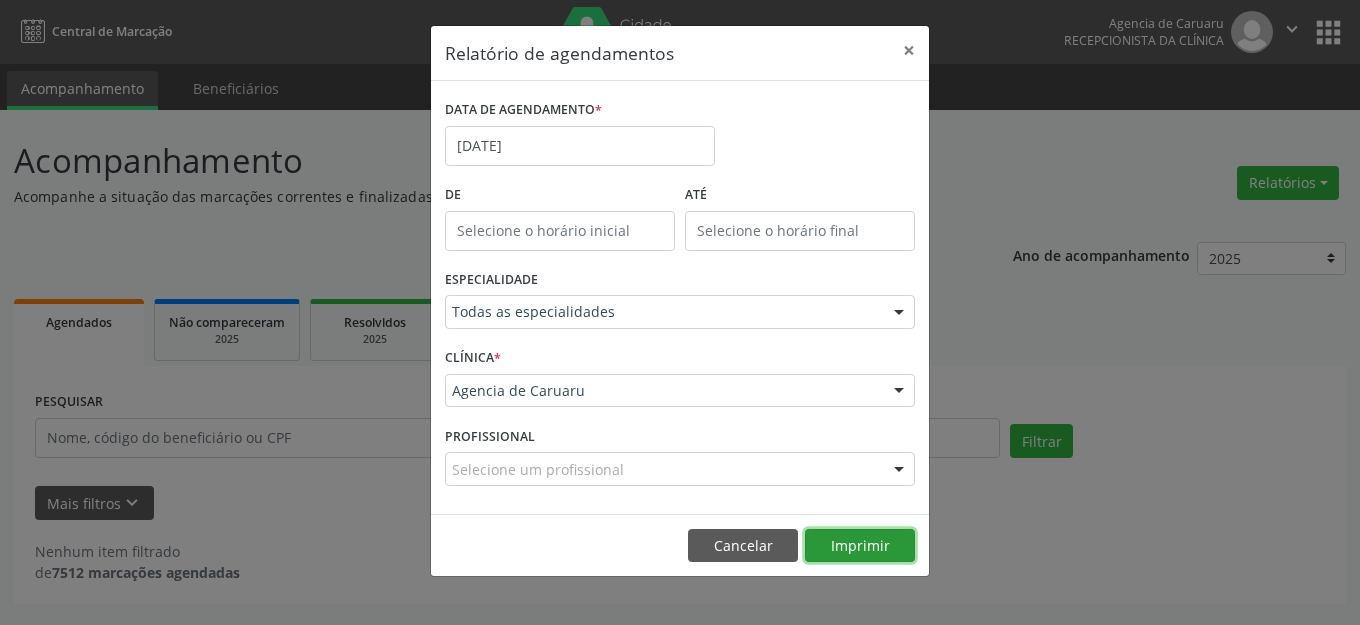 click on "Imprimir" at bounding box center [860, 546] 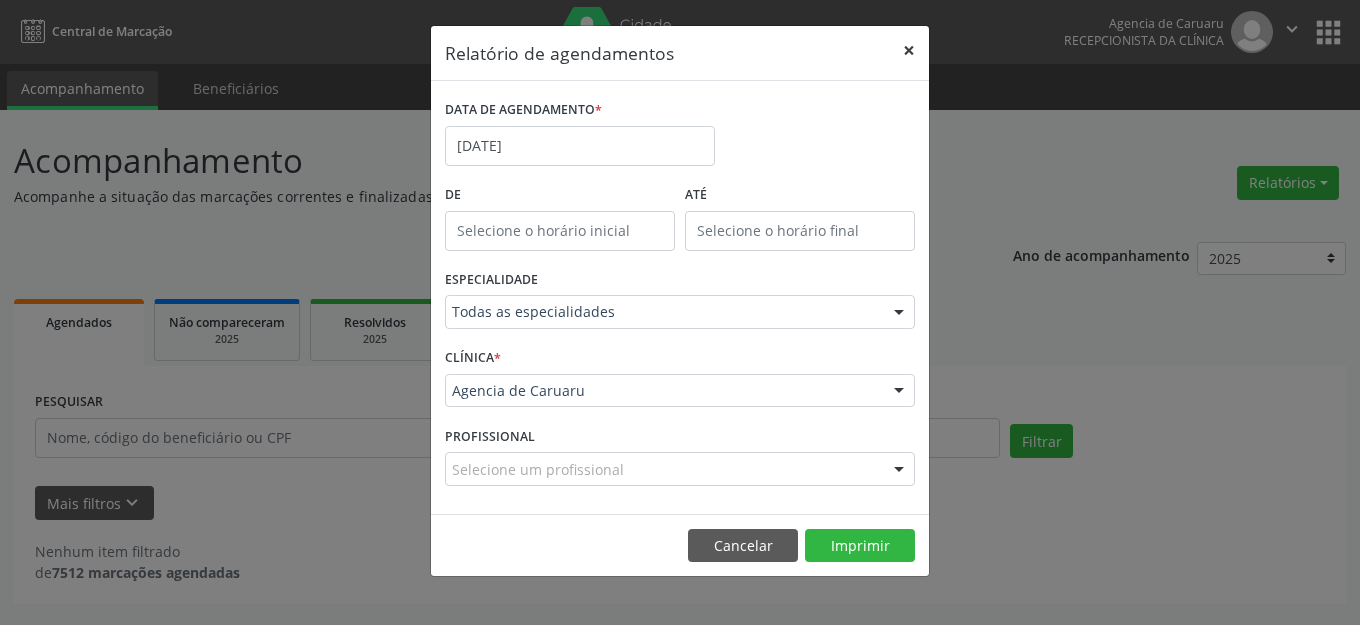 click on "×" at bounding box center (909, 50) 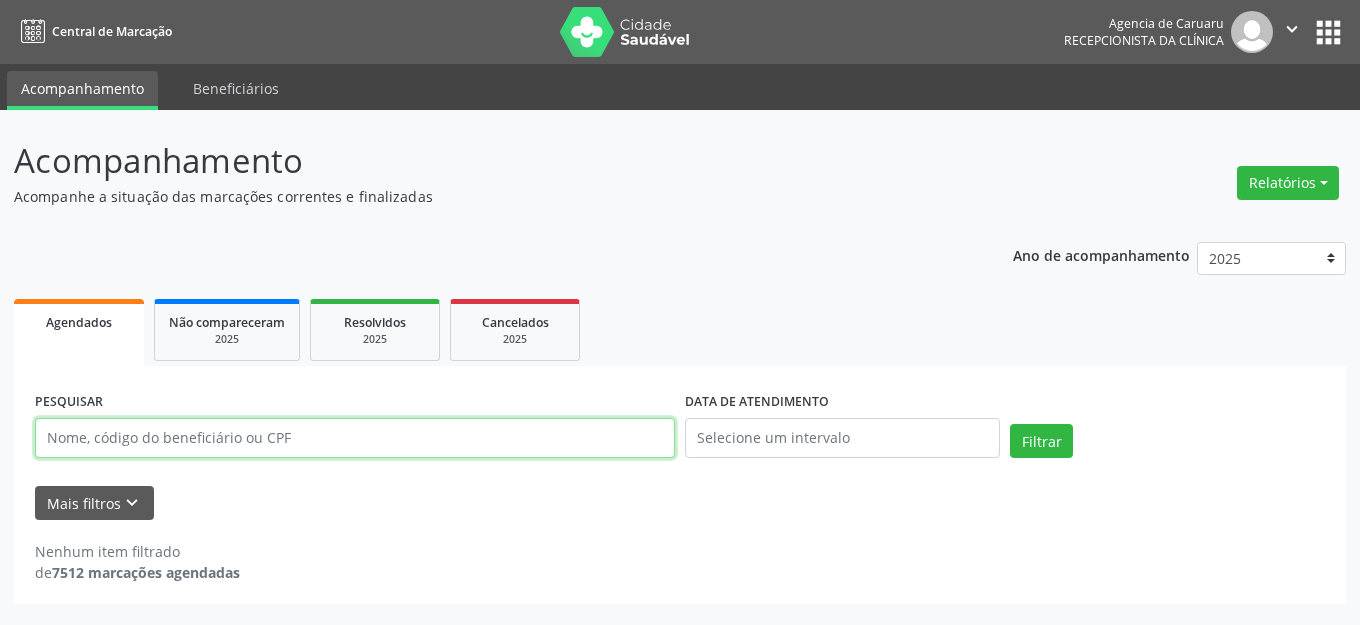 click at bounding box center (355, 438) 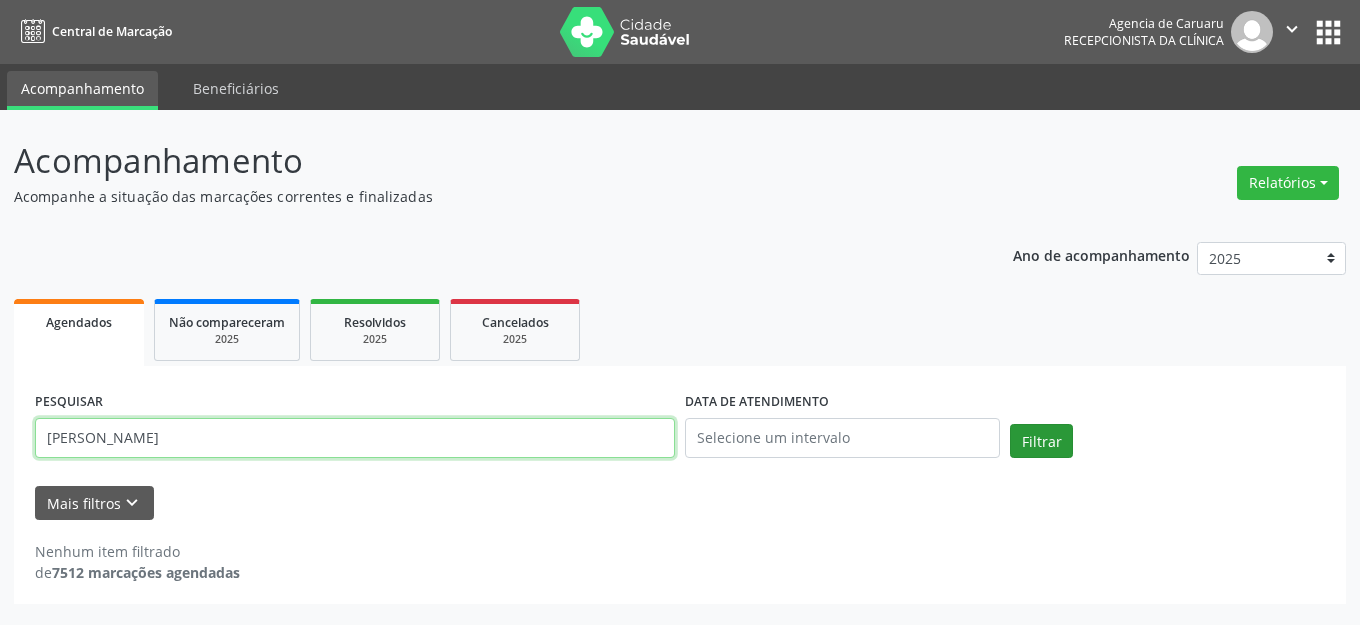 type on "[PERSON_NAME]" 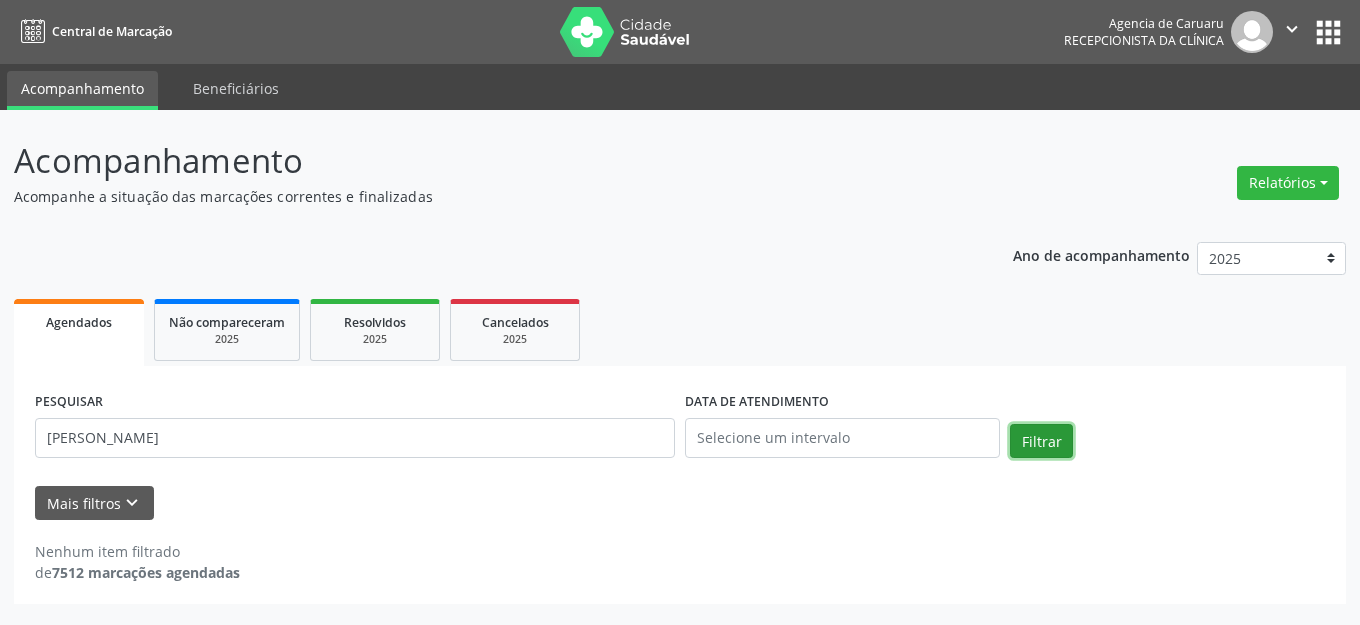 click on "Filtrar" at bounding box center [1041, 441] 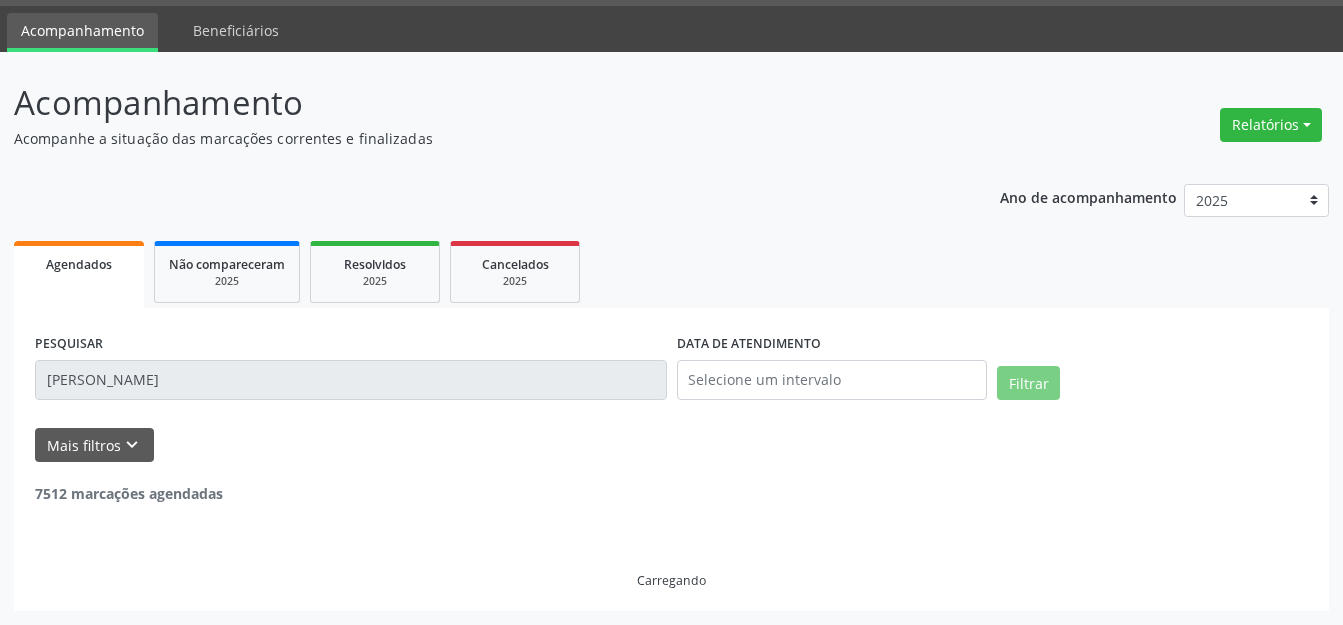 scroll, scrollTop: 0, scrollLeft: 0, axis: both 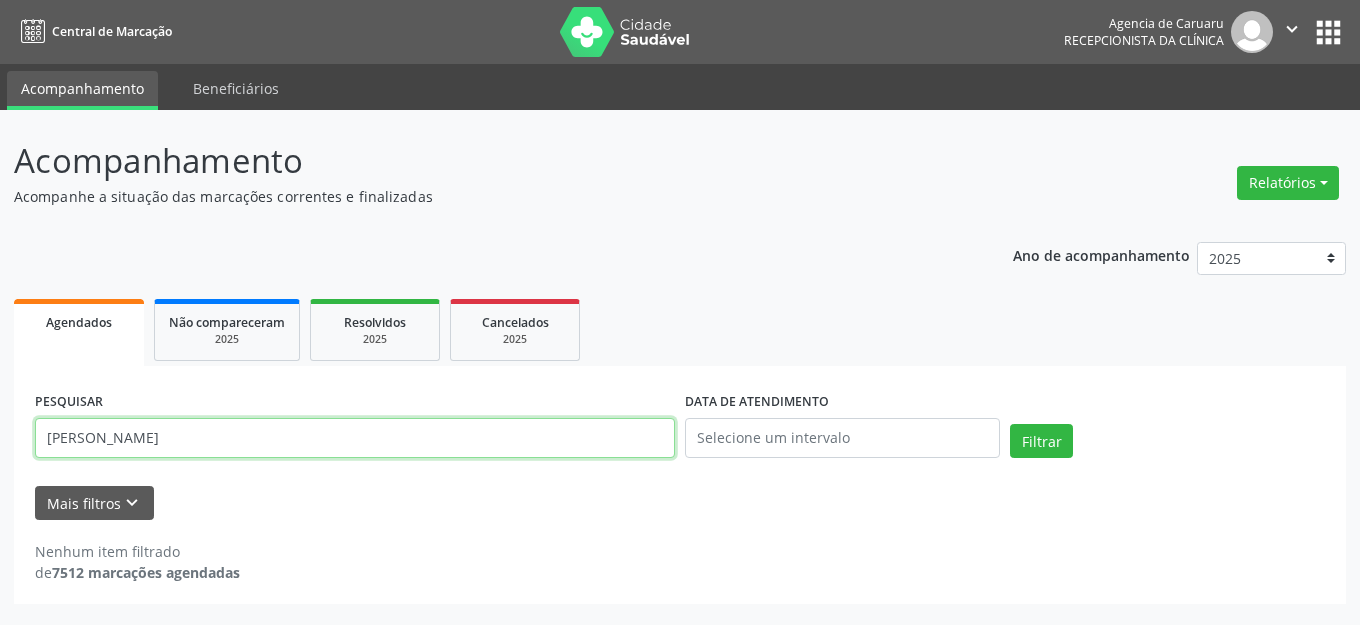 drag, startPoint x: 287, startPoint y: 438, endPoint x: 0, endPoint y: 386, distance: 291.67276 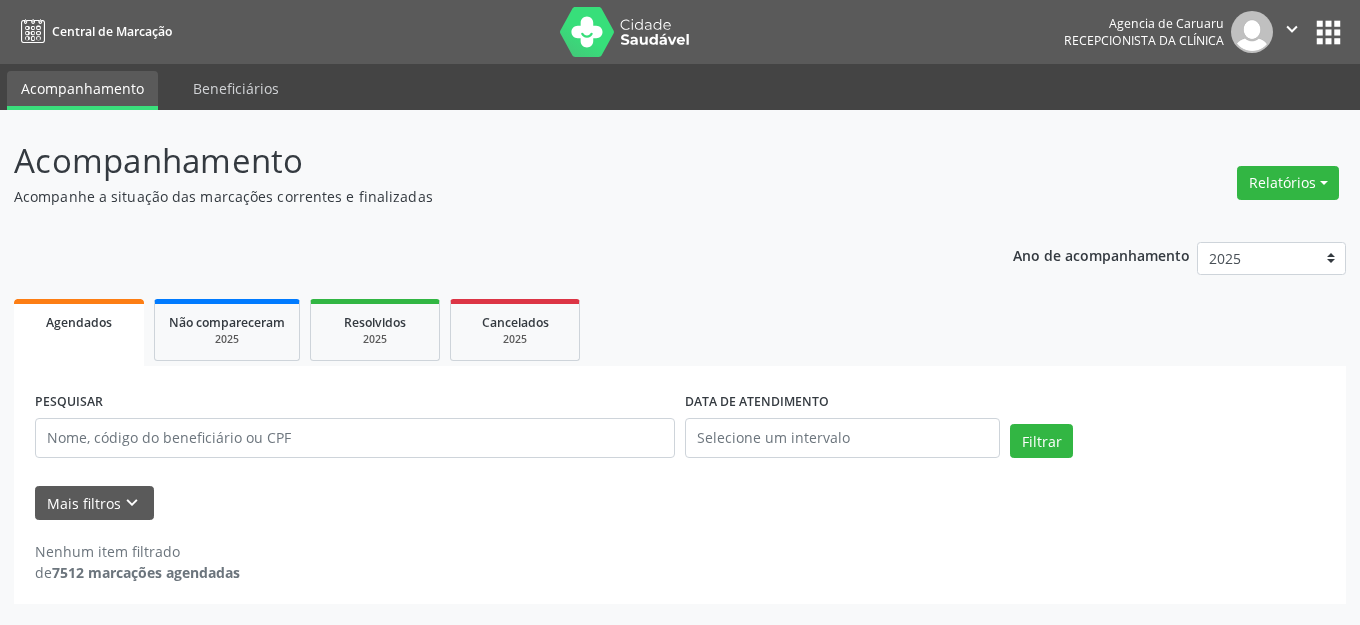 click on "Acompanhamento" at bounding box center (480, 161) 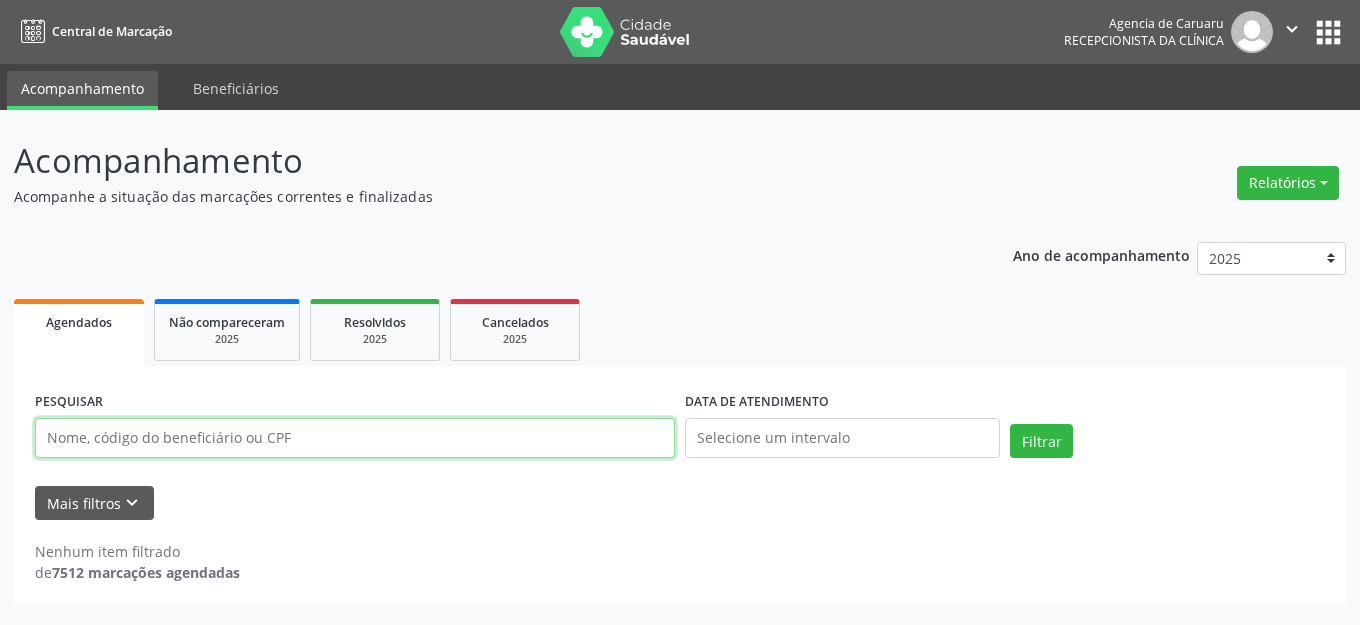 click at bounding box center (355, 438) 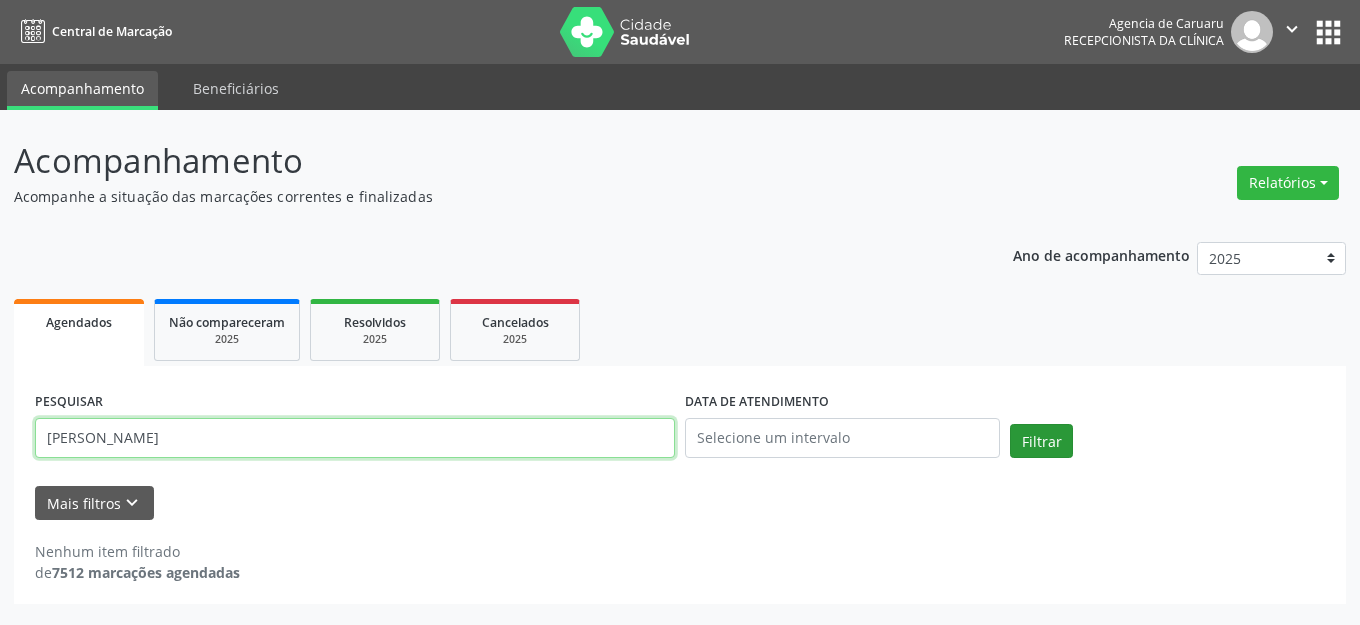 type on "[PERSON_NAME]" 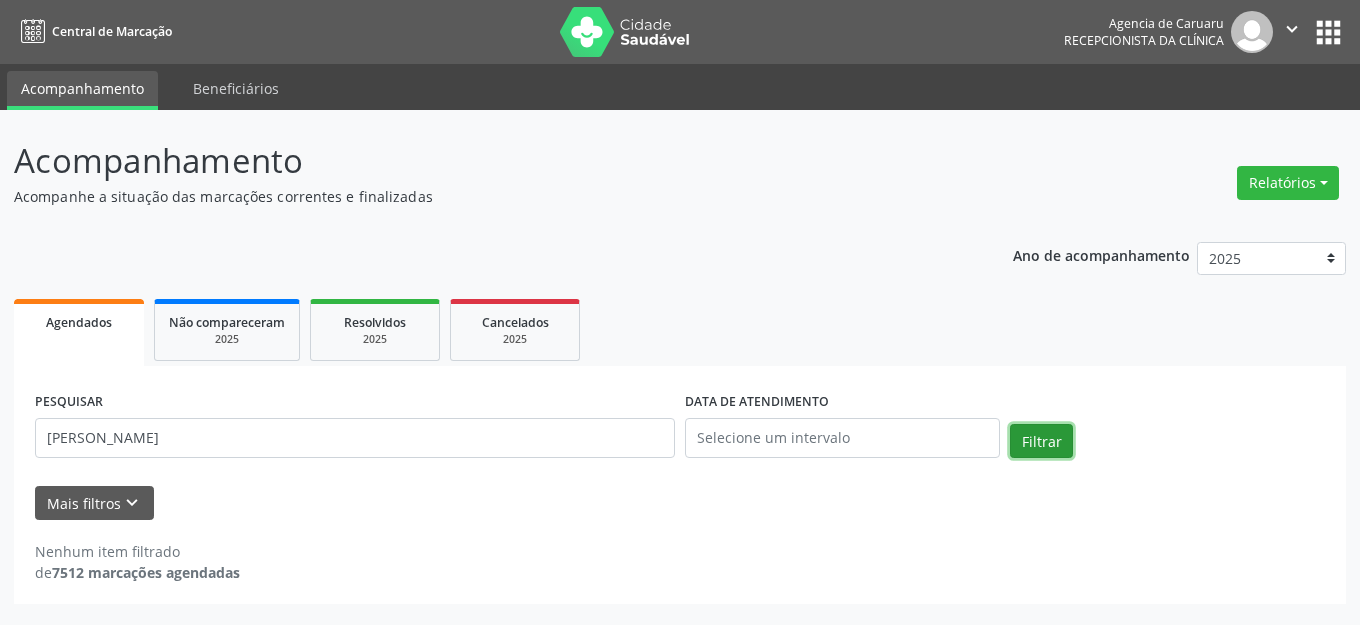 click on "Filtrar" at bounding box center [1041, 441] 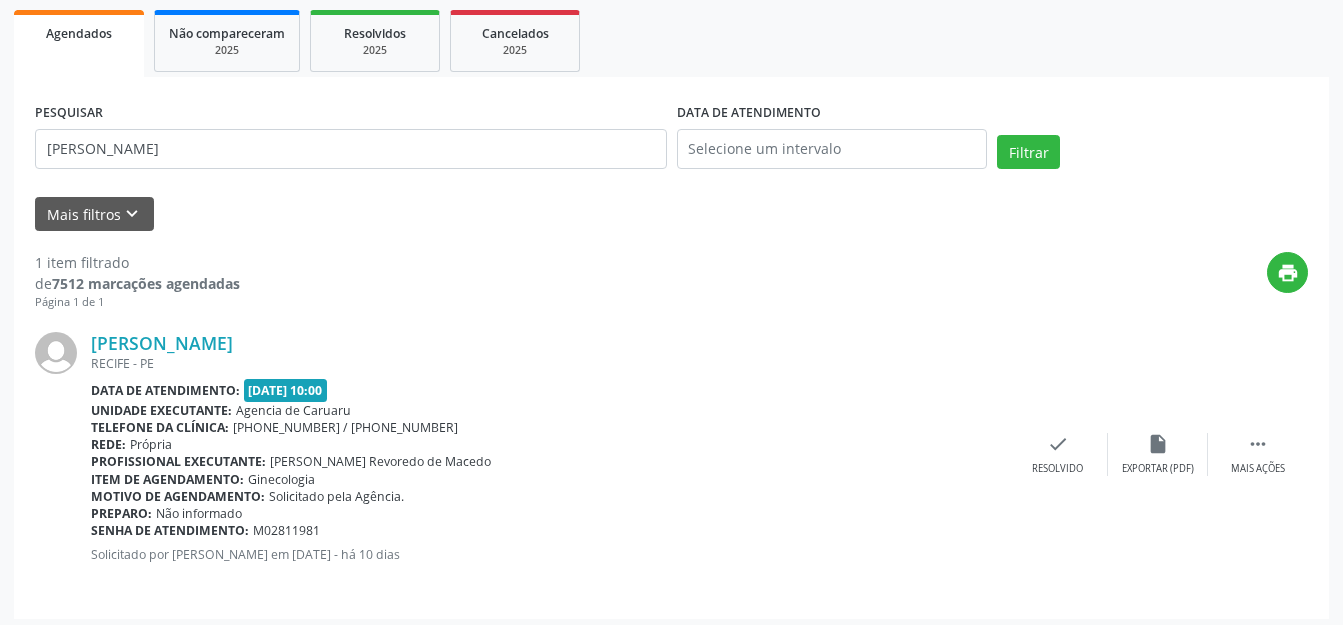 scroll, scrollTop: 297, scrollLeft: 0, axis: vertical 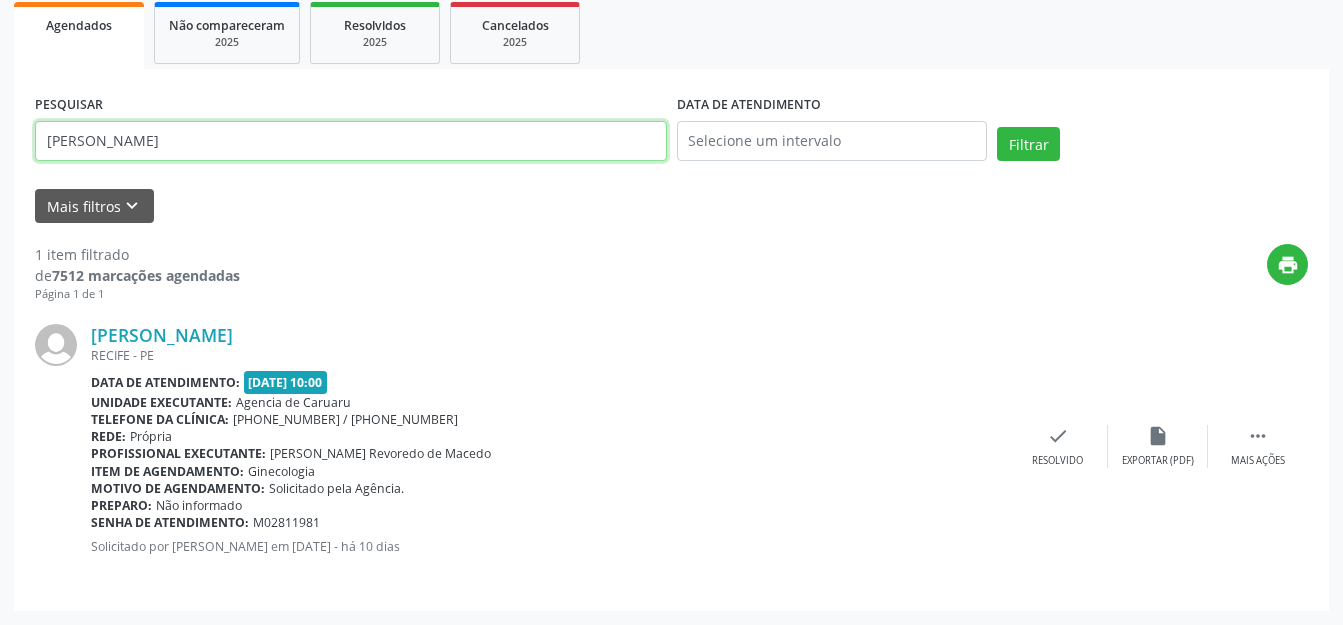 drag, startPoint x: 322, startPoint y: 157, endPoint x: 64, endPoint y: 107, distance: 262.8003 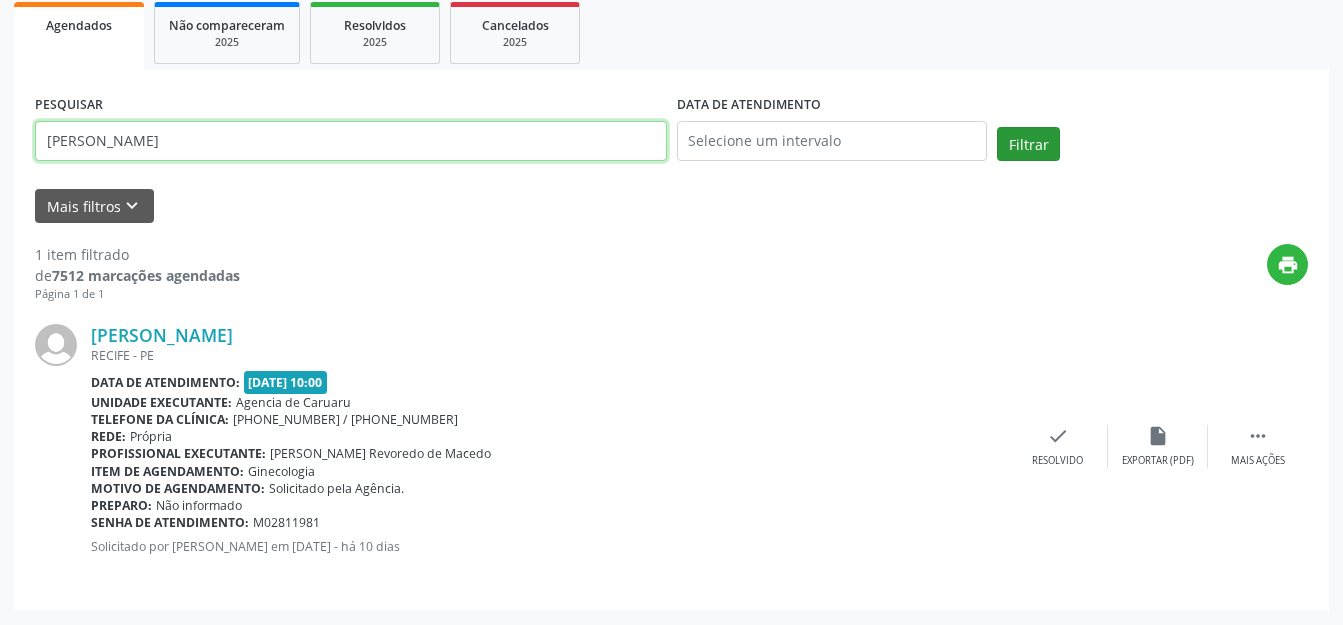 type on "[PERSON_NAME]" 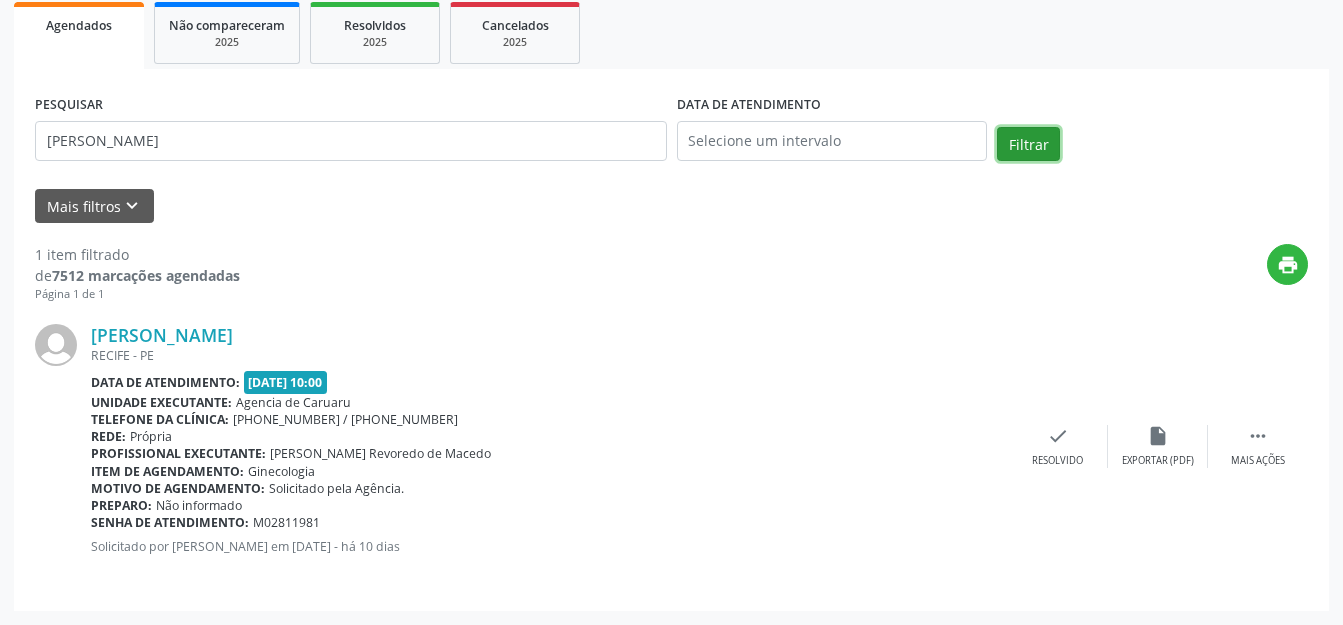 click on "Filtrar" at bounding box center [1028, 144] 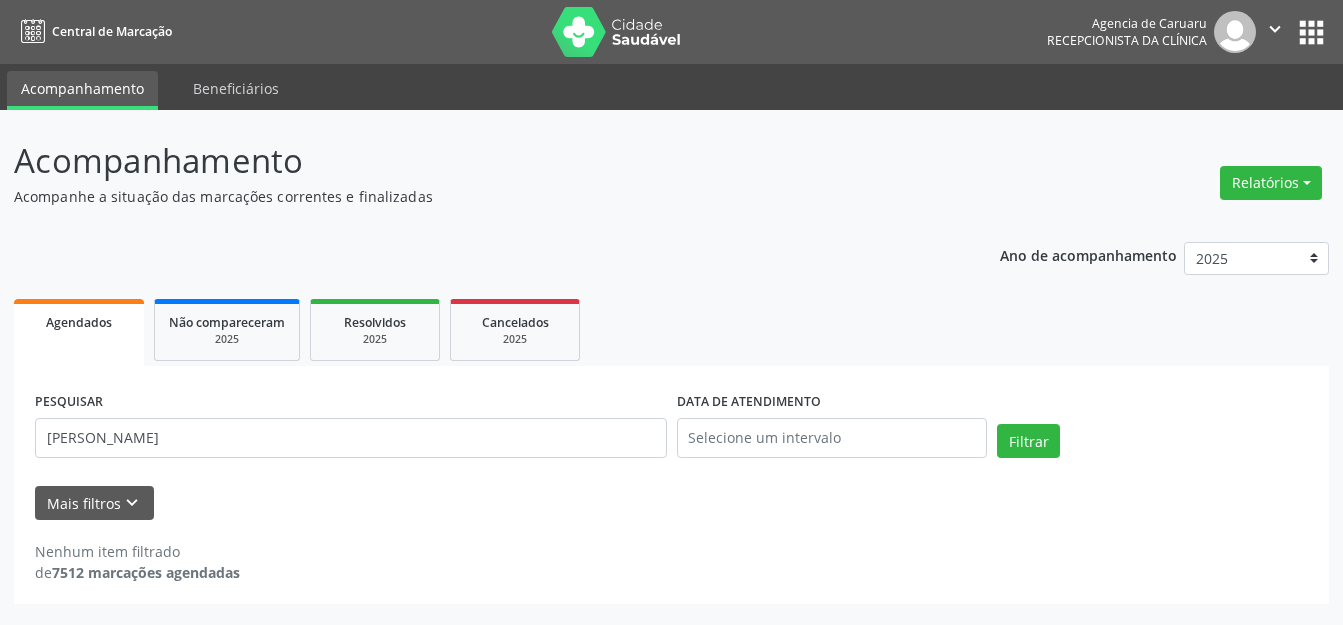 scroll, scrollTop: 0, scrollLeft: 0, axis: both 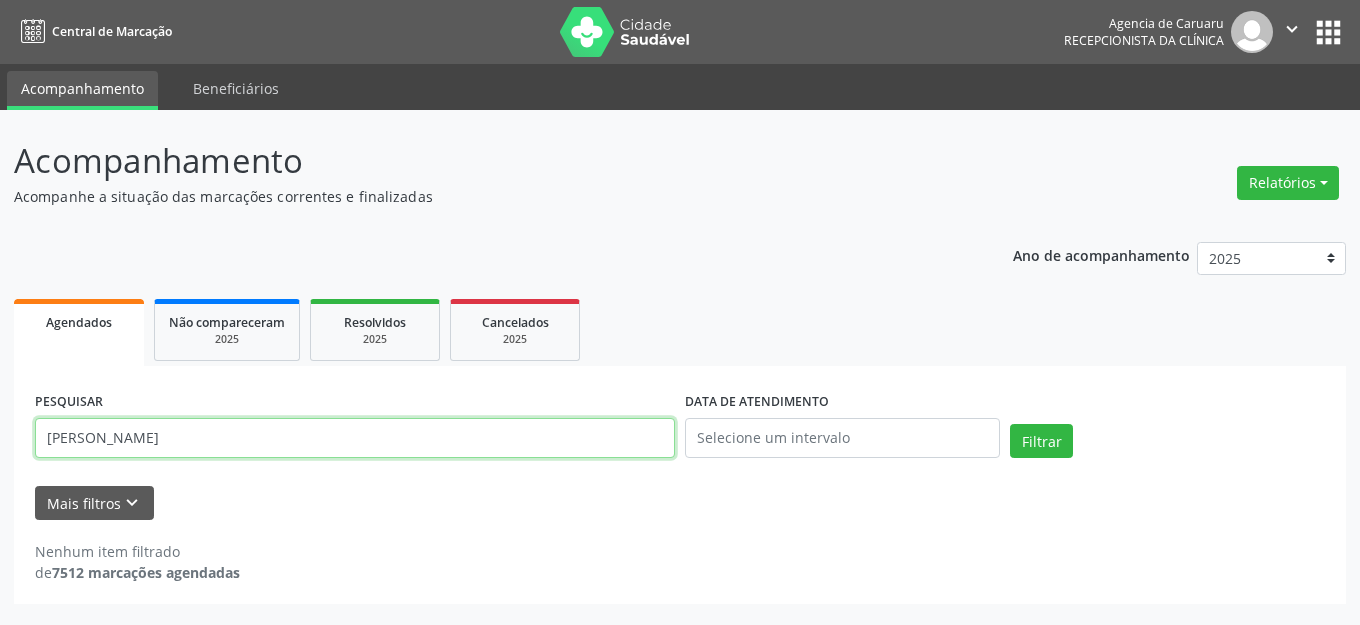drag, startPoint x: 299, startPoint y: 444, endPoint x: 0, endPoint y: 438, distance: 299.06018 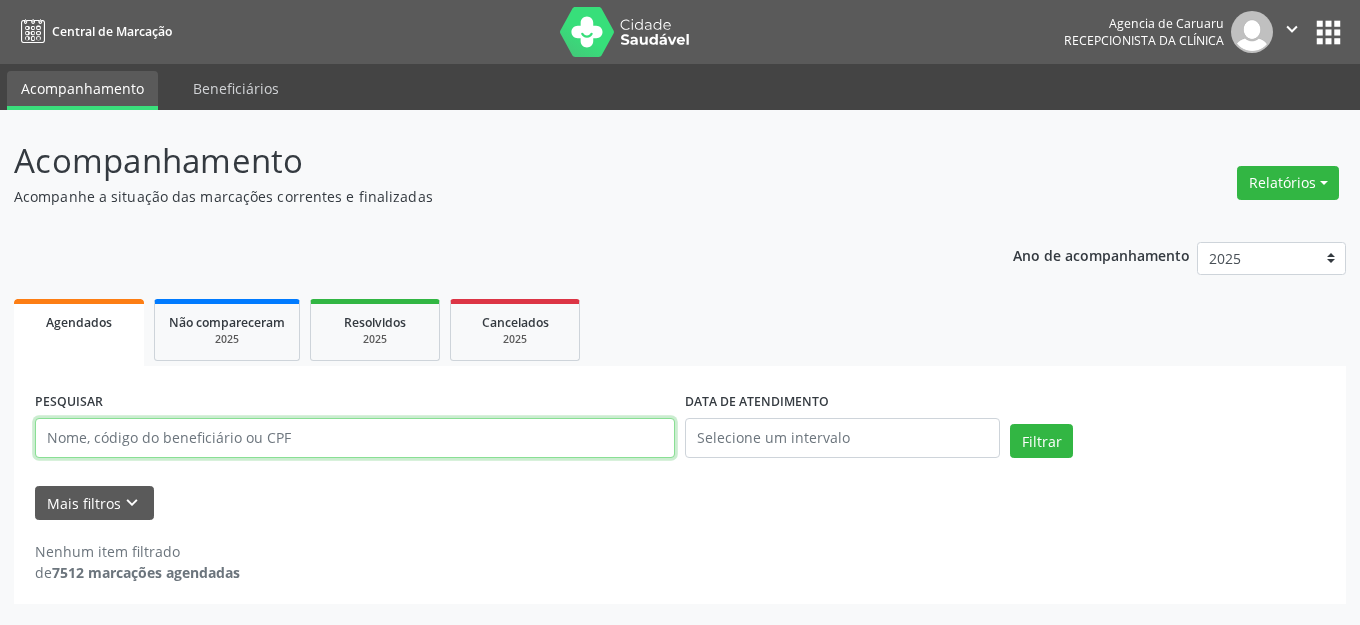 click at bounding box center [355, 438] 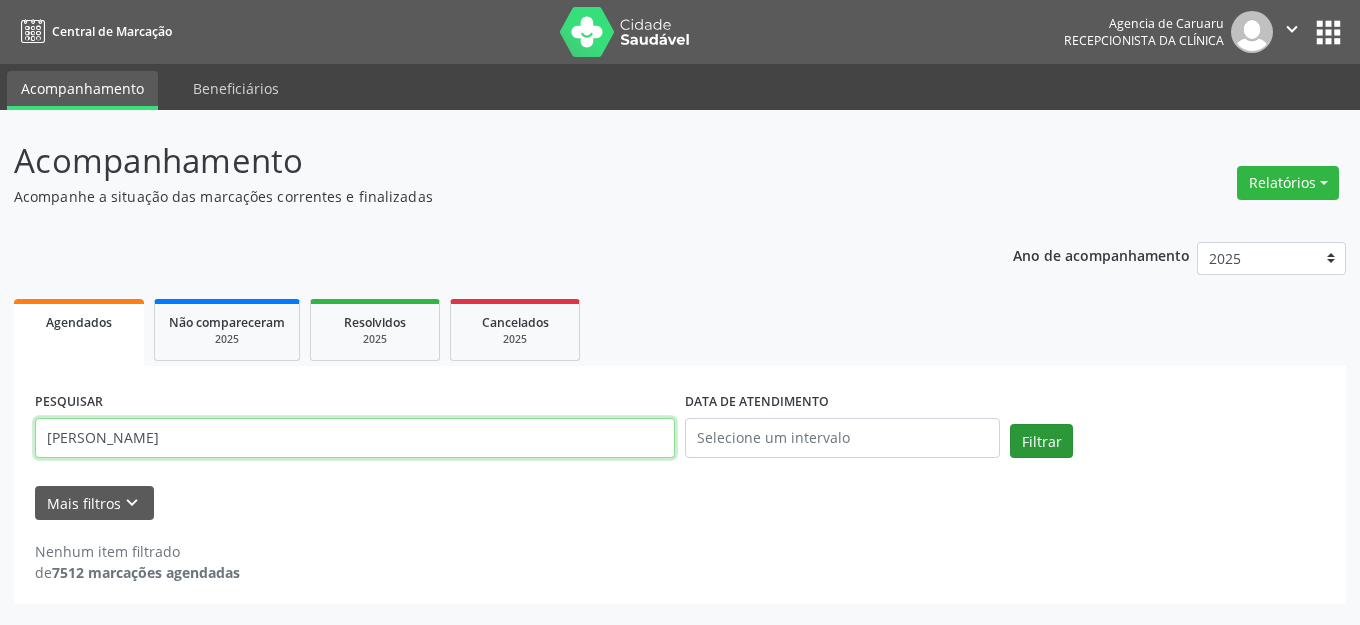 type on "[PERSON_NAME]" 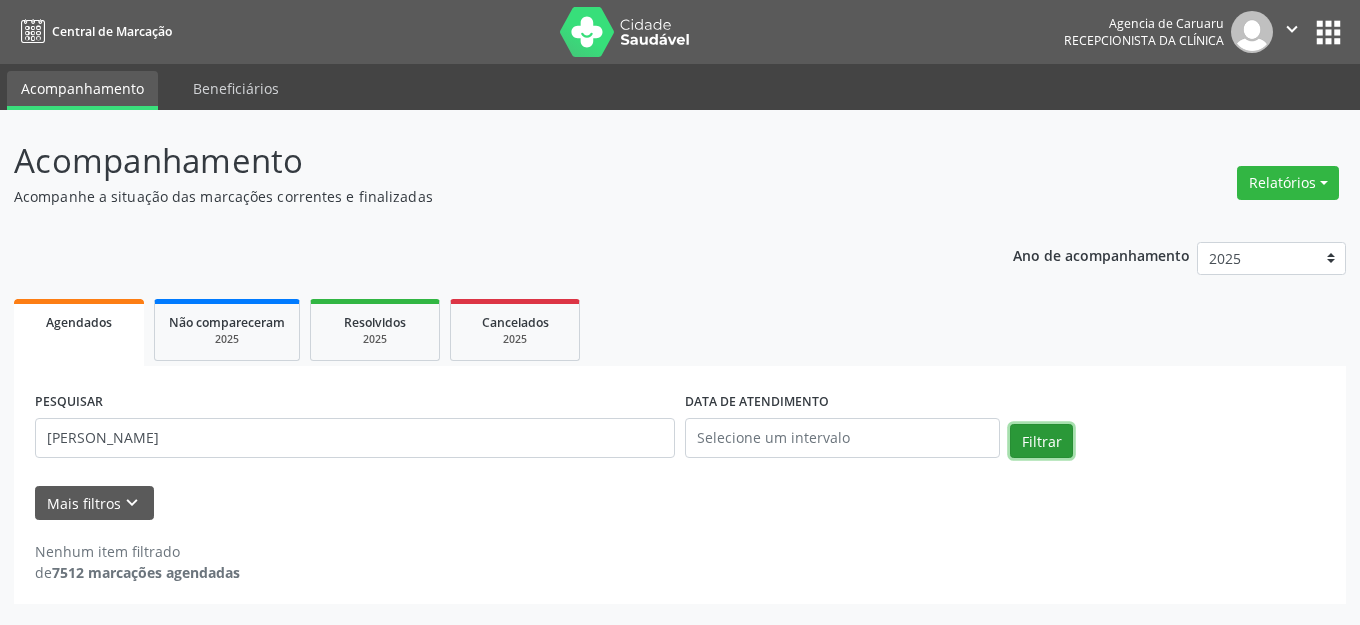 click on "Filtrar" at bounding box center [1041, 441] 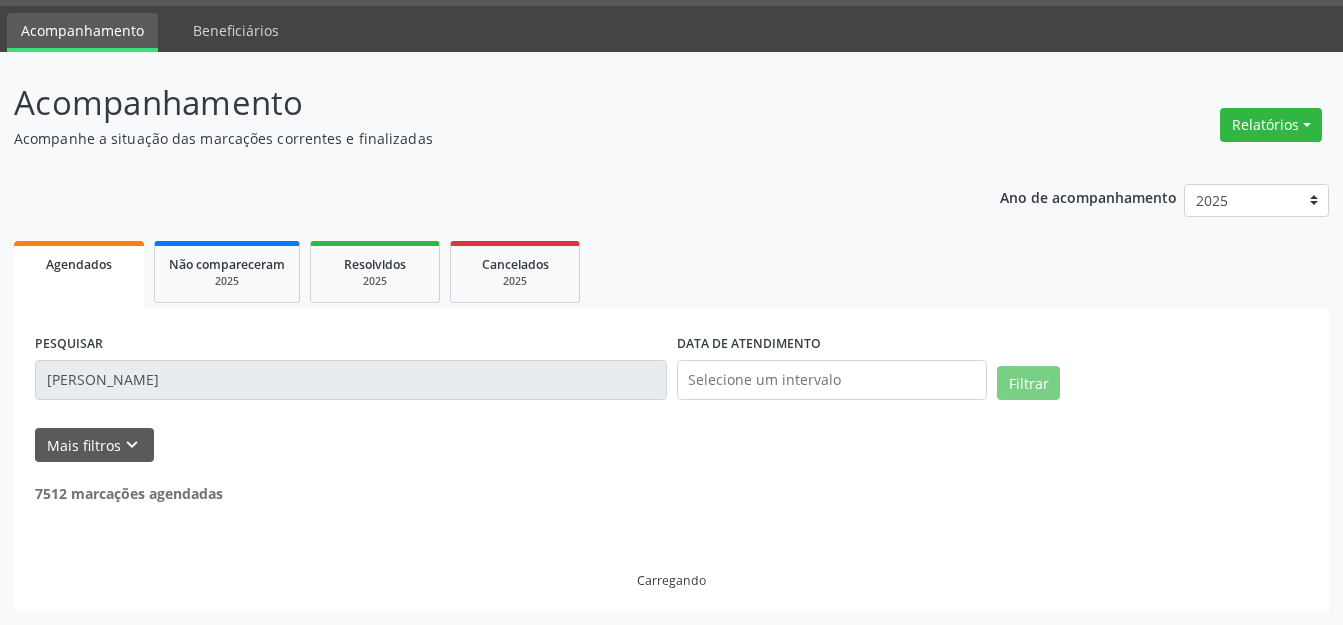 scroll, scrollTop: 0, scrollLeft: 0, axis: both 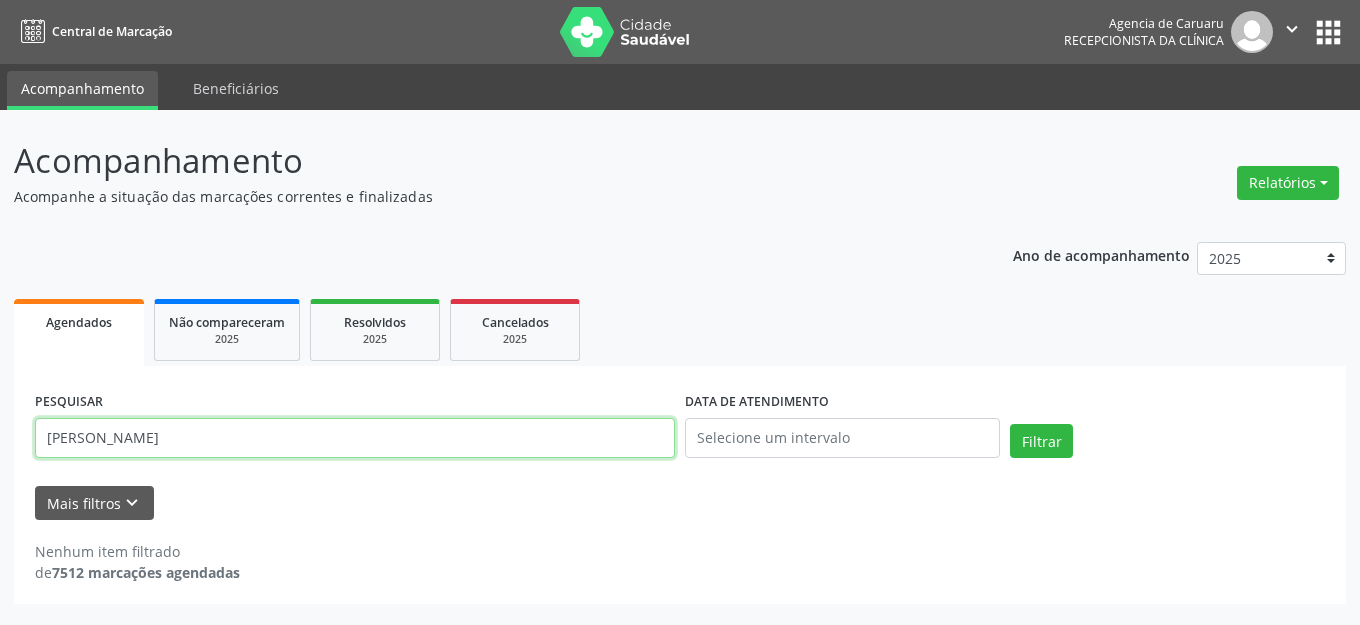drag, startPoint x: 342, startPoint y: 426, endPoint x: 0, endPoint y: 461, distance: 343.7863 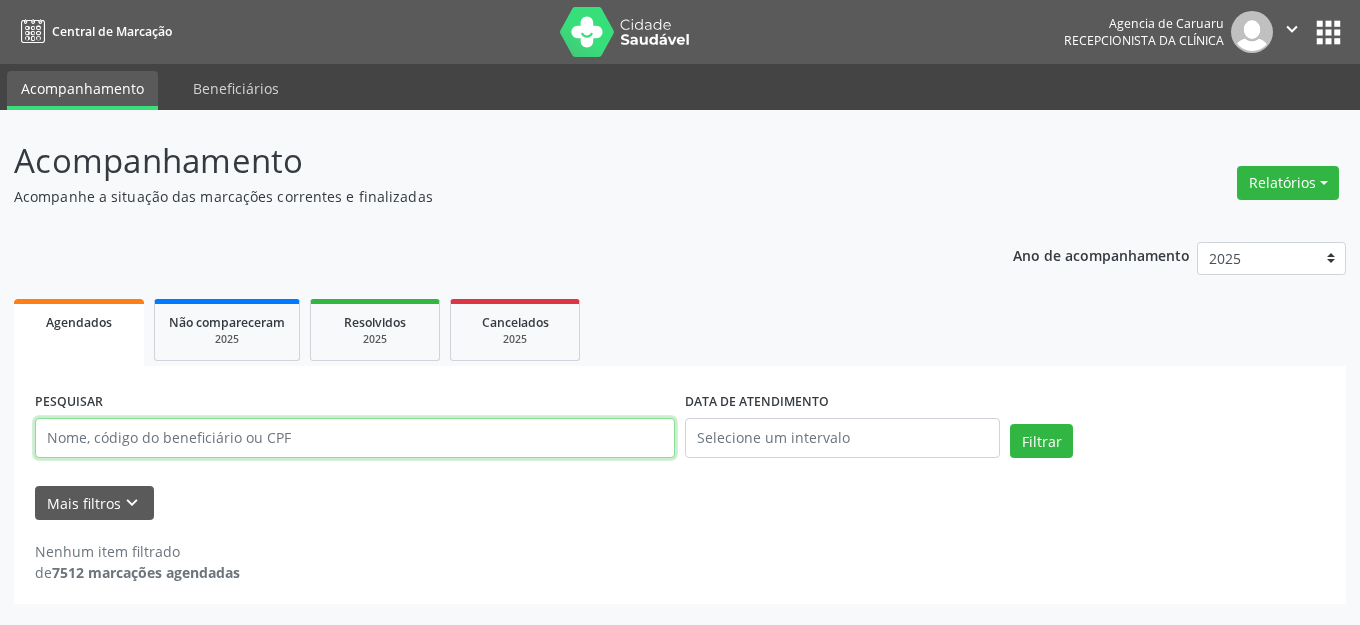 click at bounding box center [355, 438] 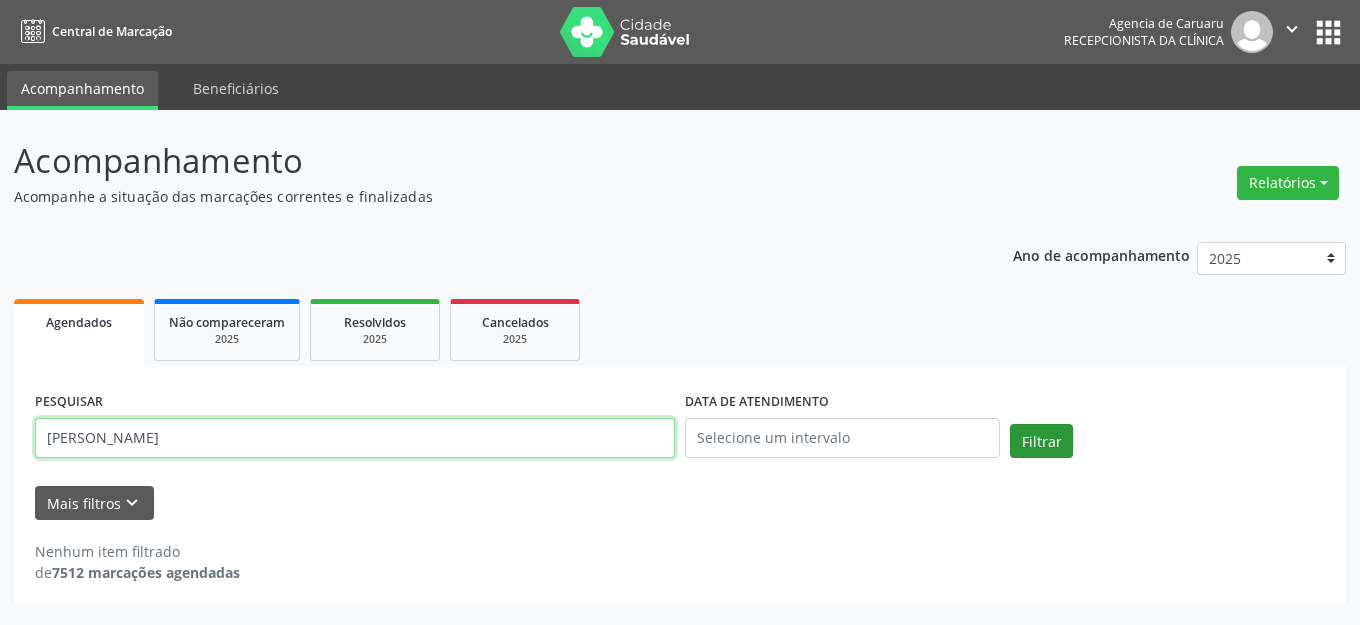 type on "[PERSON_NAME]" 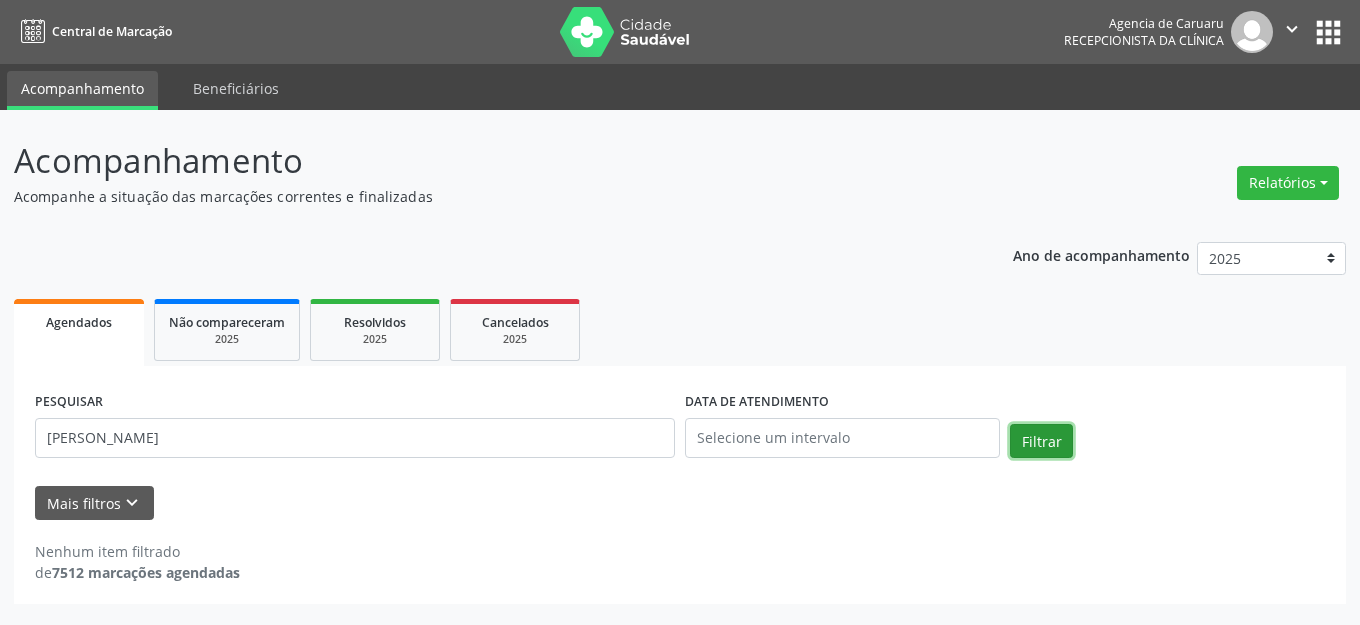 click on "Filtrar" at bounding box center [1041, 441] 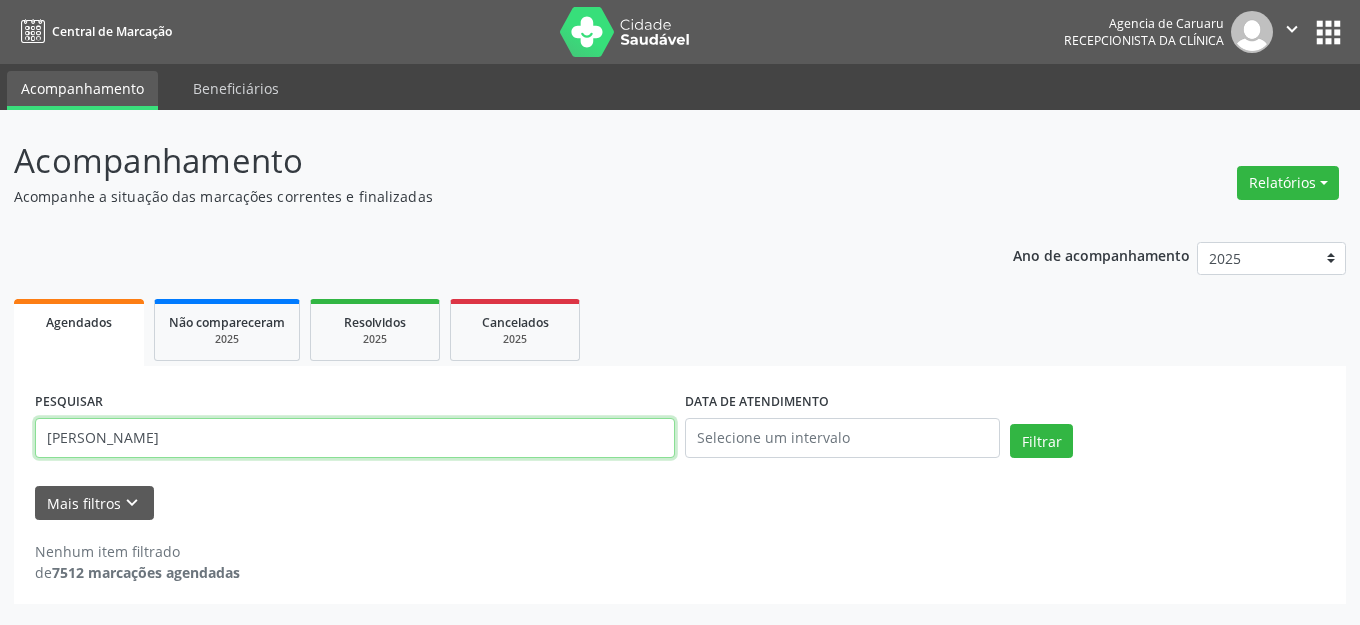 click on "[PERSON_NAME]" at bounding box center (355, 438) 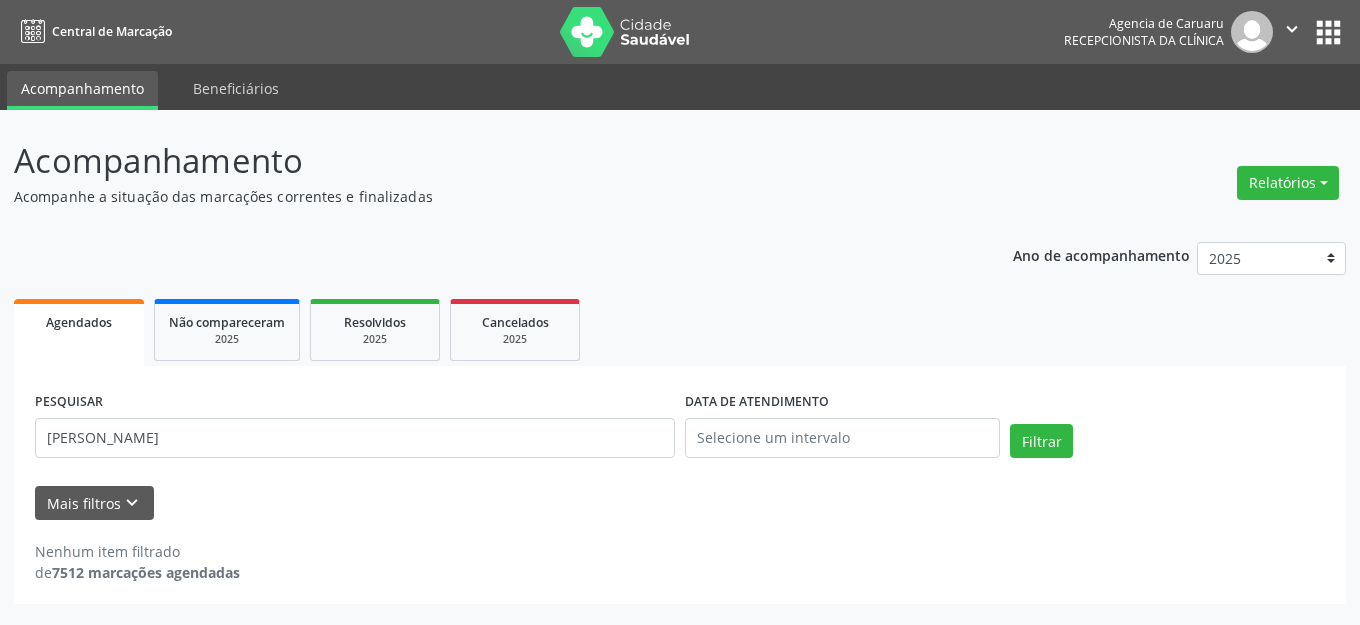 click on "Acompanhamento
Acompanhe a situação das marcações correntes e finalizadas
Relatórios
Agendamentos
Procedimentos realizados
Ano de acompanhamento
2025 2024 2023 2022 2021   Agendados   Não compareceram
2025
Resolvidos
2025
Cancelados
2025
PESQUISAR
[PERSON_NAME] JUNIOR
DATA DE ATENDIMENTO
Filtrar
UNIDADE EXECUTANTE
Selecione uma unidade
Todos as unidades   Agencia de Caruaru
Nenhum resultado encontrado para: "   "
Não há nenhuma opção para ser exibida.
PROFISSIONAL EXECUTANTE
Selecione um profissional
Nenhum resultado encontrado para: "   "
Não há nenhuma opção para ser exibida.
Grupo/Subgrupo
"" at bounding box center [680, 367] 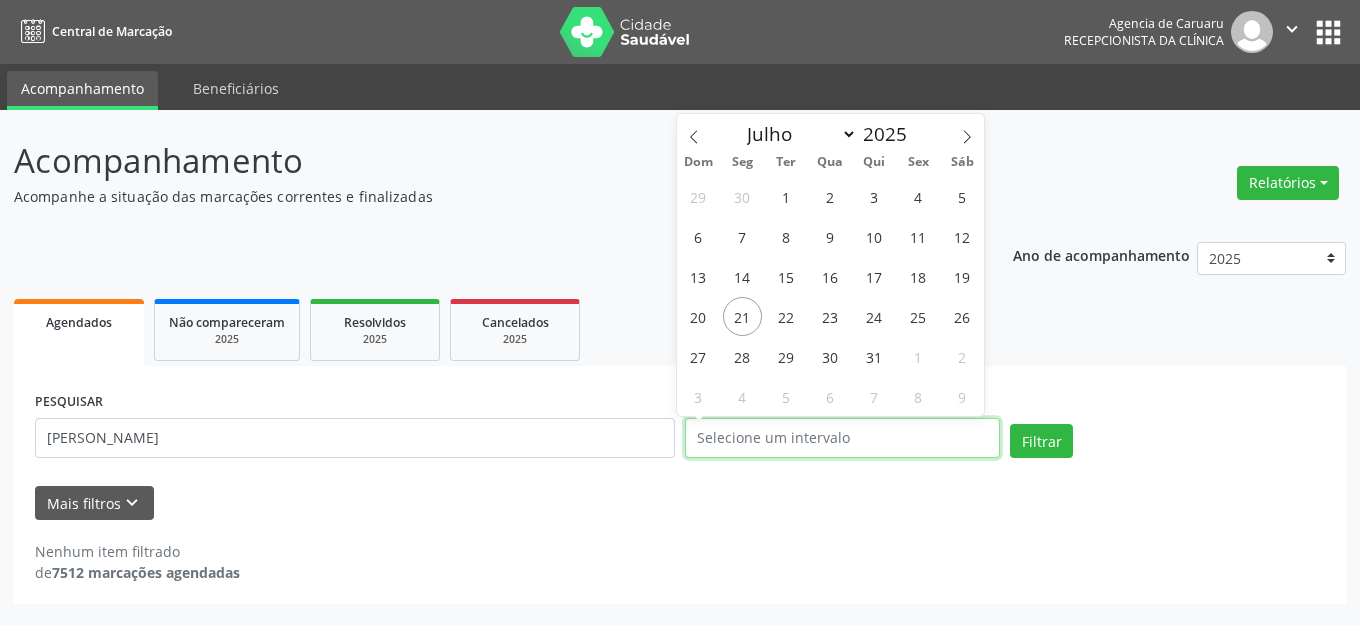 click at bounding box center [842, 438] 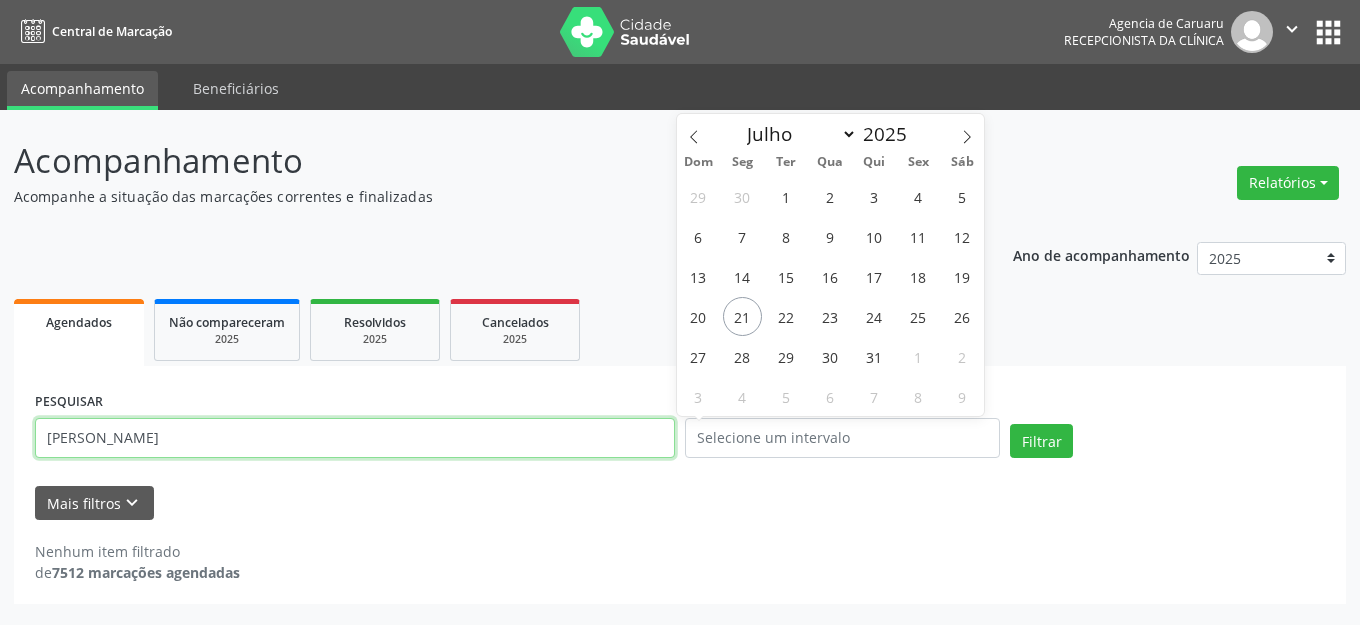 click on "[PERSON_NAME]" at bounding box center (355, 438) 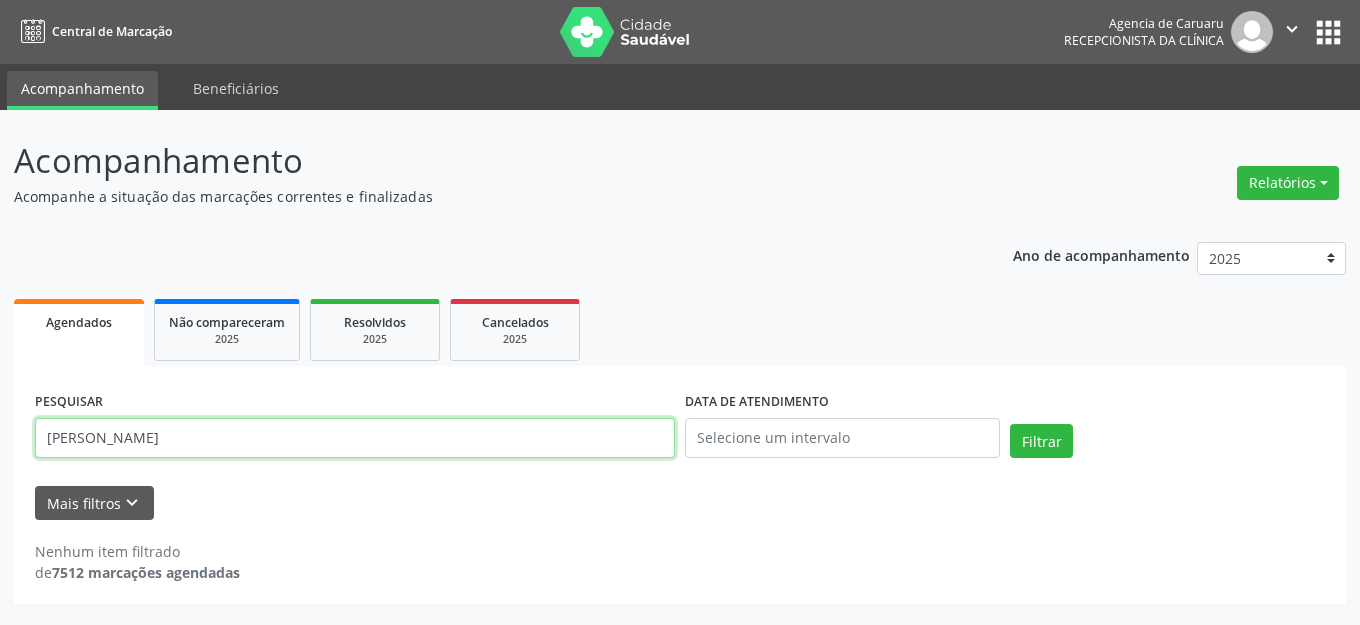 drag, startPoint x: 294, startPoint y: 443, endPoint x: 0, endPoint y: 449, distance: 294.06122 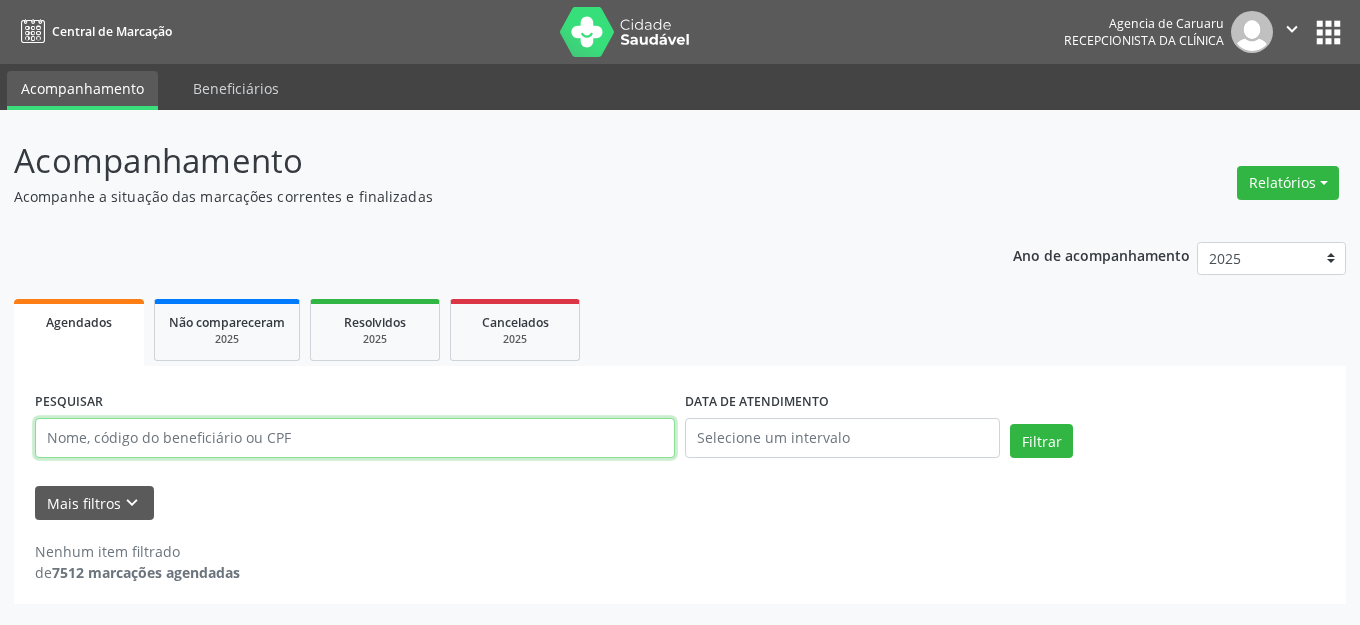 click at bounding box center [355, 438] 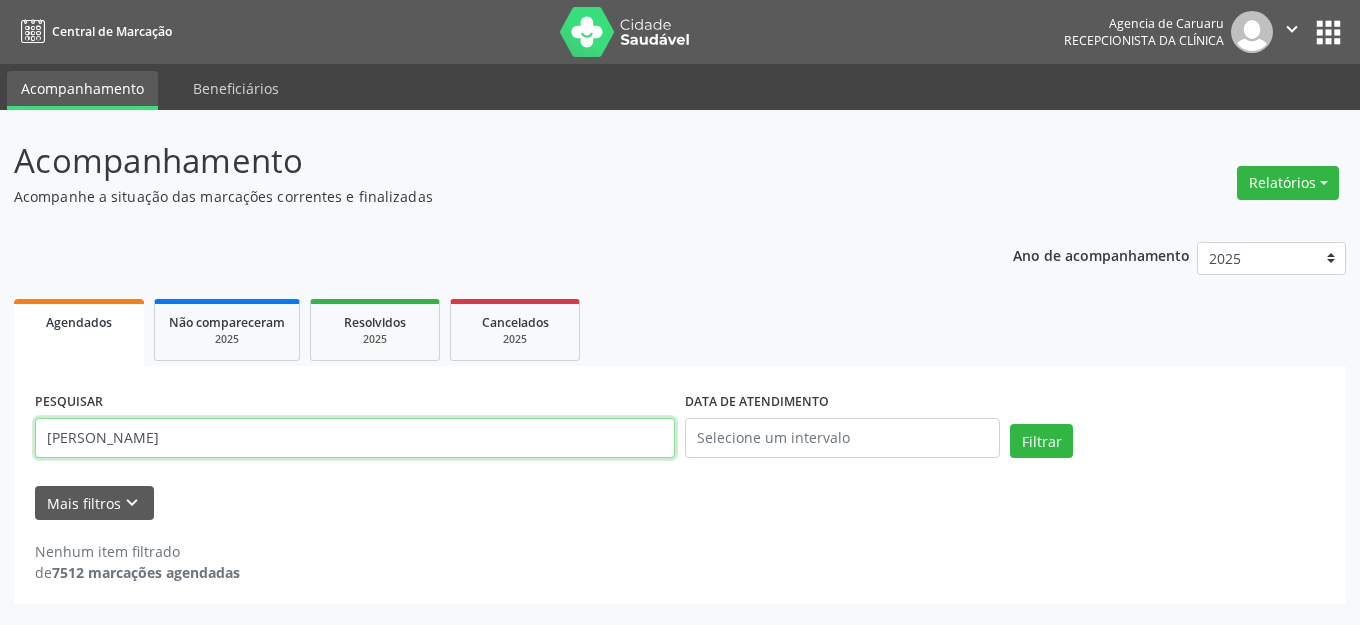 type on "[PERSON_NAME]" 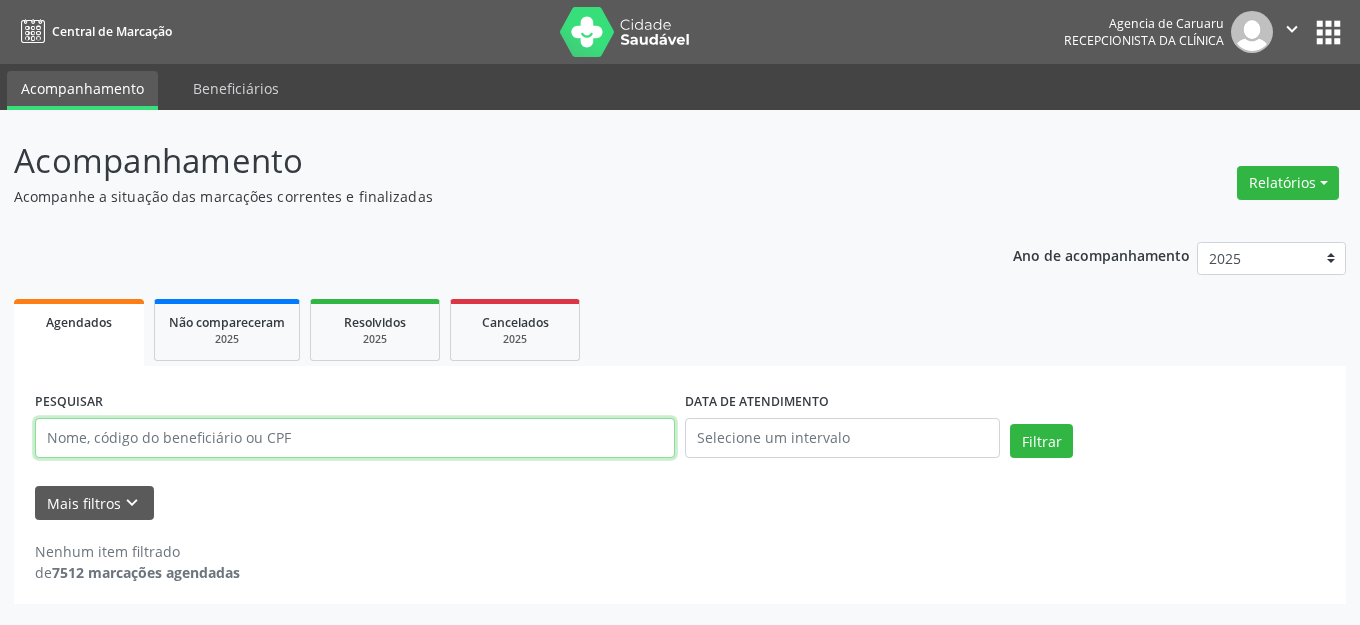 click at bounding box center (355, 438) 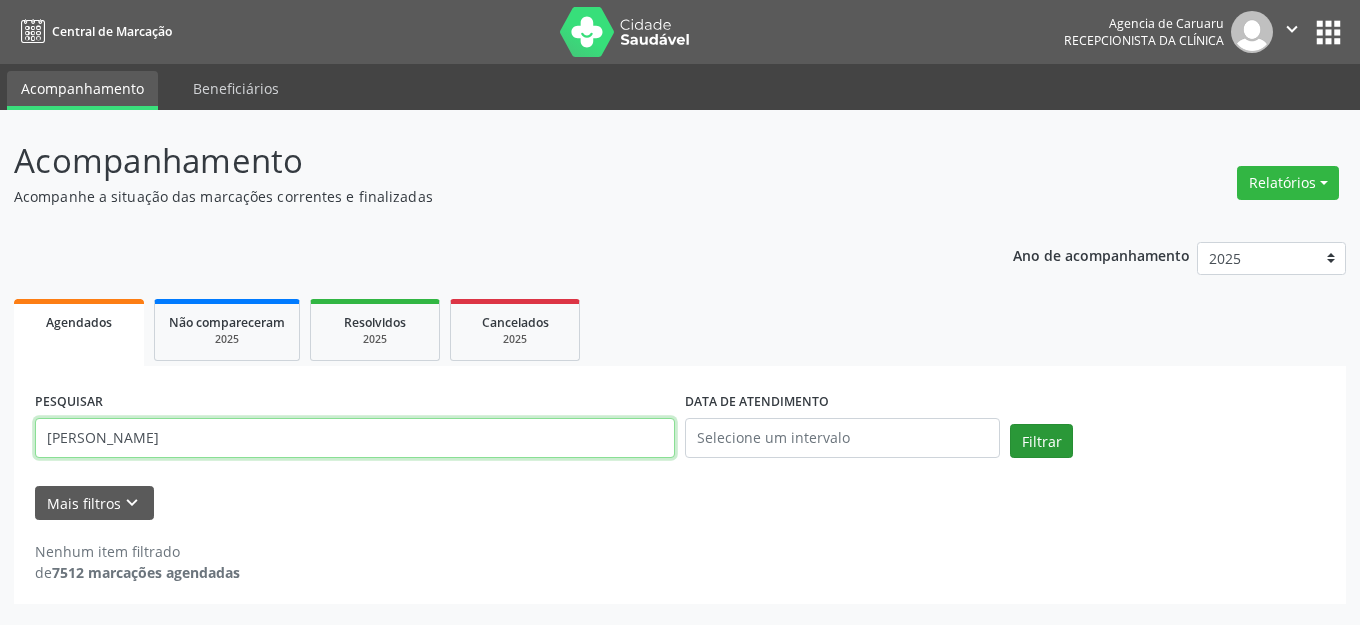 type on "[PERSON_NAME]" 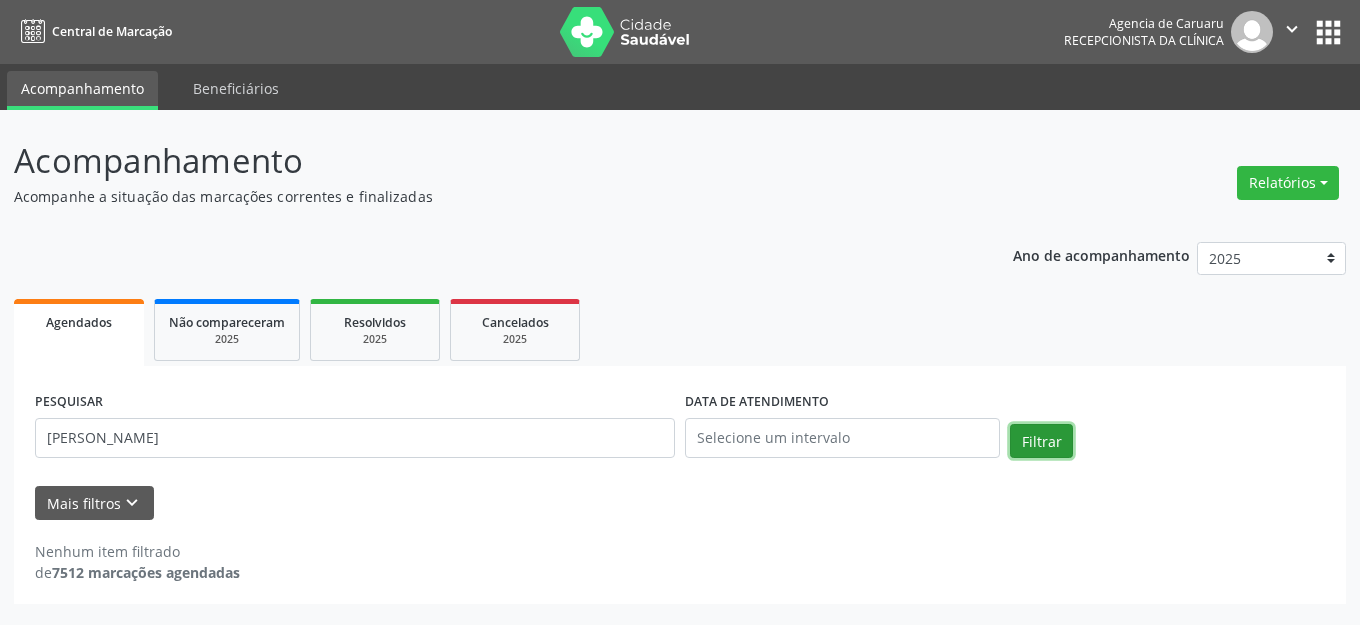 click on "Filtrar" at bounding box center [1041, 441] 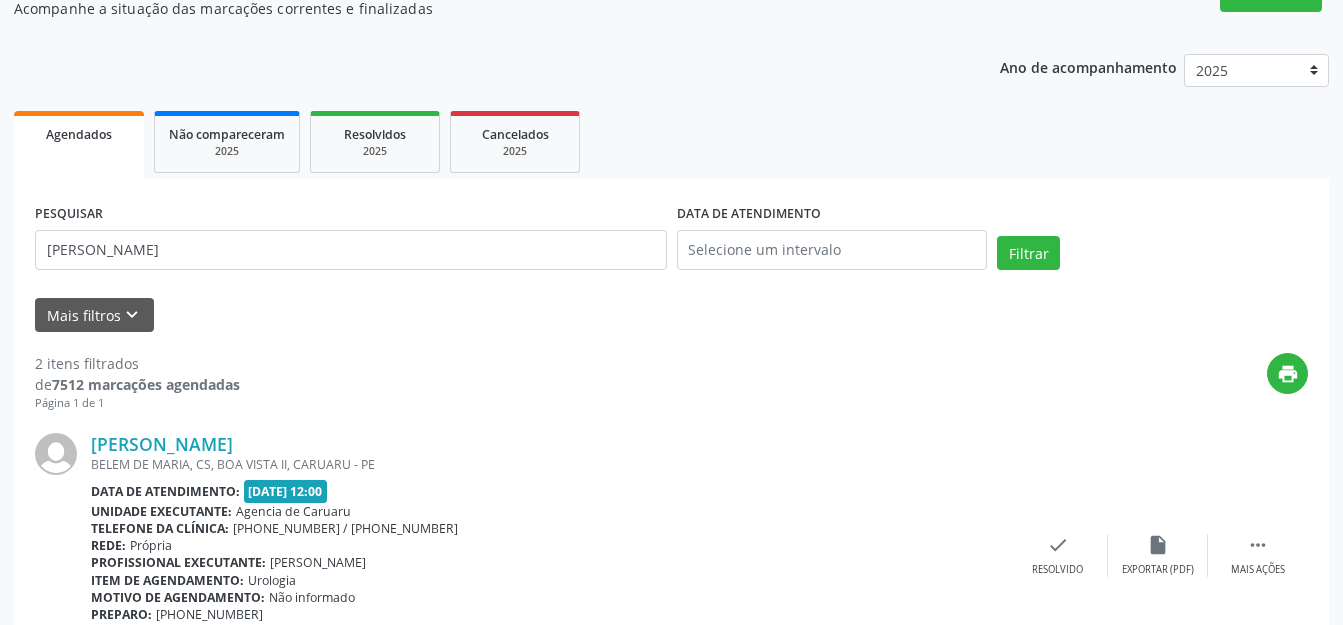 scroll, scrollTop: 185, scrollLeft: 0, axis: vertical 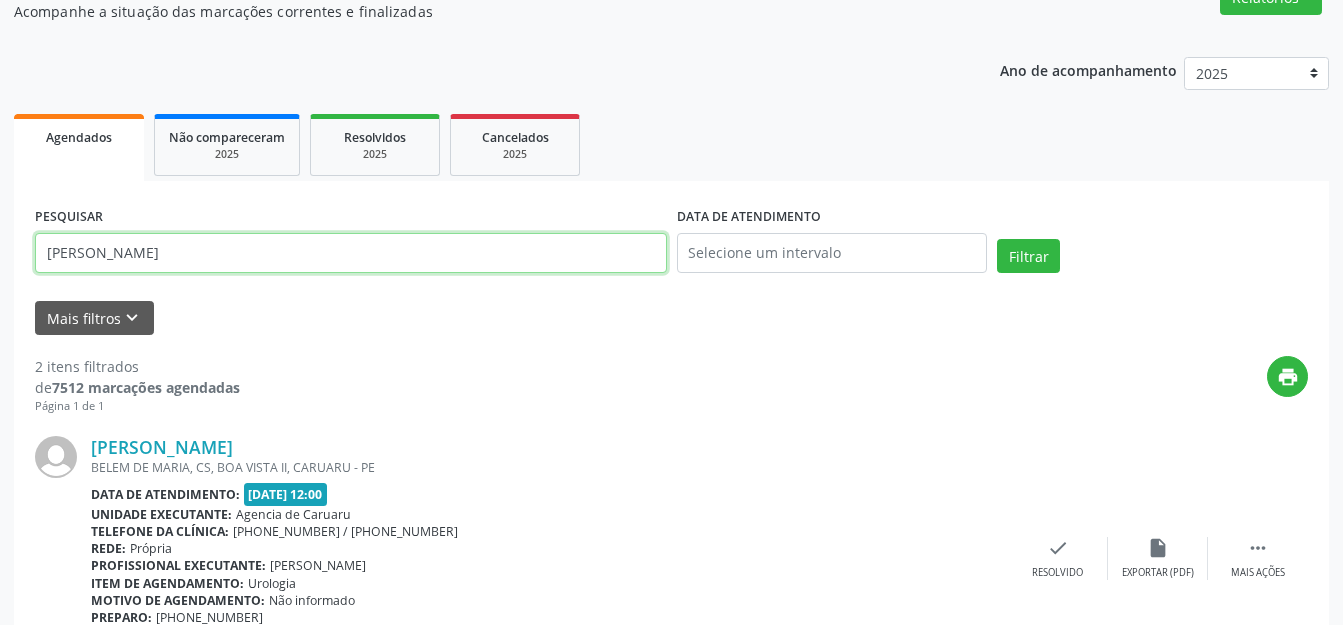 drag, startPoint x: 311, startPoint y: 247, endPoint x: 0, endPoint y: 296, distance: 314.83646 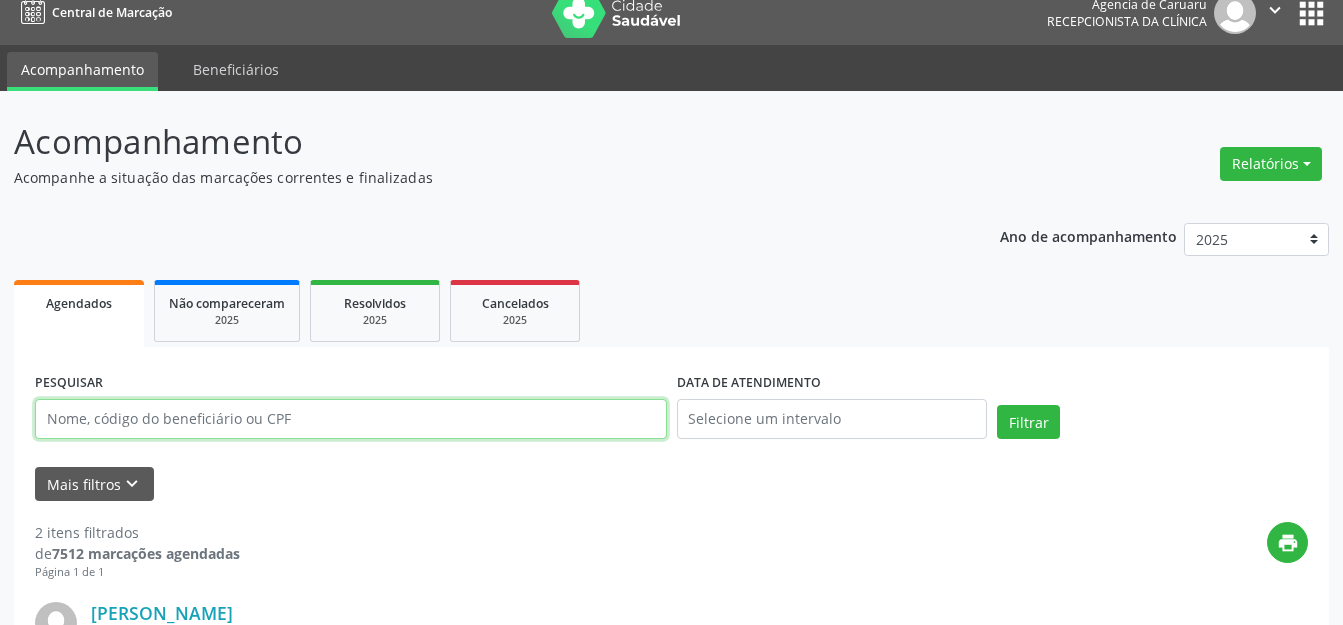 scroll, scrollTop: 0, scrollLeft: 0, axis: both 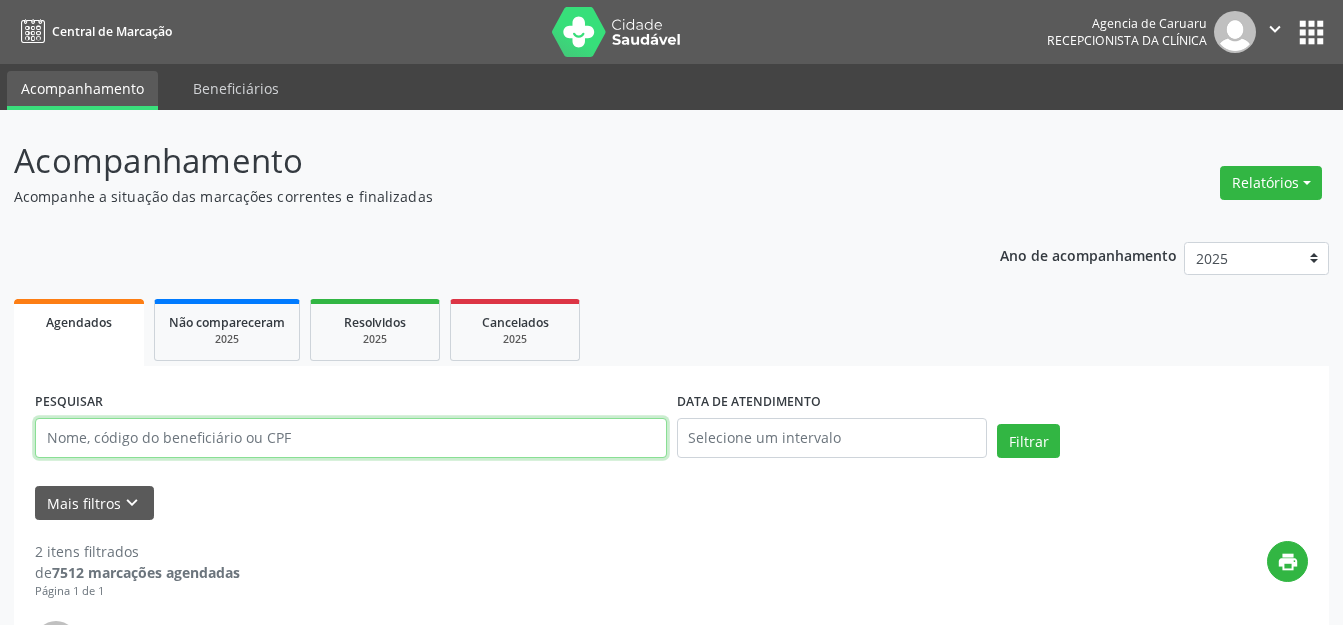type 